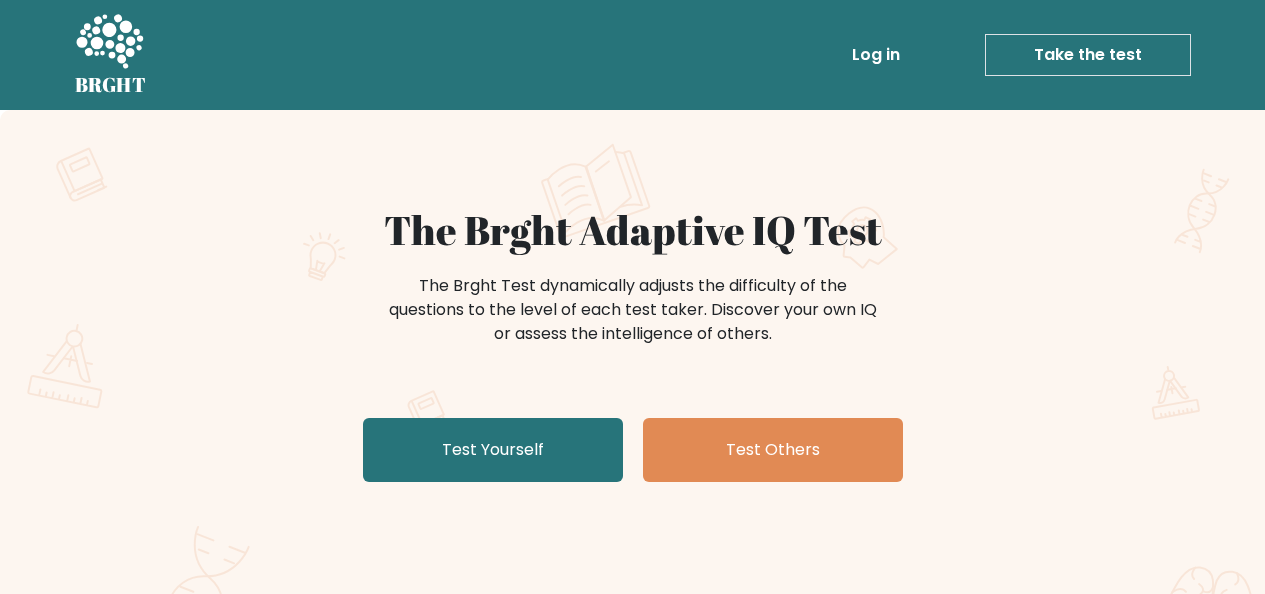 scroll, scrollTop: 0, scrollLeft: 0, axis: both 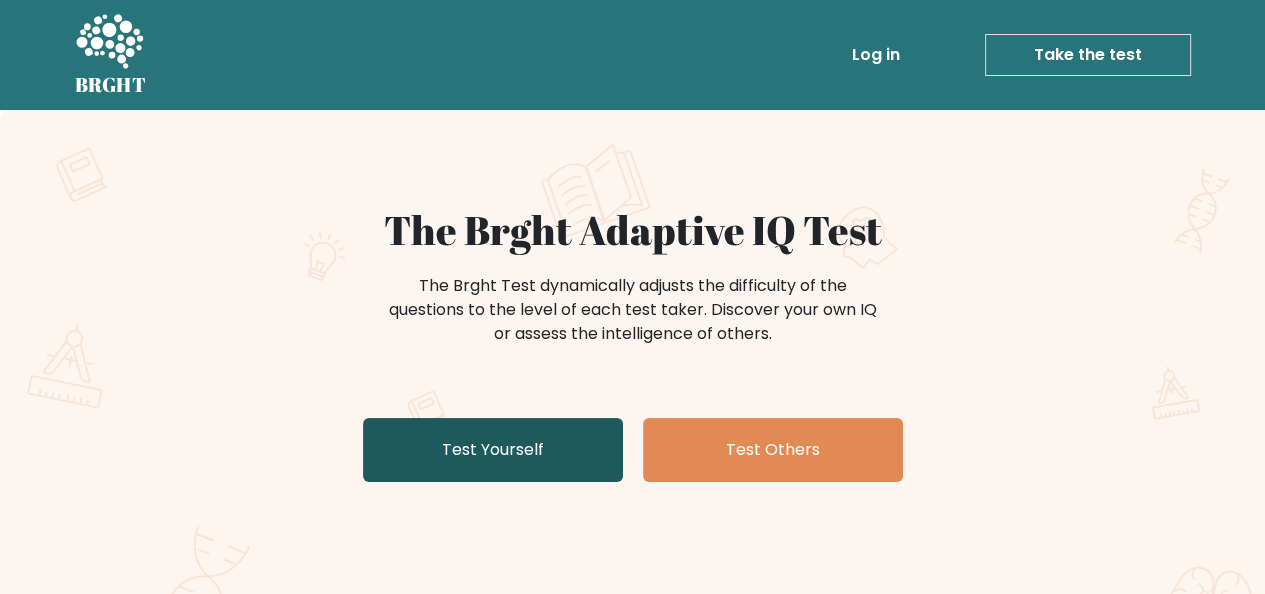 click on "Test Yourself" at bounding box center (493, 450) 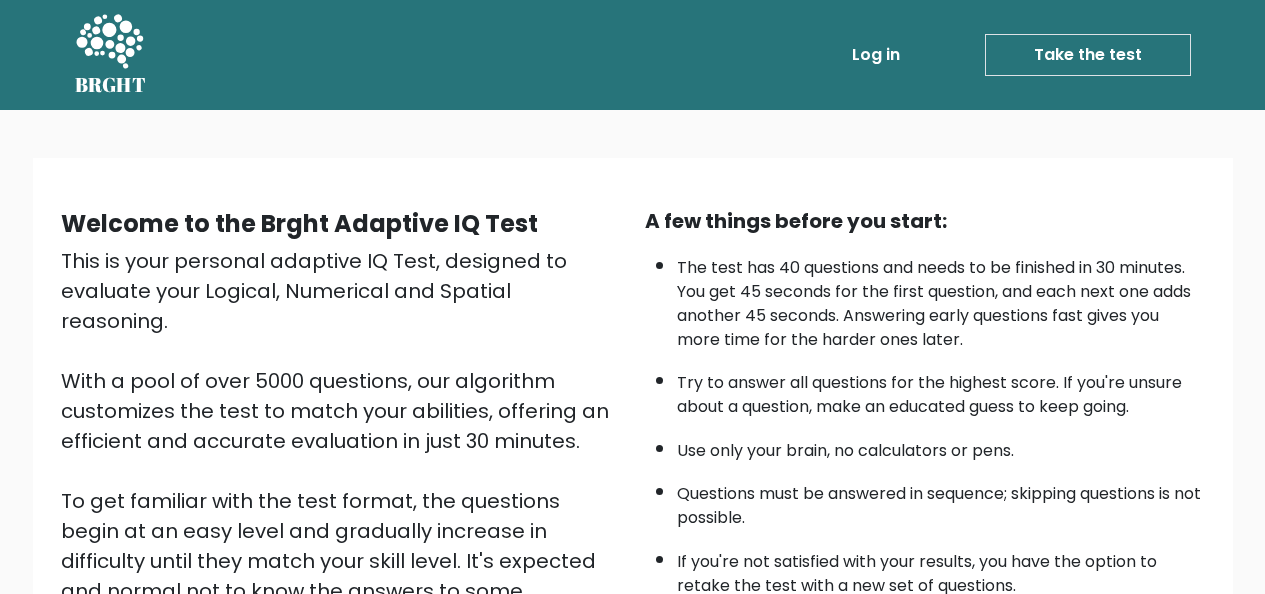 scroll, scrollTop: 133, scrollLeft: 0, axis: vertical 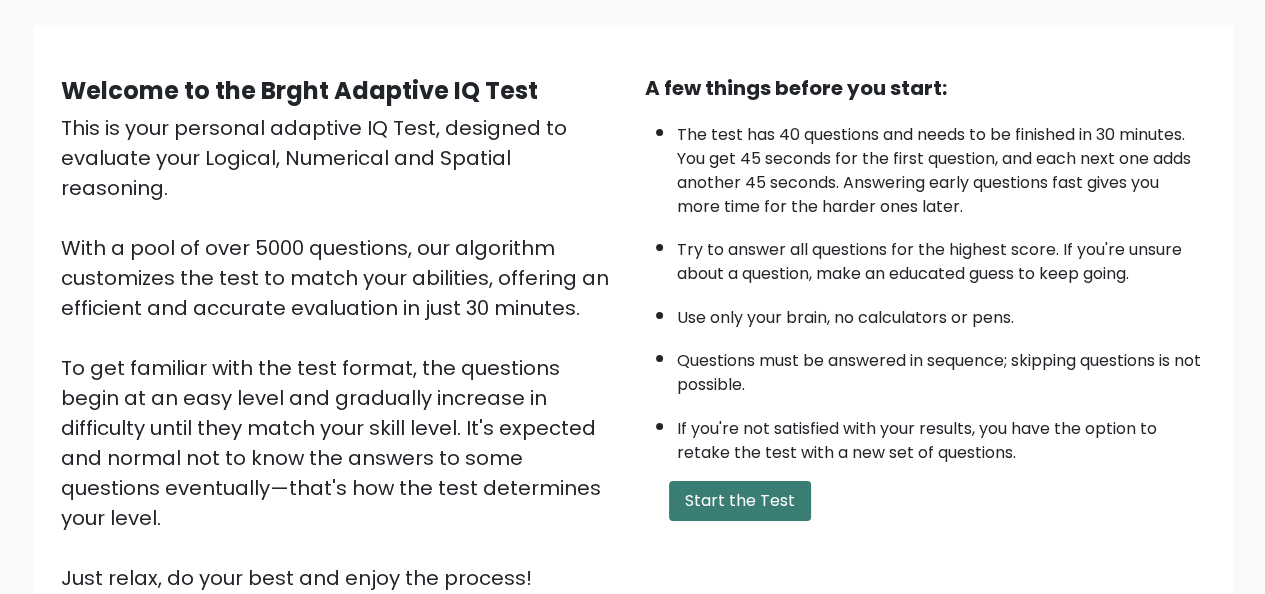 click on "Start the Test" at bounding box center [740, 501] 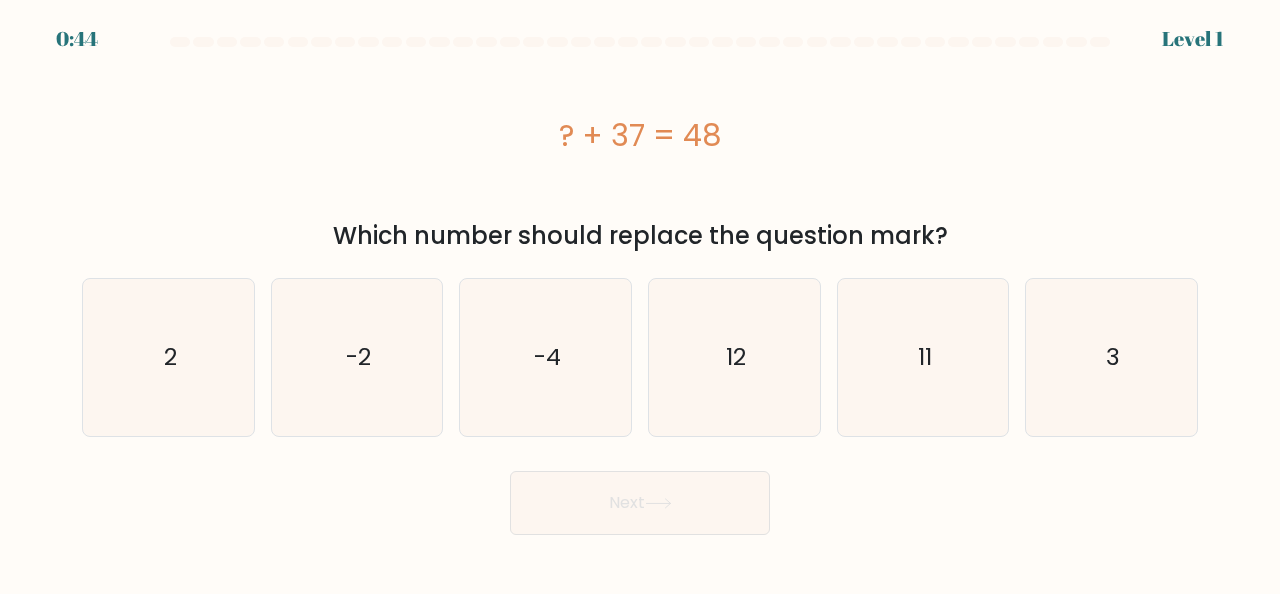 scroll, scrollTop: 0, scrollLeft: 0, axis: both 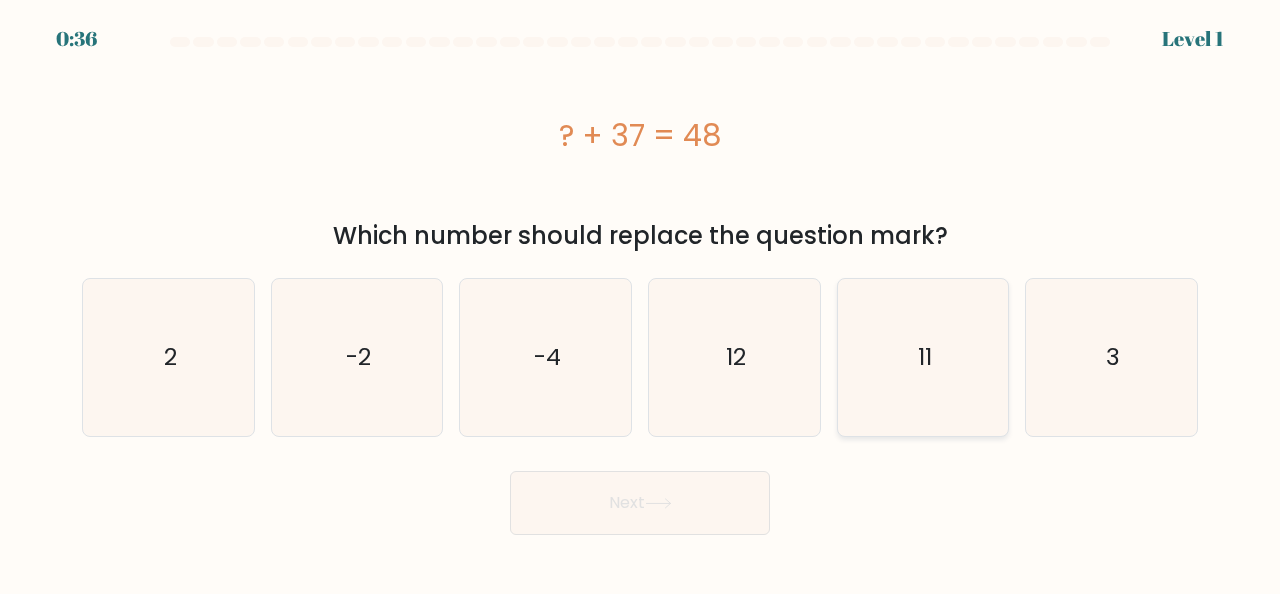 click on "11" 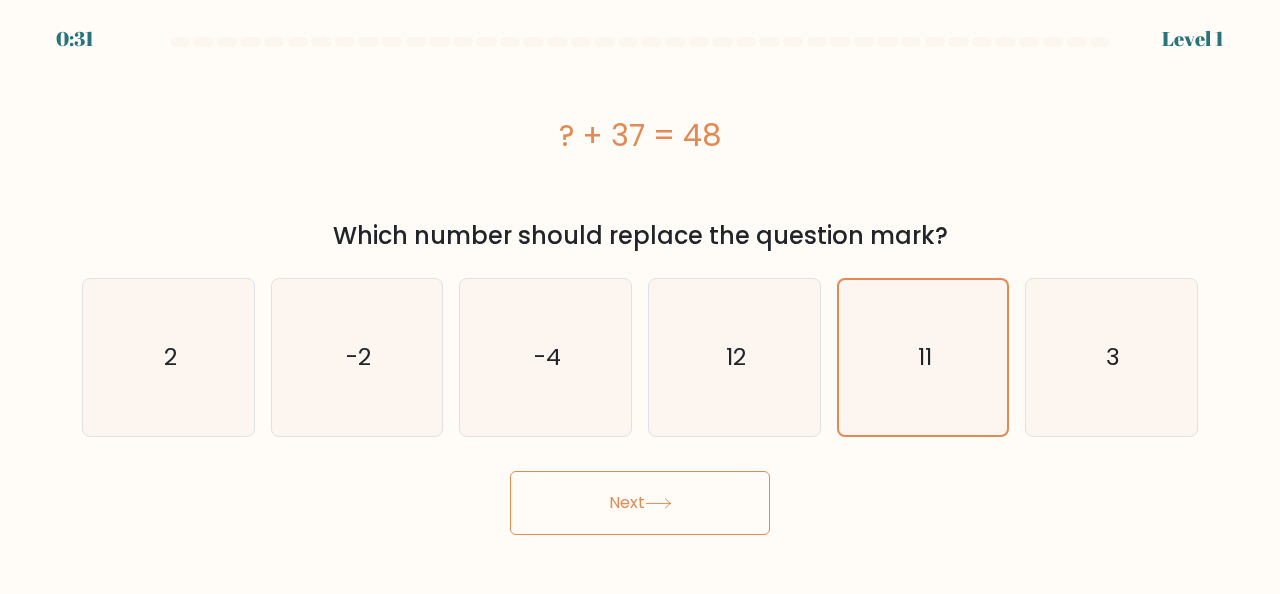 click on "Next" at bounding box center (640, 503) 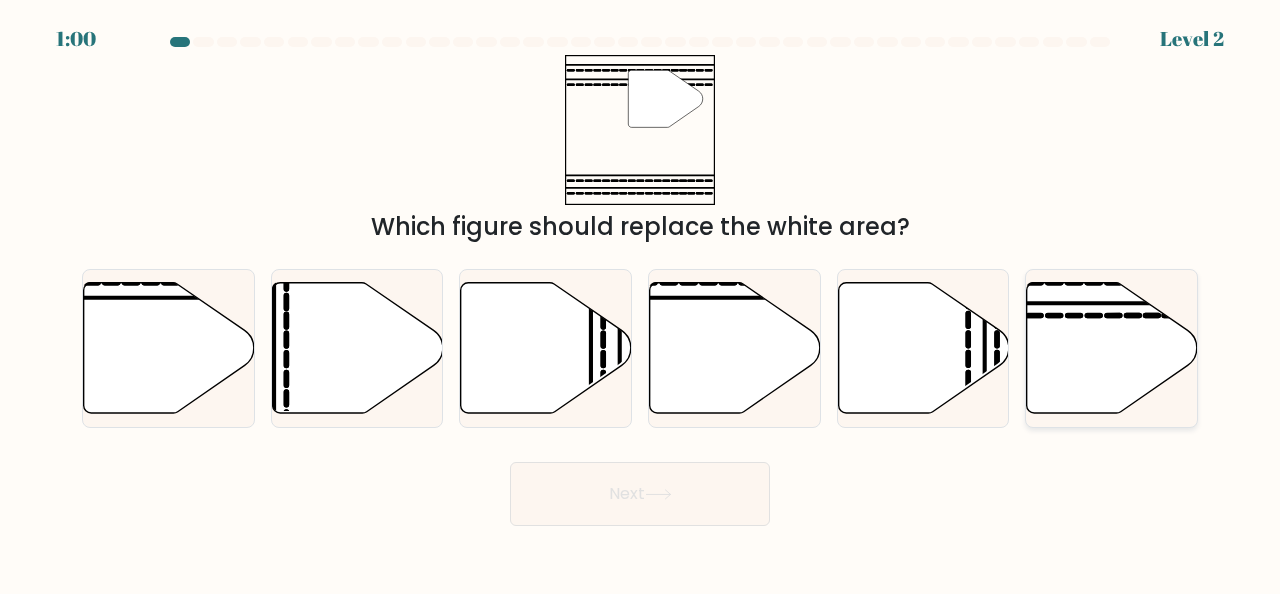click 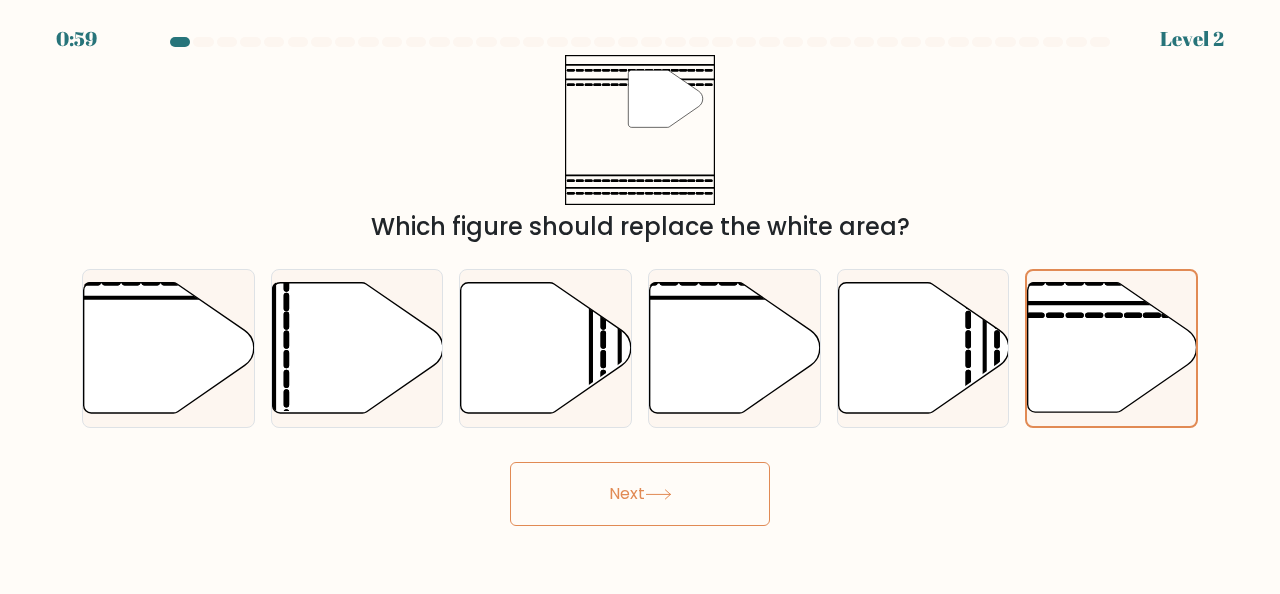 drag, startPoint x: 620, startPoint y: 489, endPoint x: 645, endPoint y: 472, distance: 30.232433 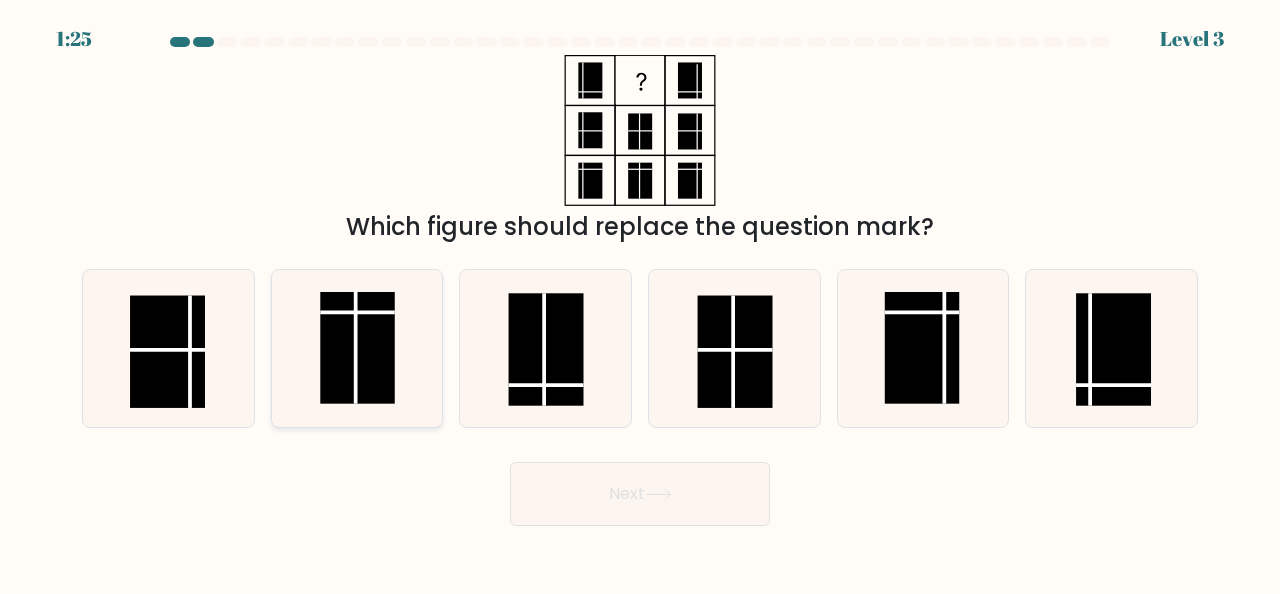 click 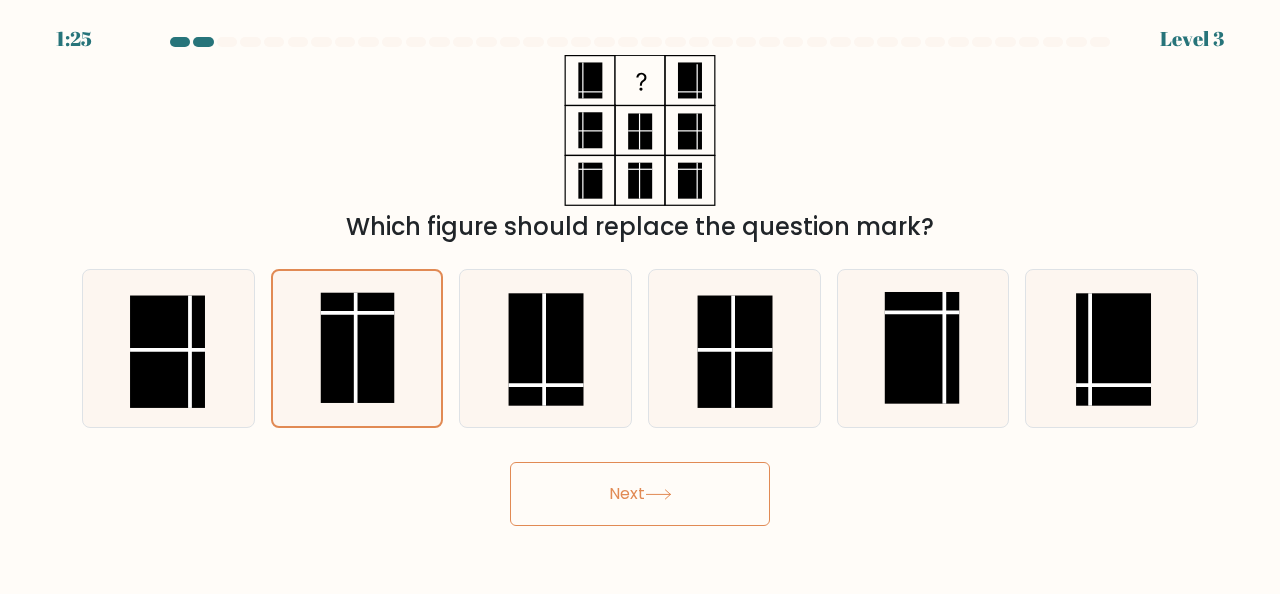 click on "Next" at bounding box center (640, 494) 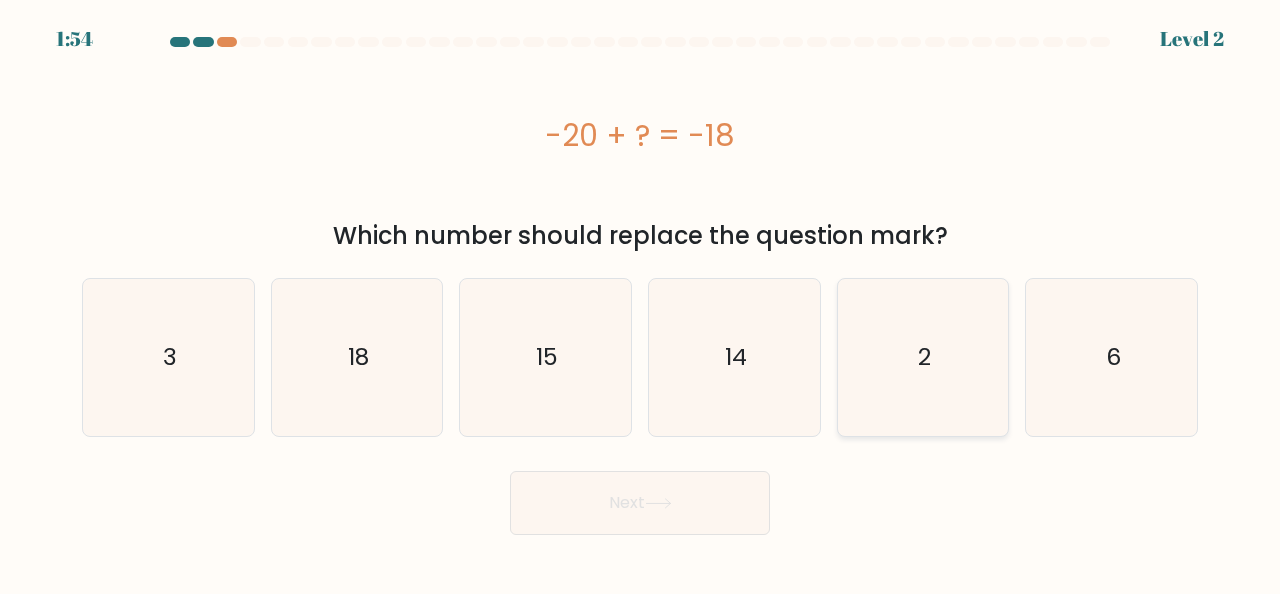 click on "2" 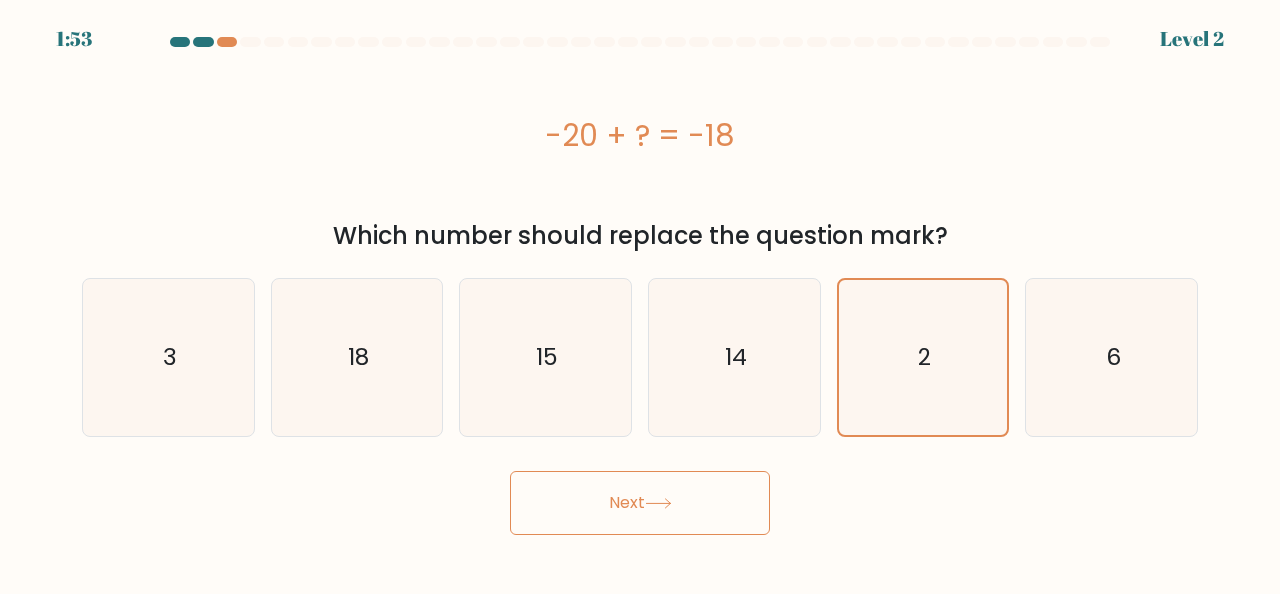 drag, startPoint x: 652, startPoint y: 510, endPoint x: 688, endPoint y: 492, distance: 40.24922 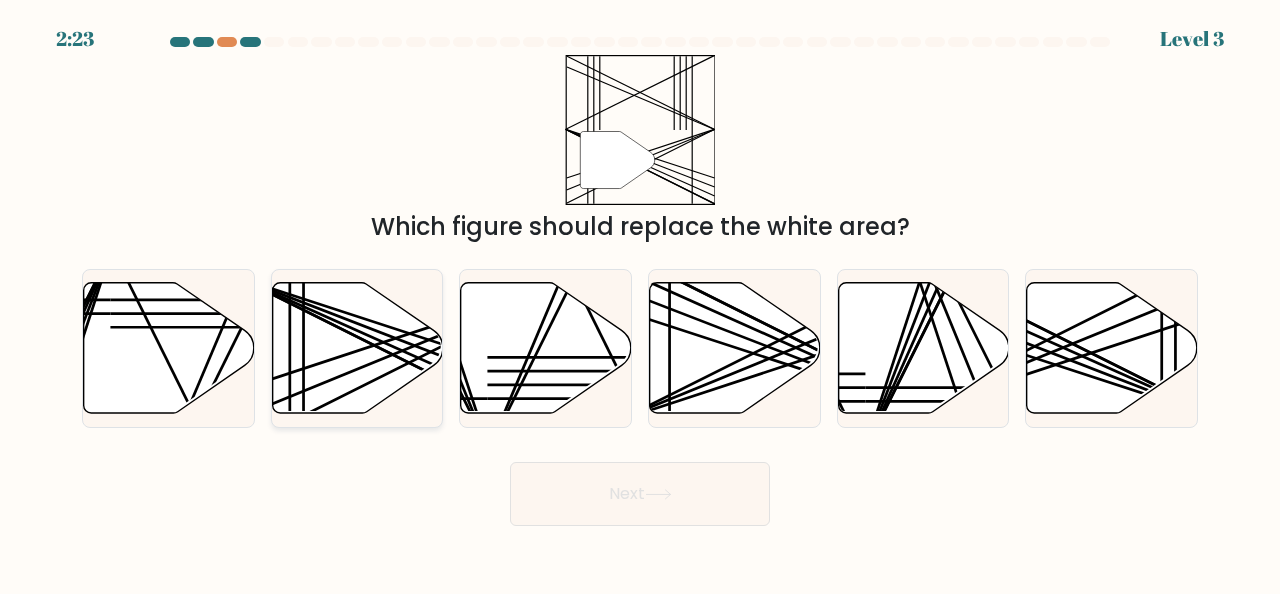 click 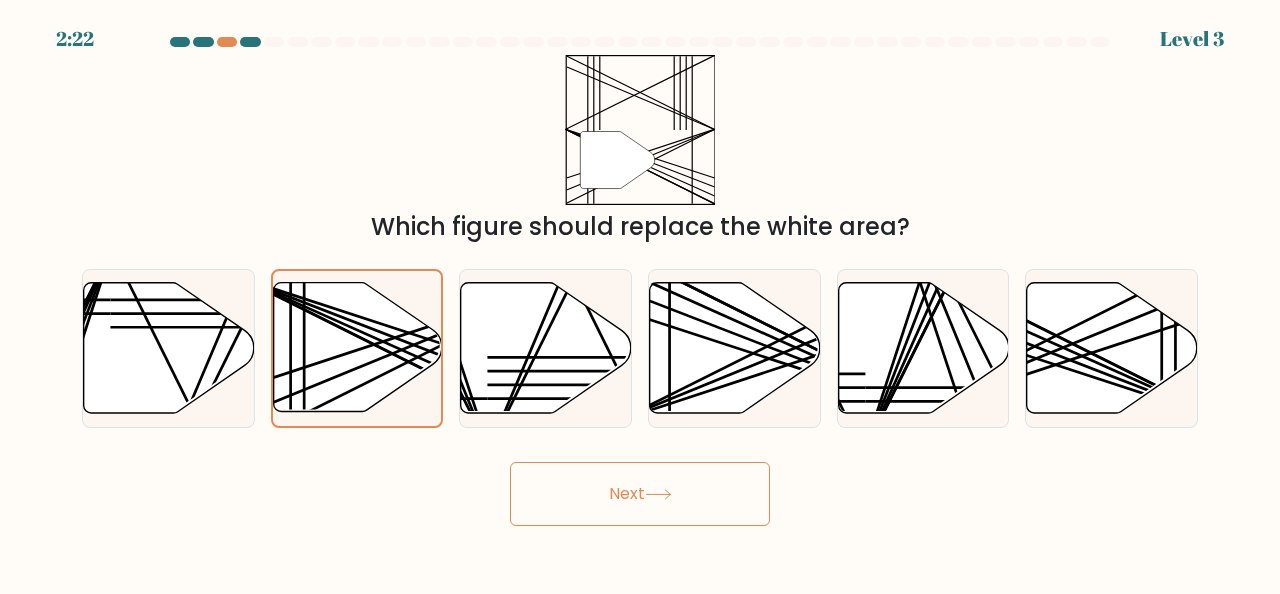 click on "Next" at bounding box center (640, 494) 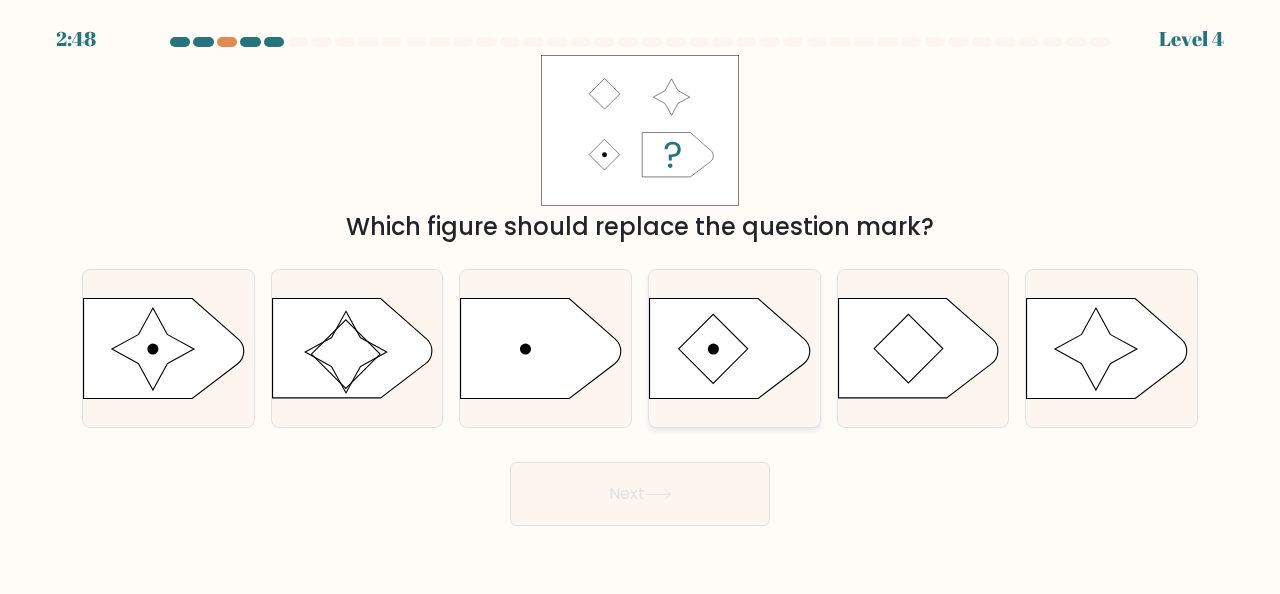 click 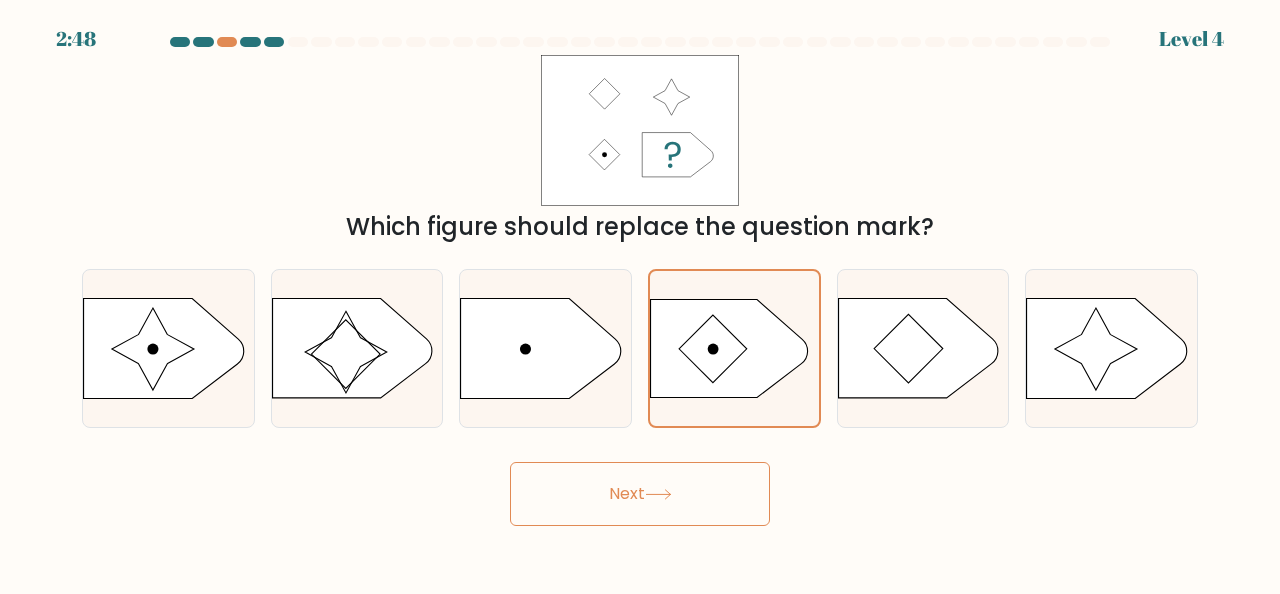 click on "Next" at bounding box center (640, 494) 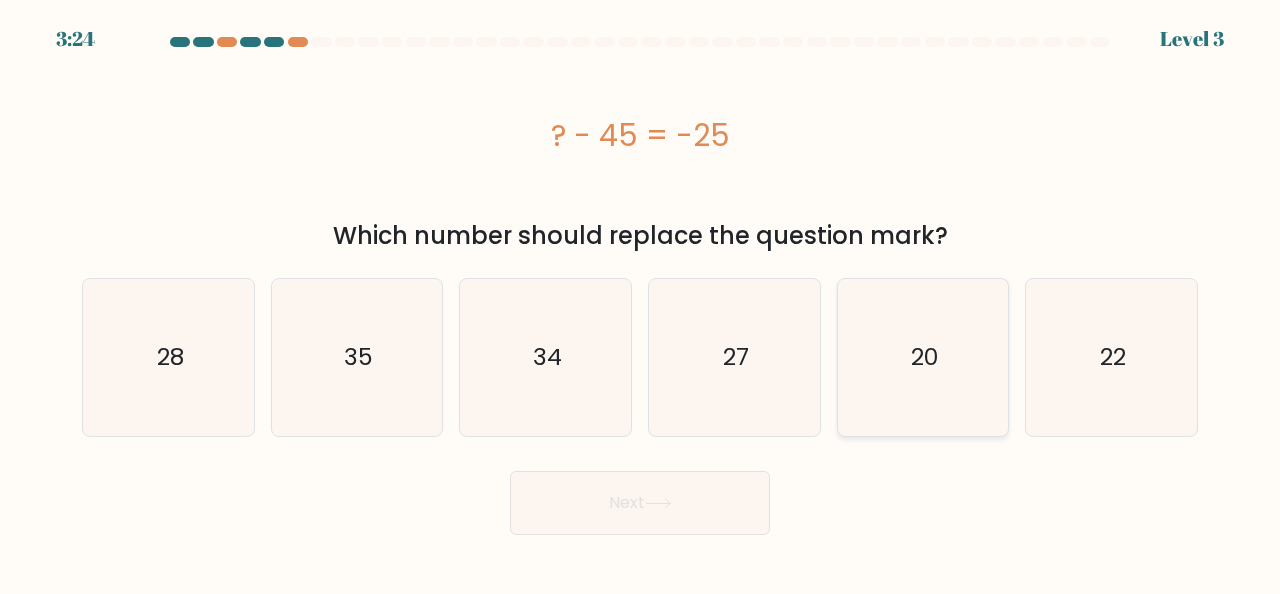 click on "20" 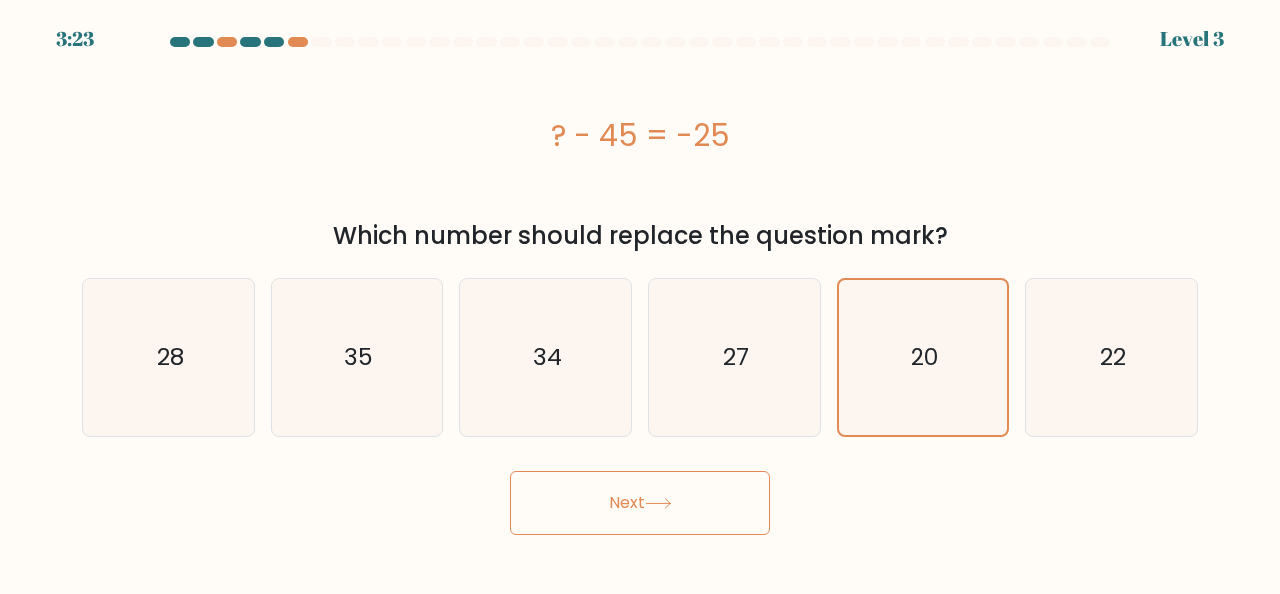 drag, startPoint x: 612, startPoint y: 529, endPoint x: 621, endPoint y: 513, distance: 18.35756 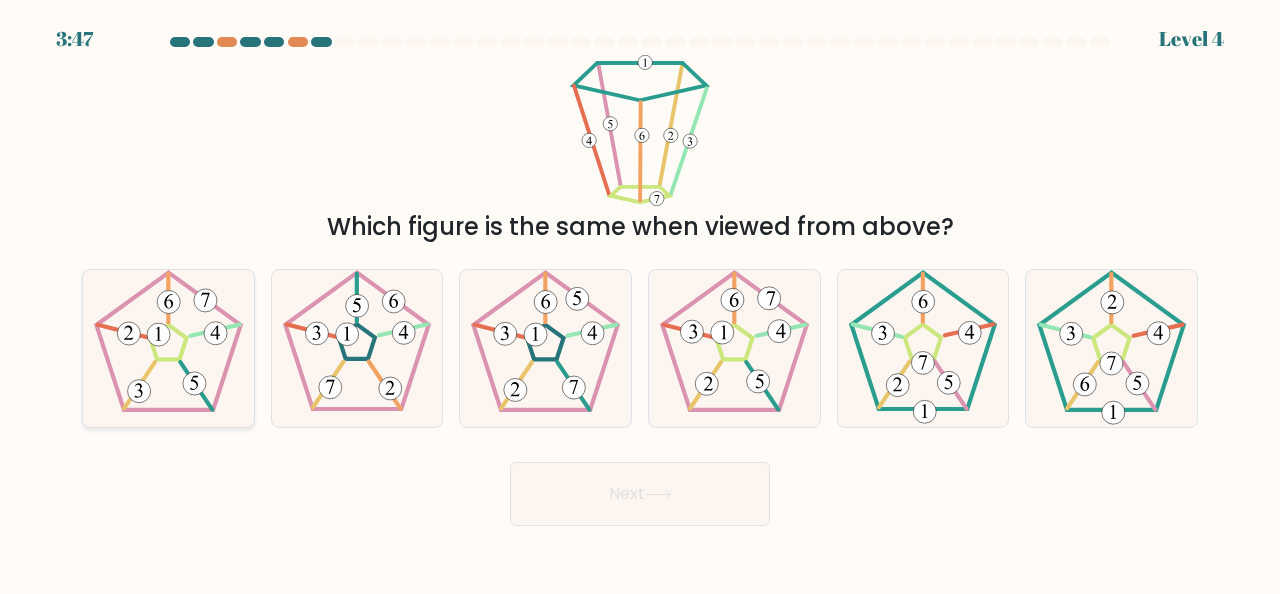 click 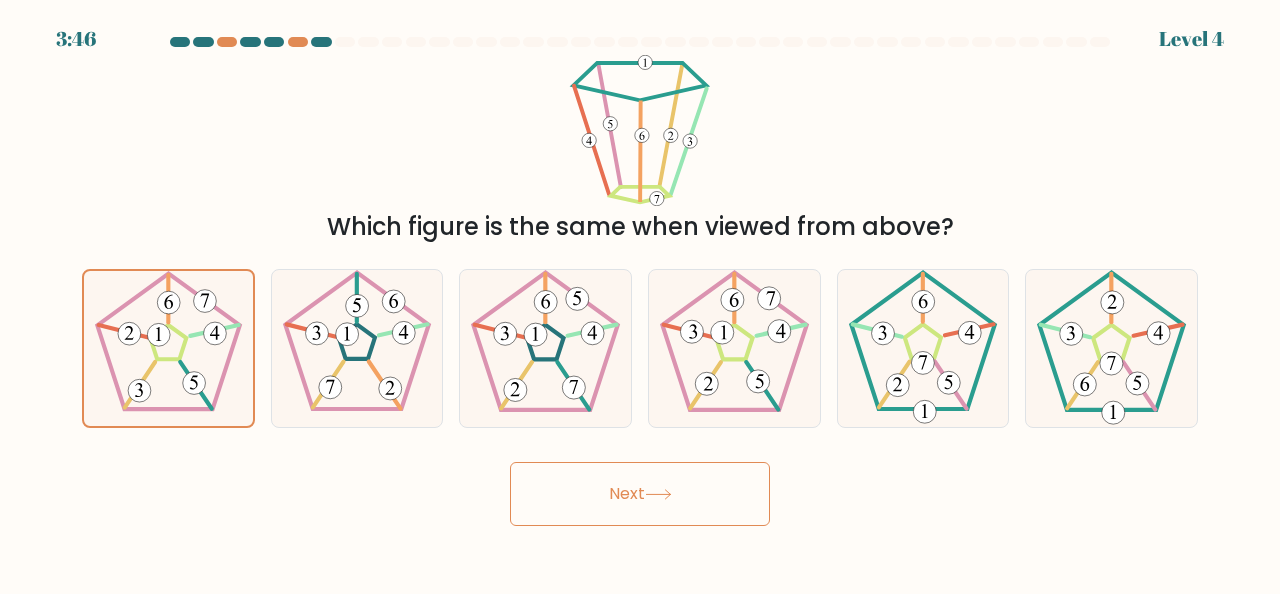 click on "Next" at bounding box center (640, 494) 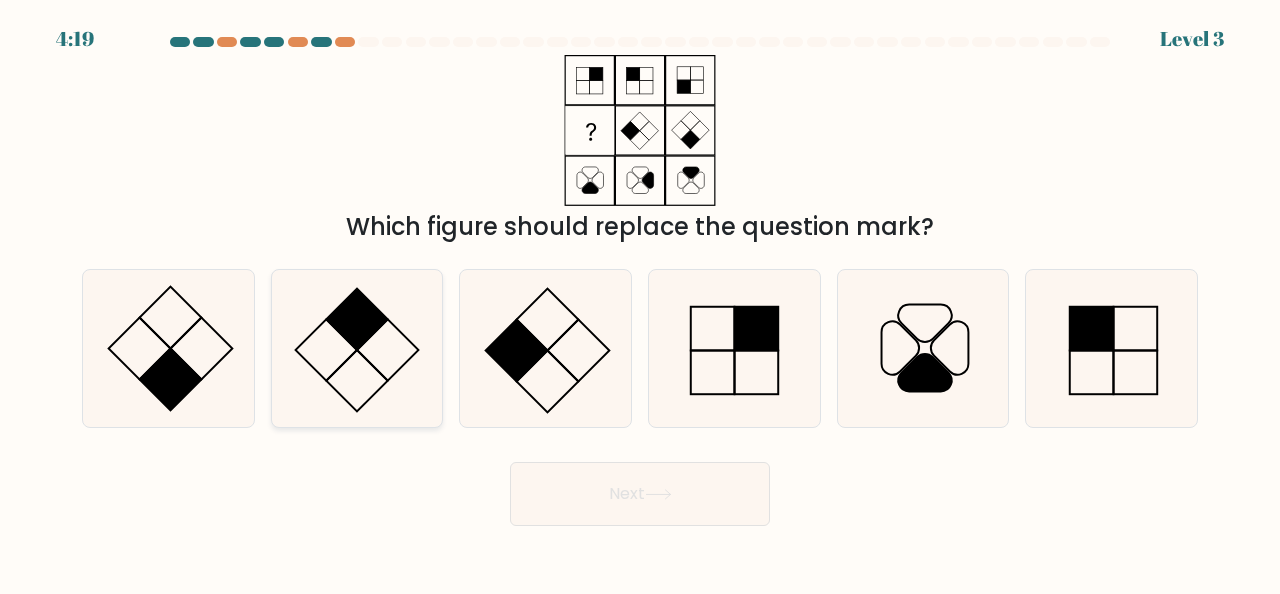 click 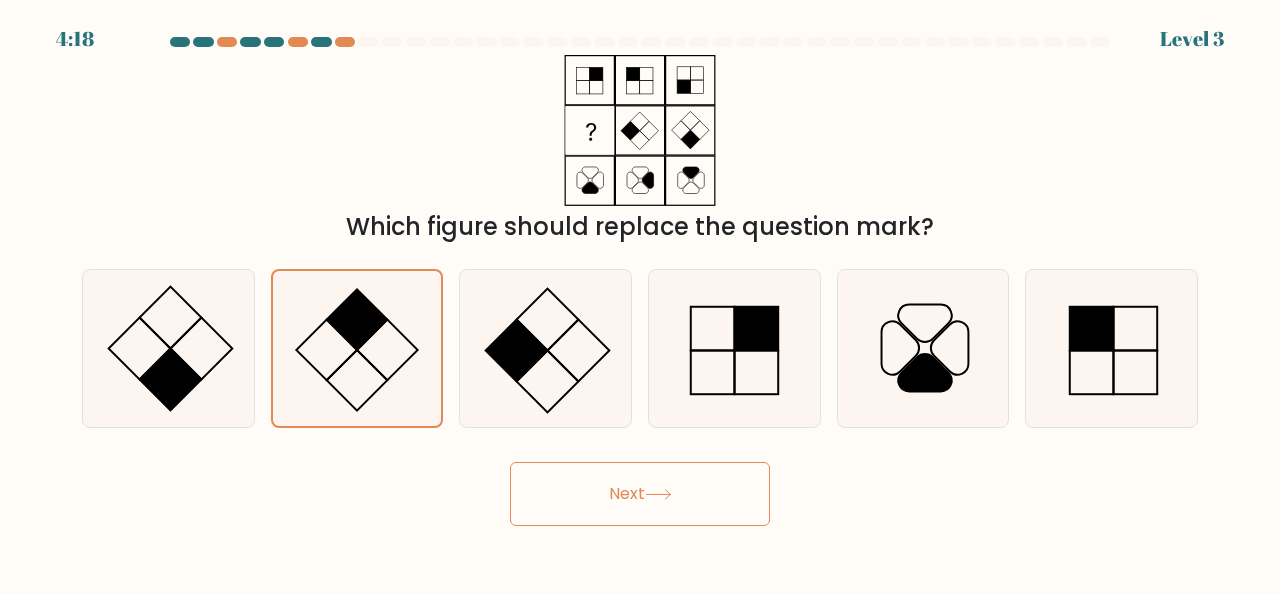 click on "Next" at bounding box center (640, 494) 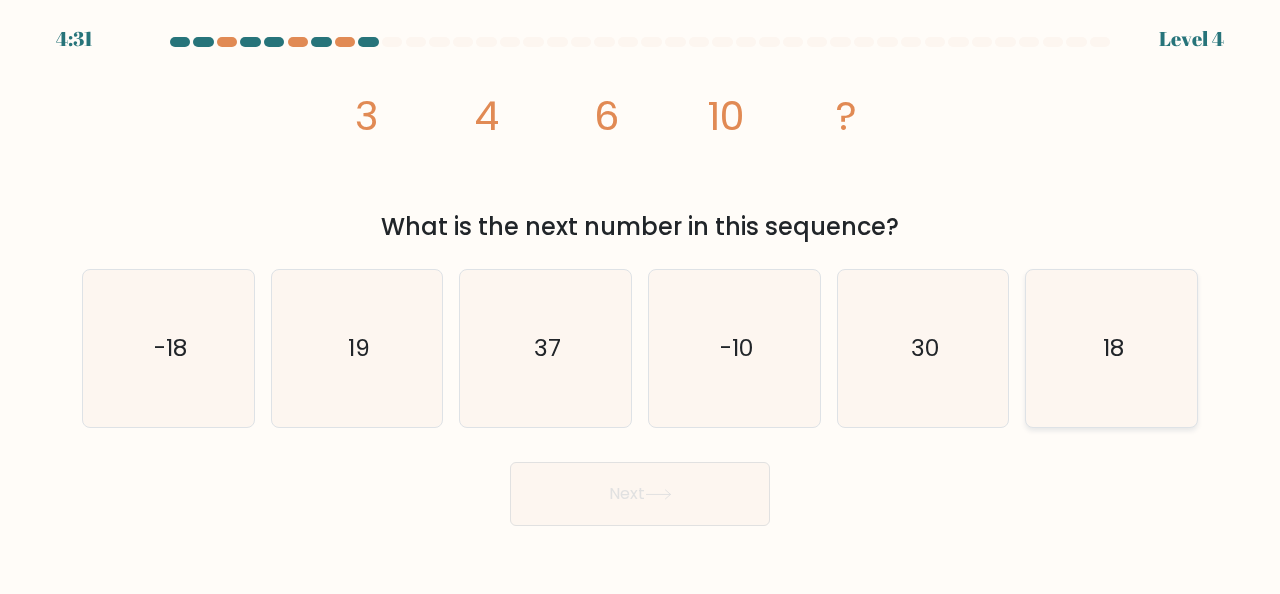 click on "18" 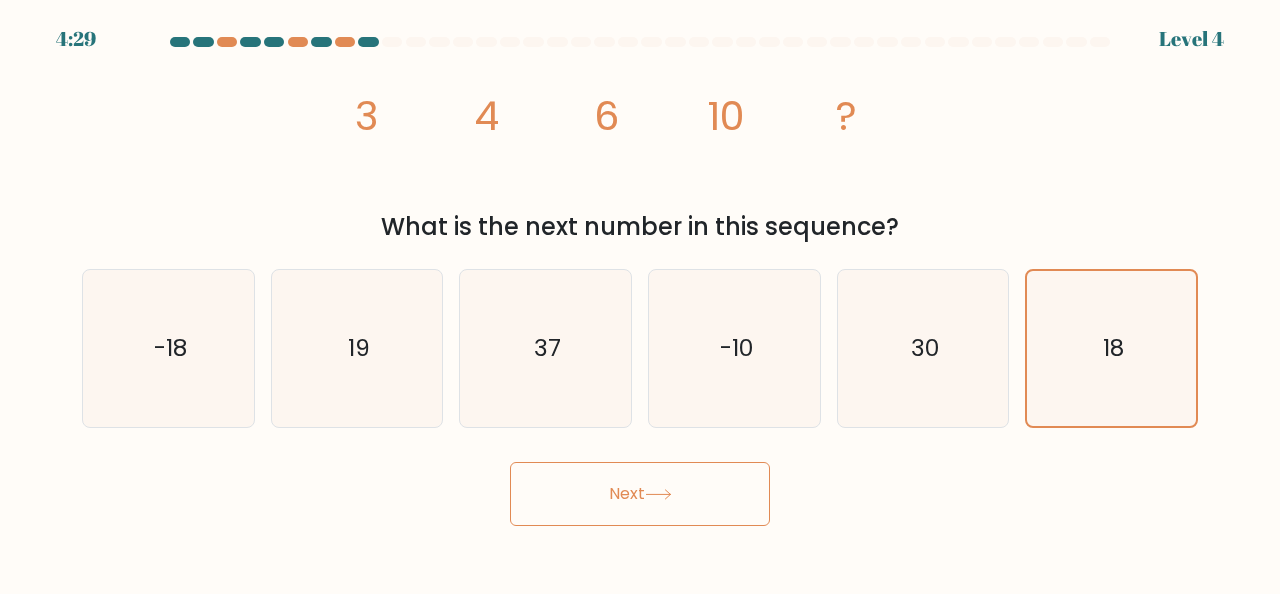 click at bounding box center [640, 281] 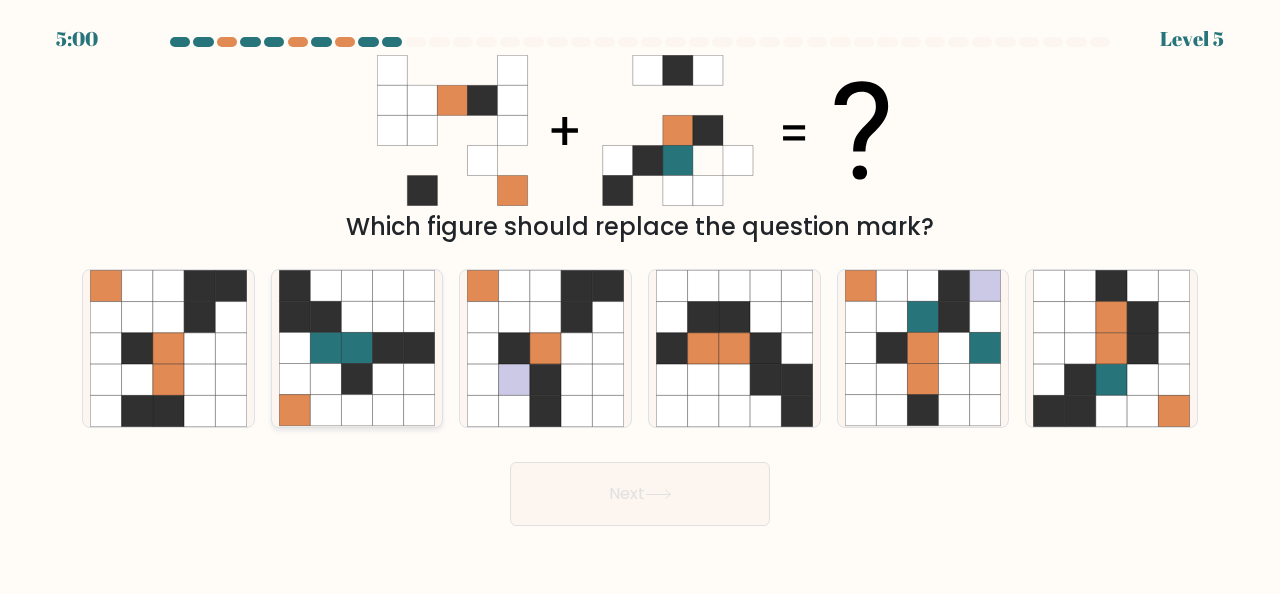 click 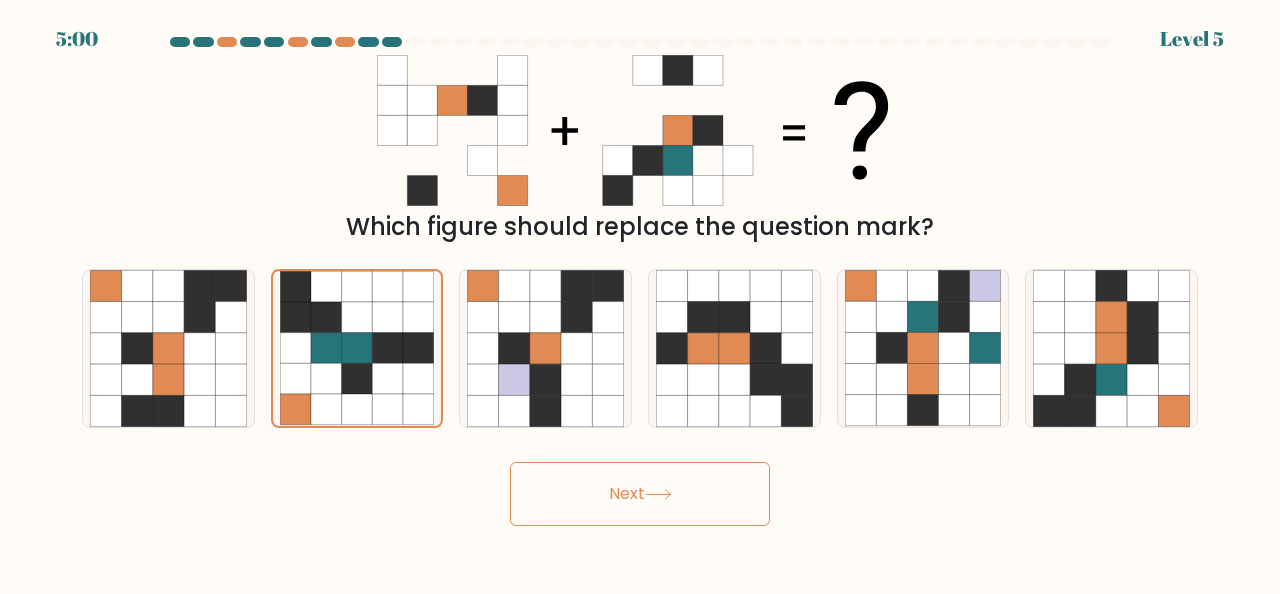 click on "Next" at bounding box center (640, 494) 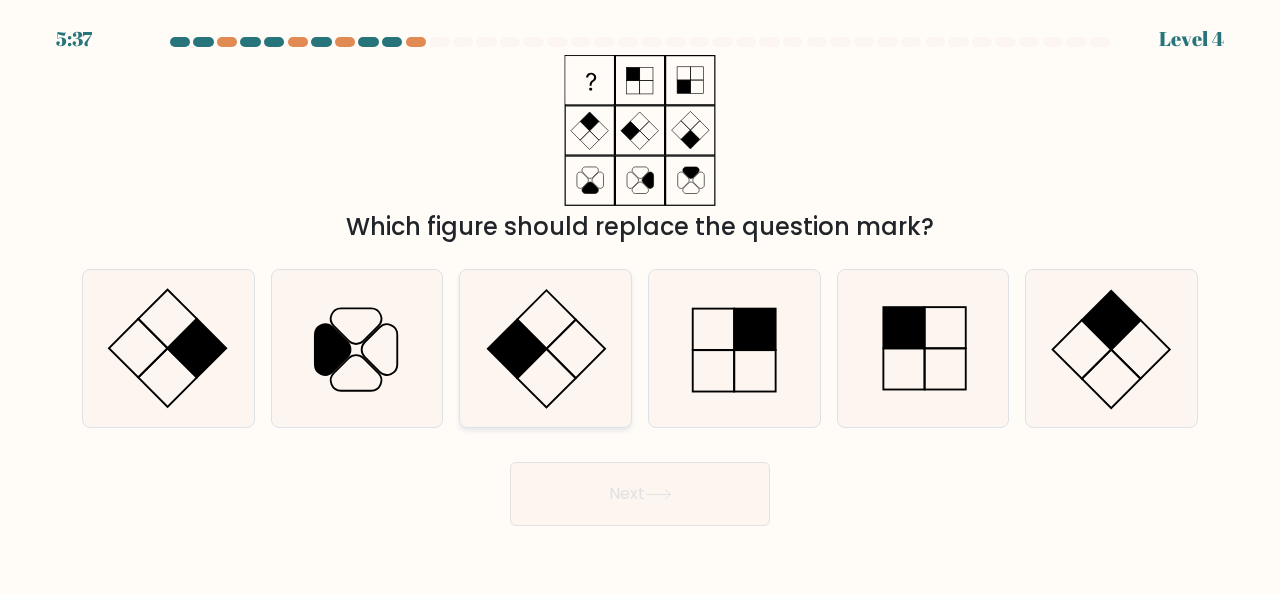 click 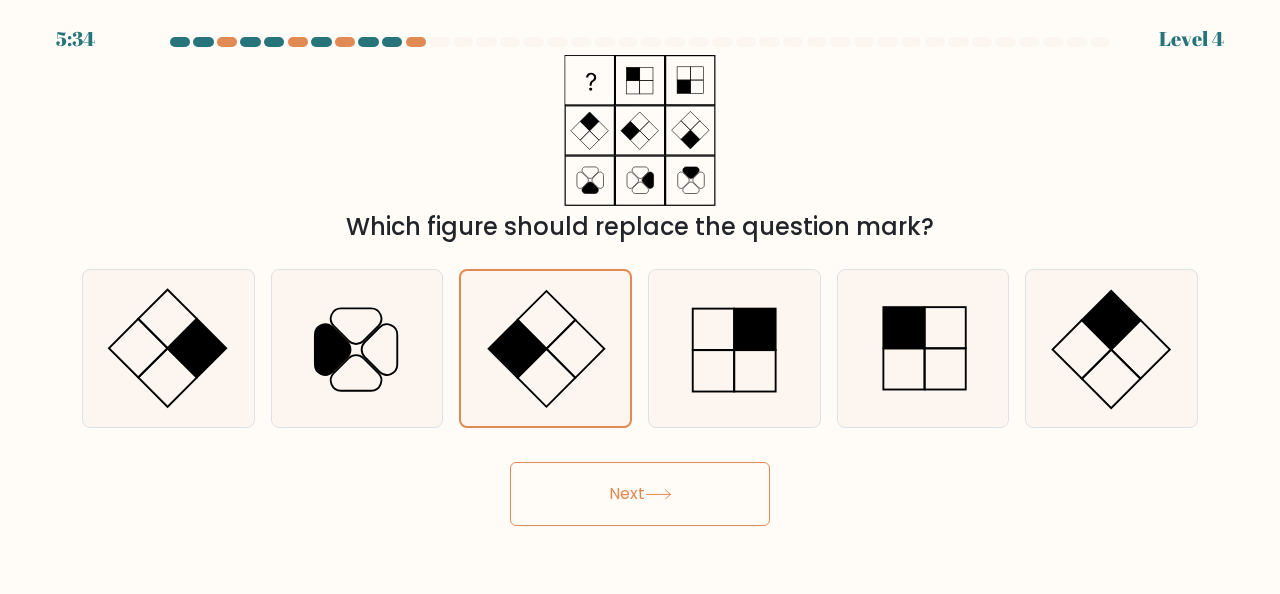click on "5:34
Level 4" at bounding box center (640, 297) 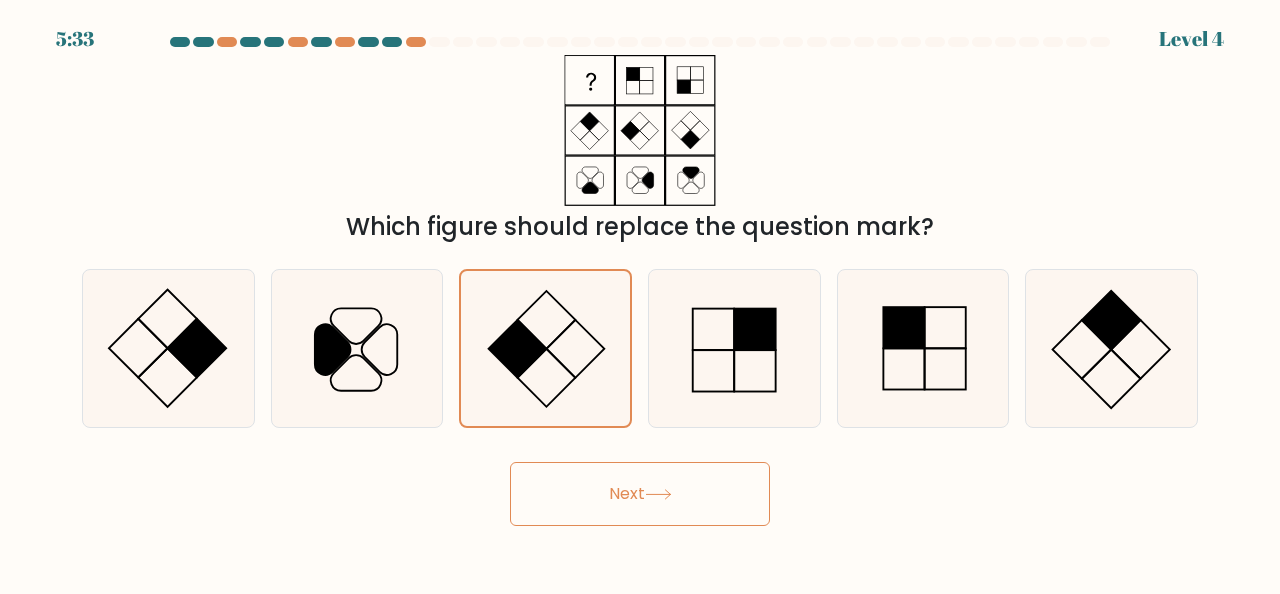 click on "Next" at bounding box center [640, 494] 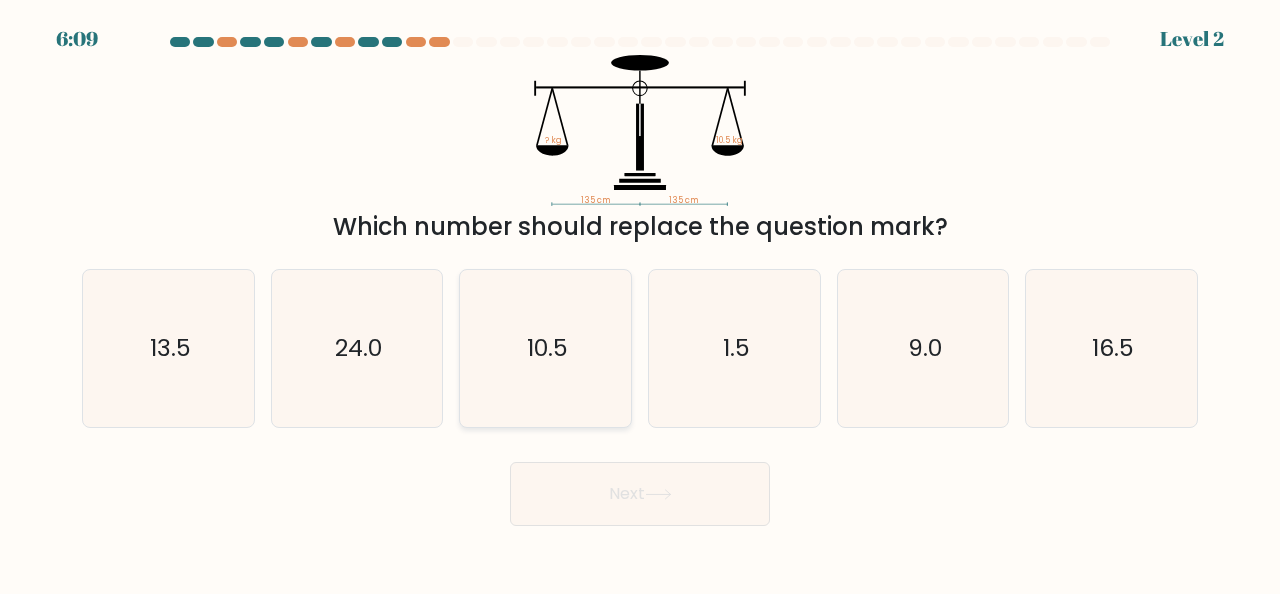 click on "10.5" 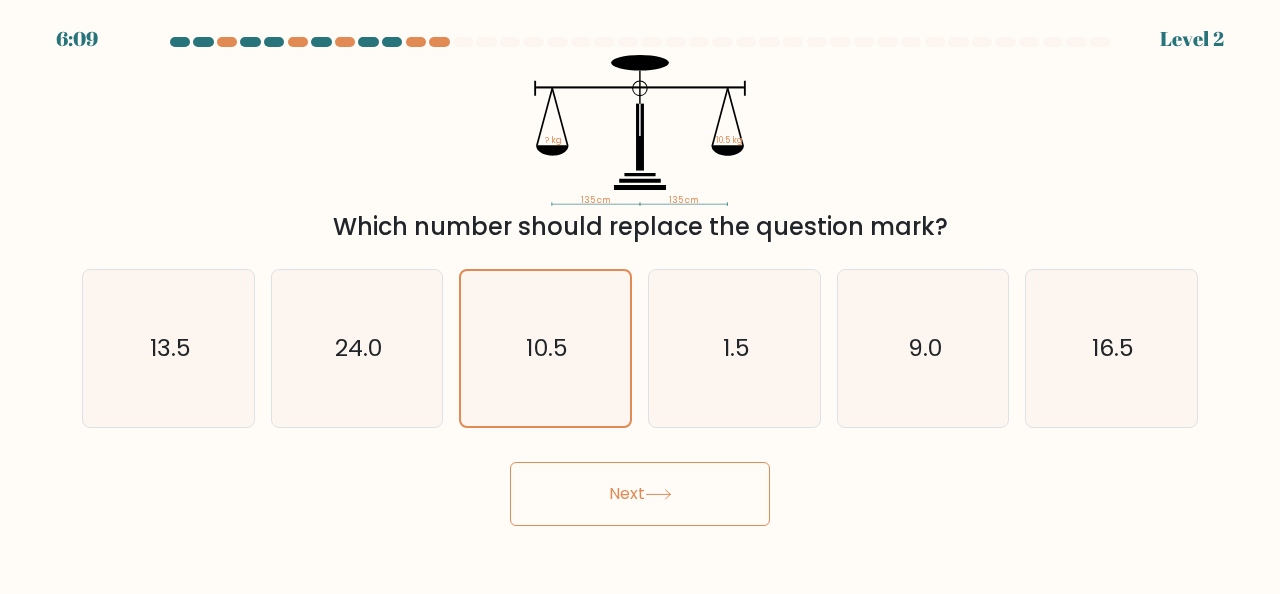 drag, startPoint x: 602, startPoint y: 484, endPoint x: 621, endPoint y: 476, distance: 20.615528 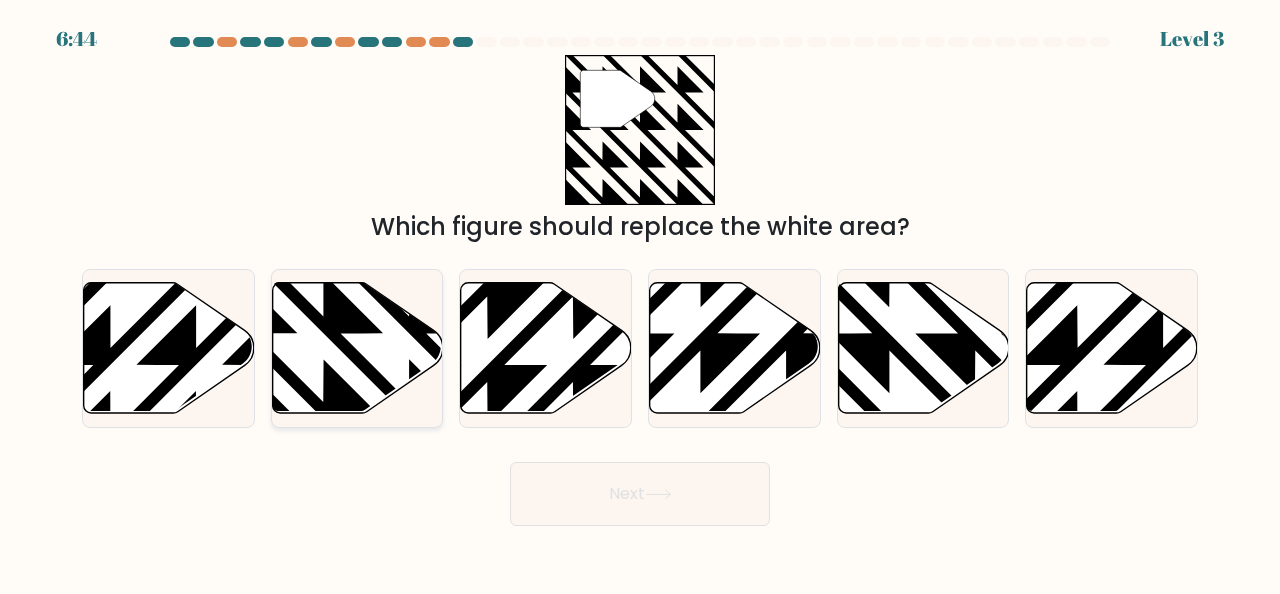 click 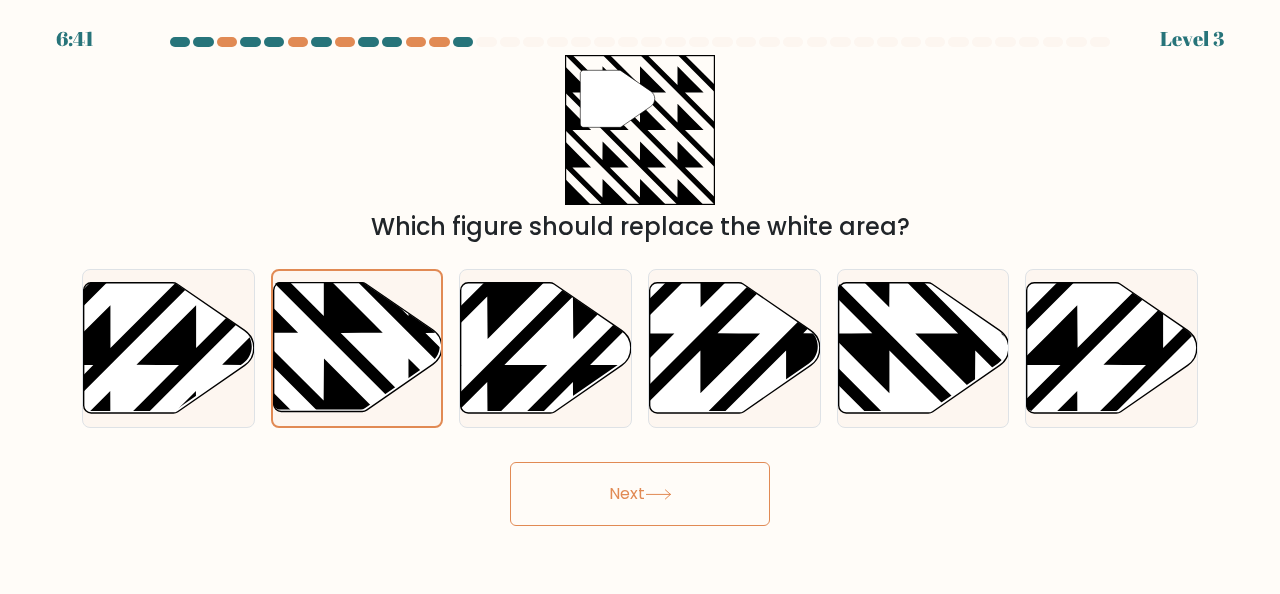 click on "Next" at bounding box center (640, 494) 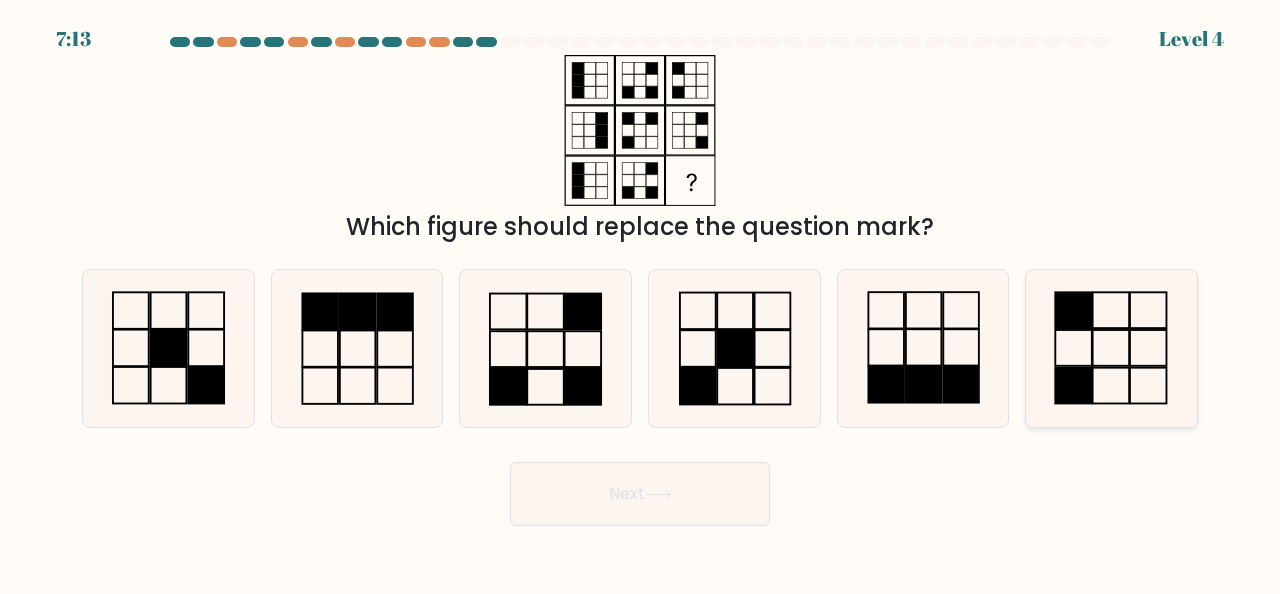 click 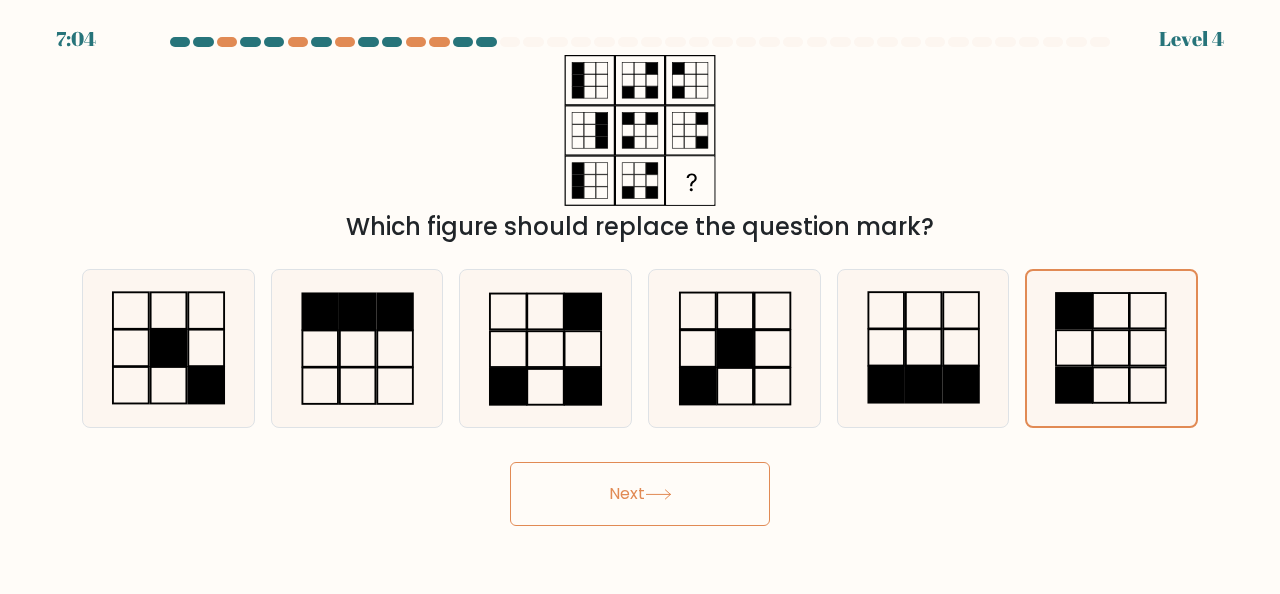 drag, startPoint x: 660, startPoint y: 495, endPoint x: 681, endPoint y: 483, distance: 24.186773 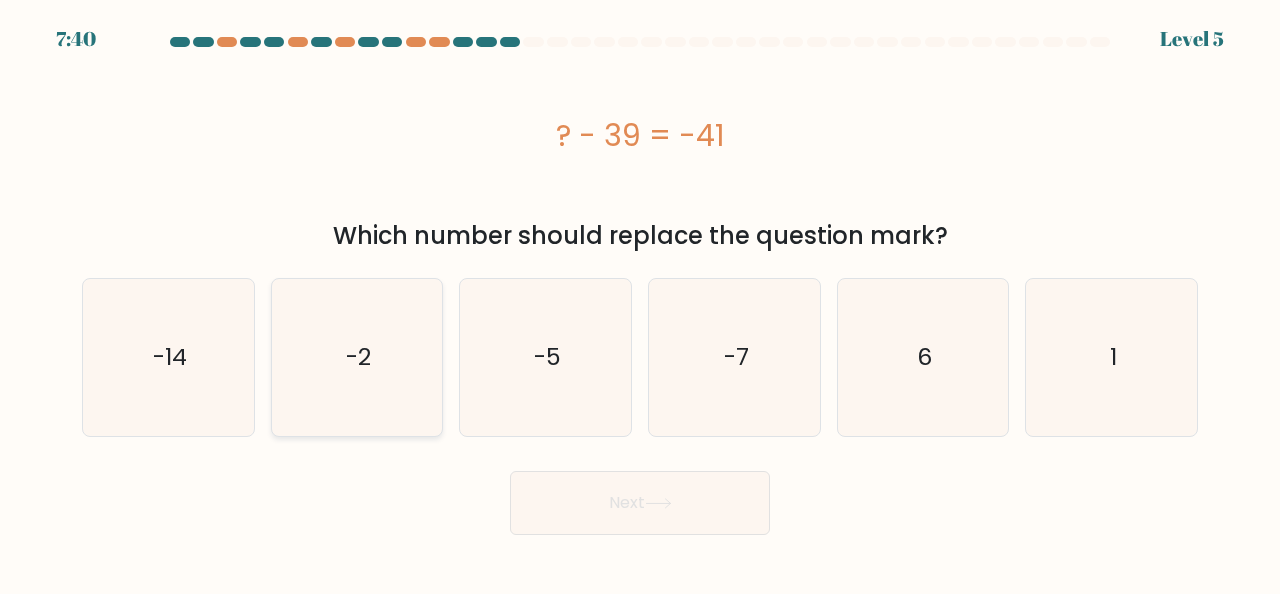 click on "-2" 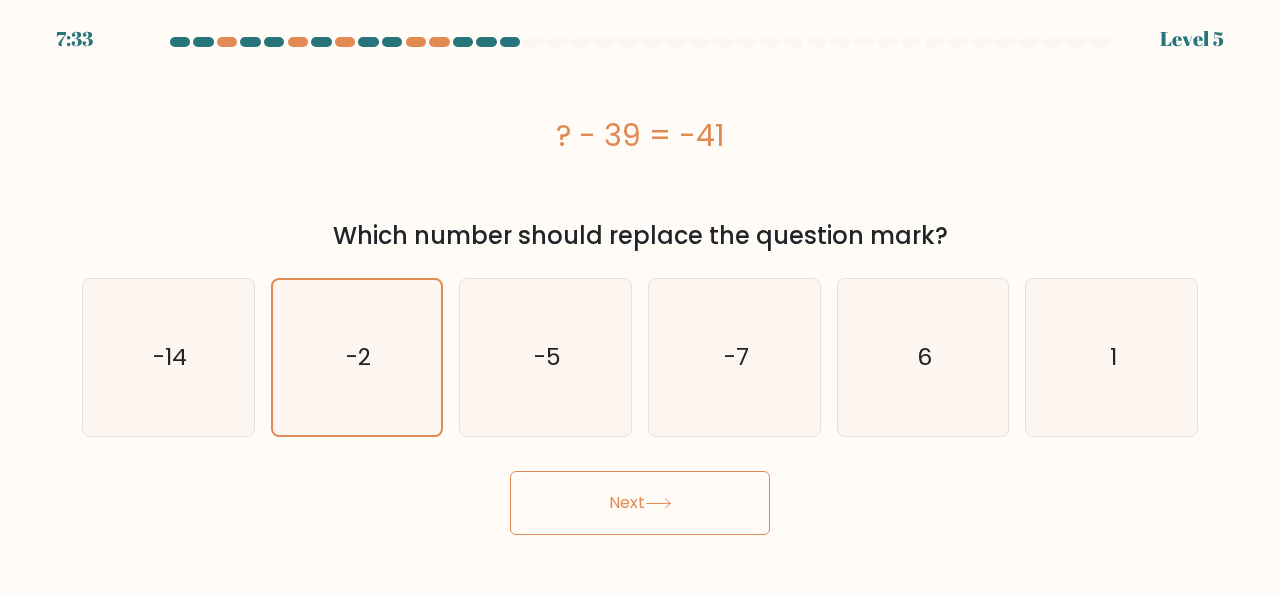drag, startPoint x: 613, startPoint y: 533, endPoint x: 632, endPoint y: 515, distance: 26.172504 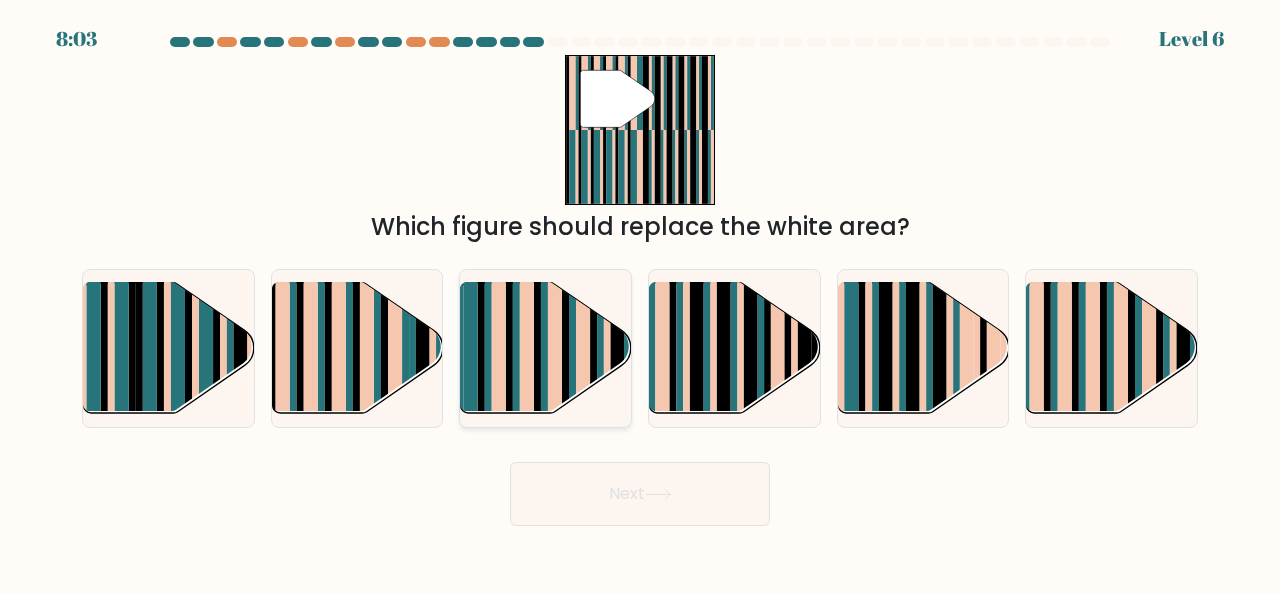 drag, startPoint x: 506, startPoint y: 340, endPoint x: 516, endPoint y: 333, distance: 12.206555 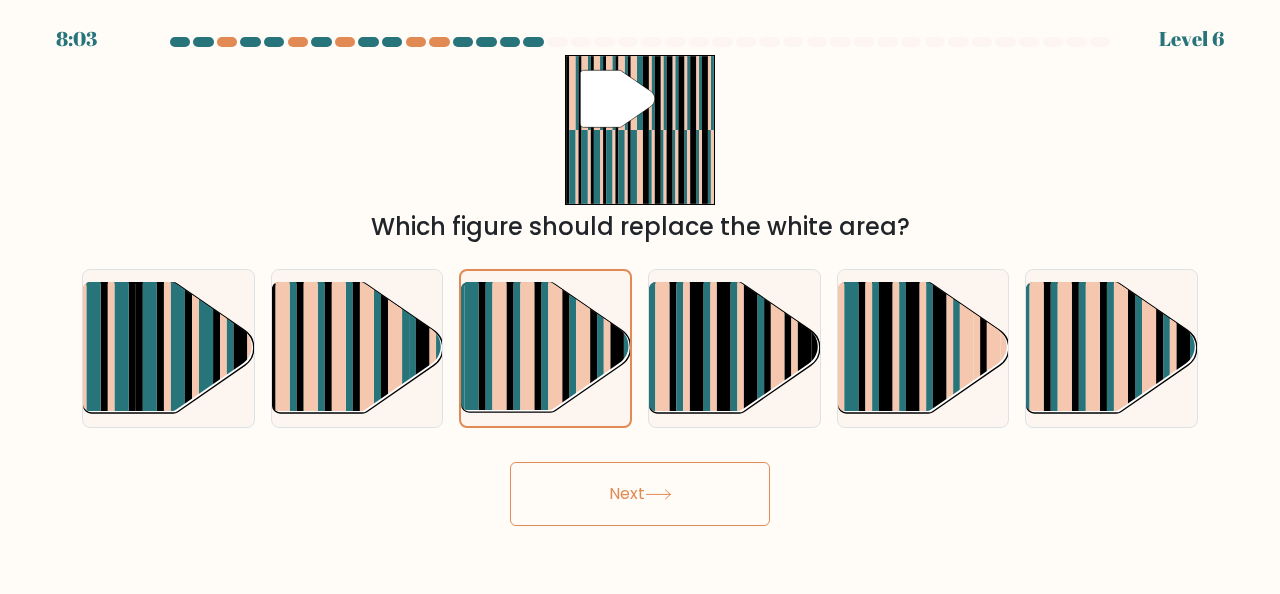 click on "Next" at bounding box center (640, 494) 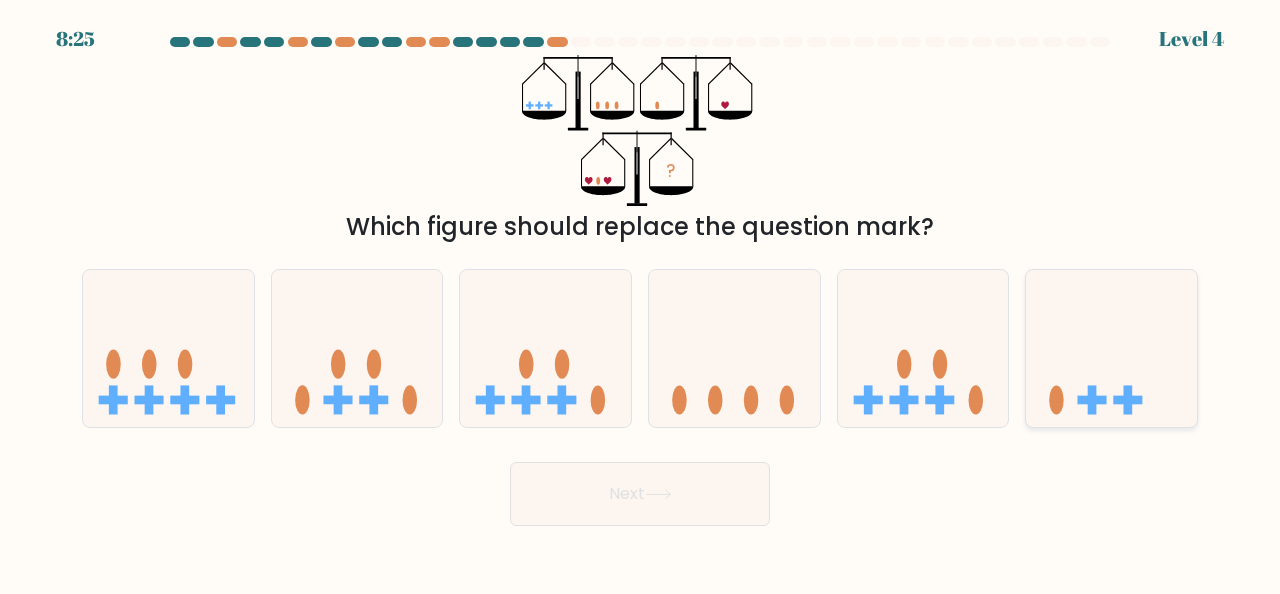 click 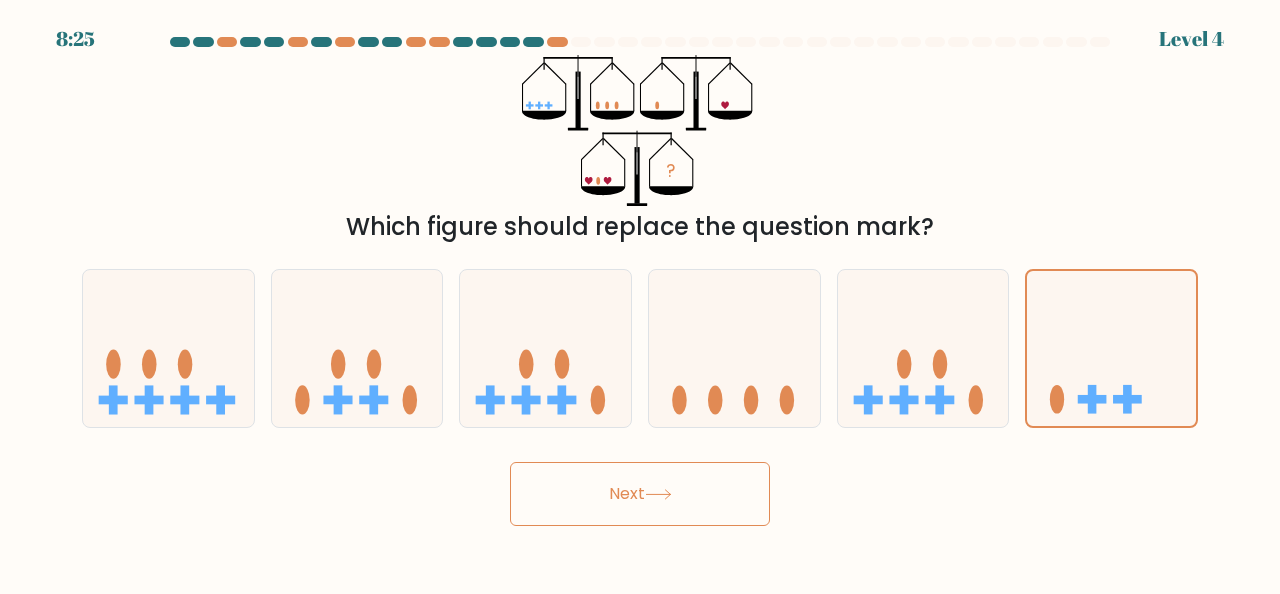 click on "Next" at bounding box center [640, 494] 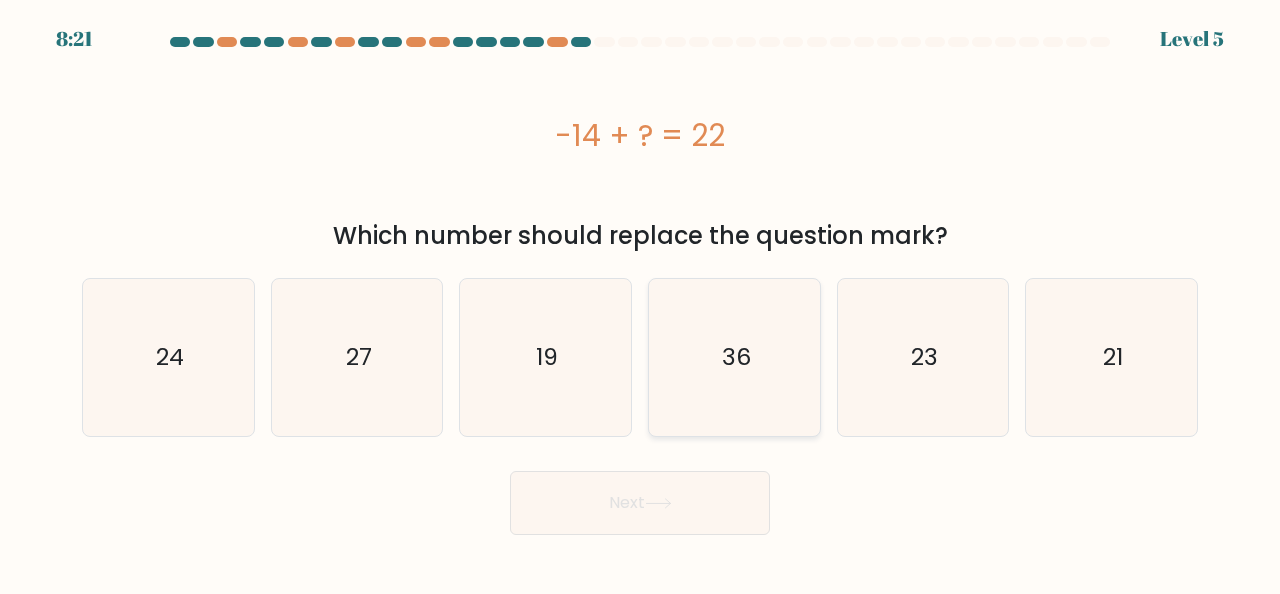 click on "36" 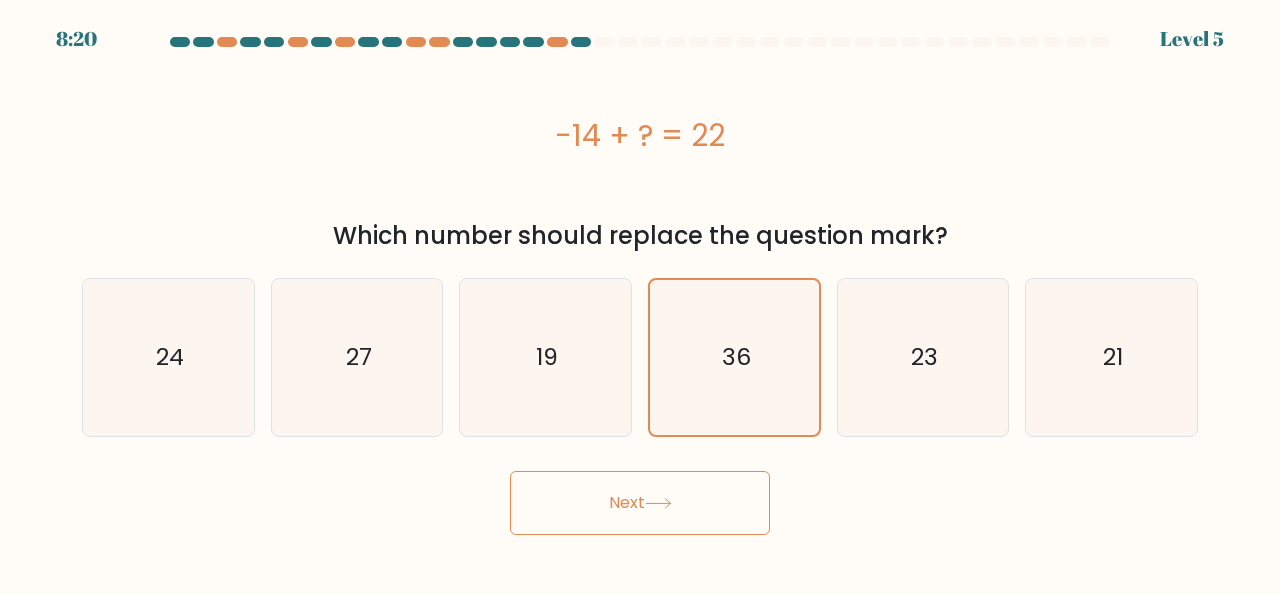 click on "Next" at bounding box center (640, 503) 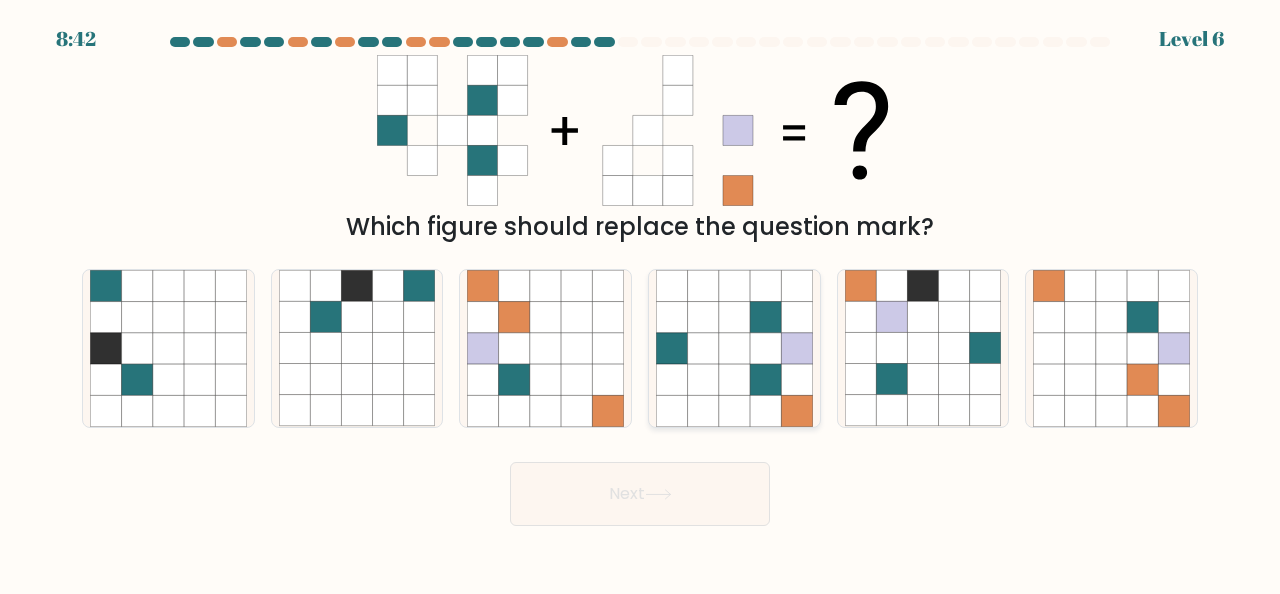 drag, startPoint x: 704, startPoint y: 332, endPoint x: 691, endPoint y: 397, distance: 66.287254 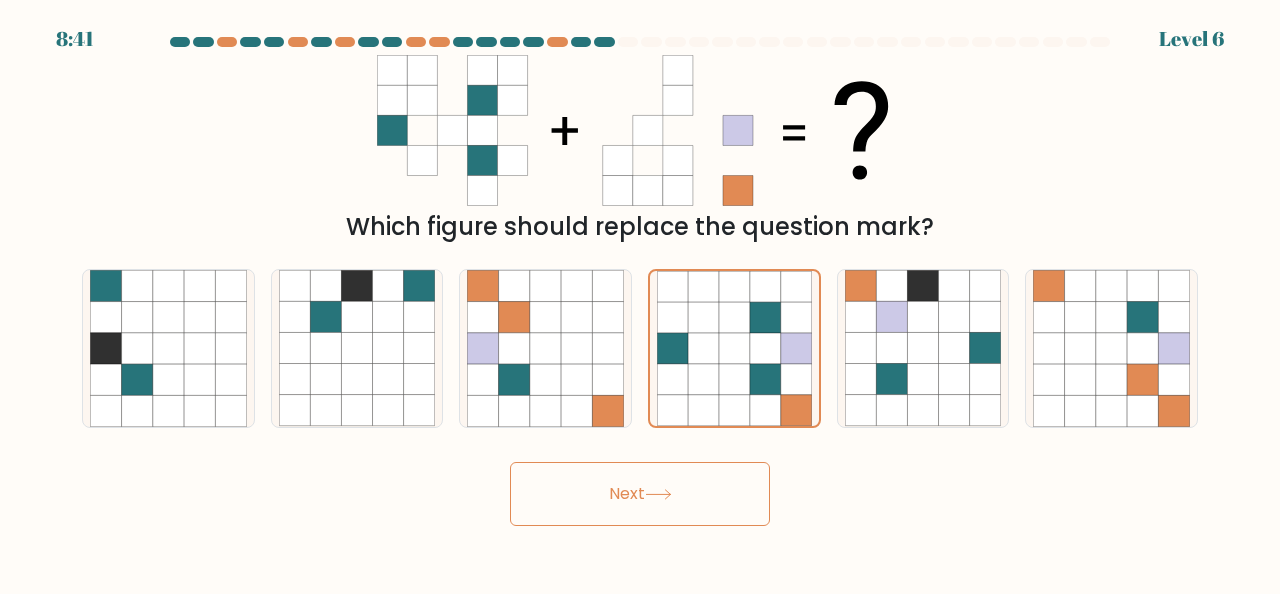 click 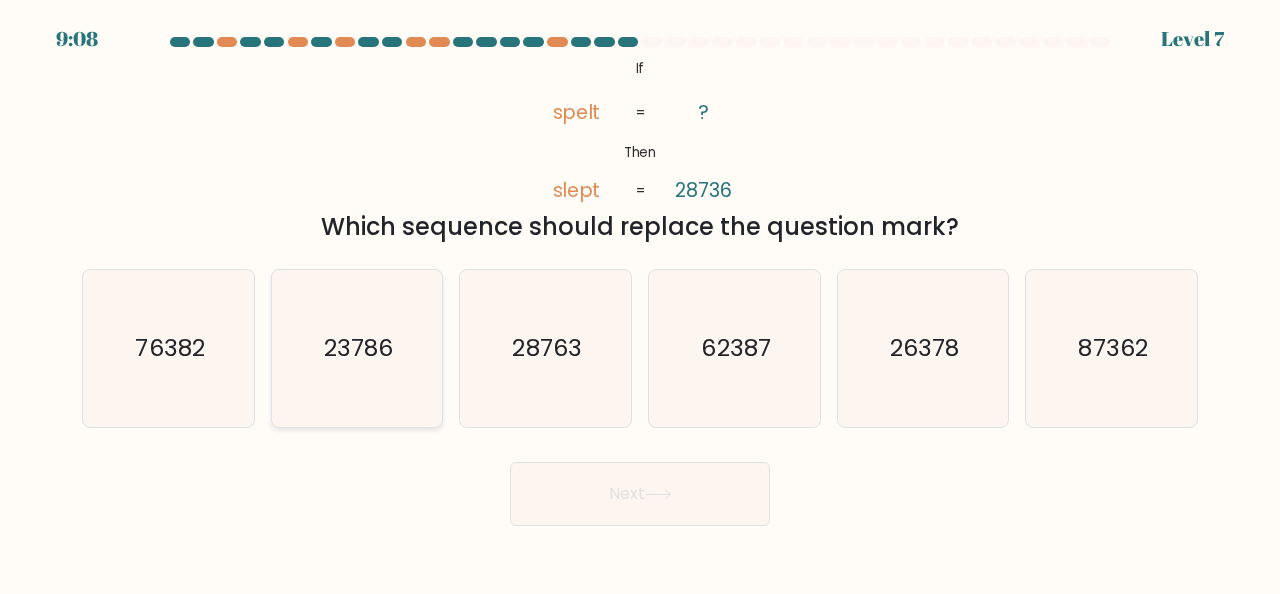 click on "23786" 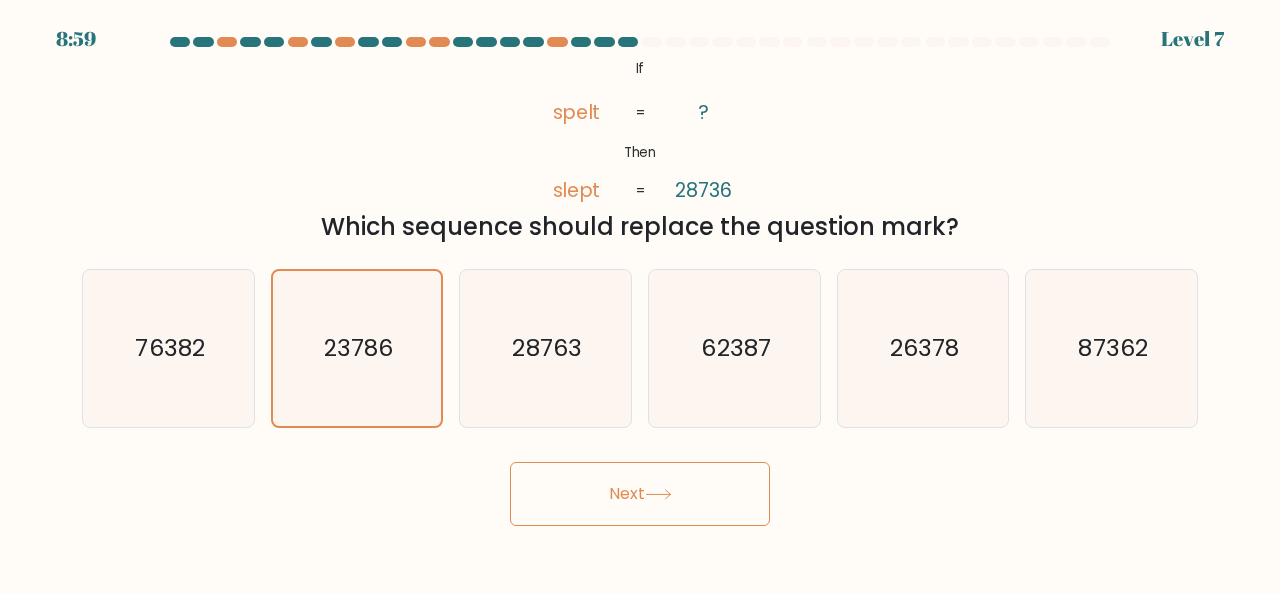 click on "Next" at bounding box center [640, 494] 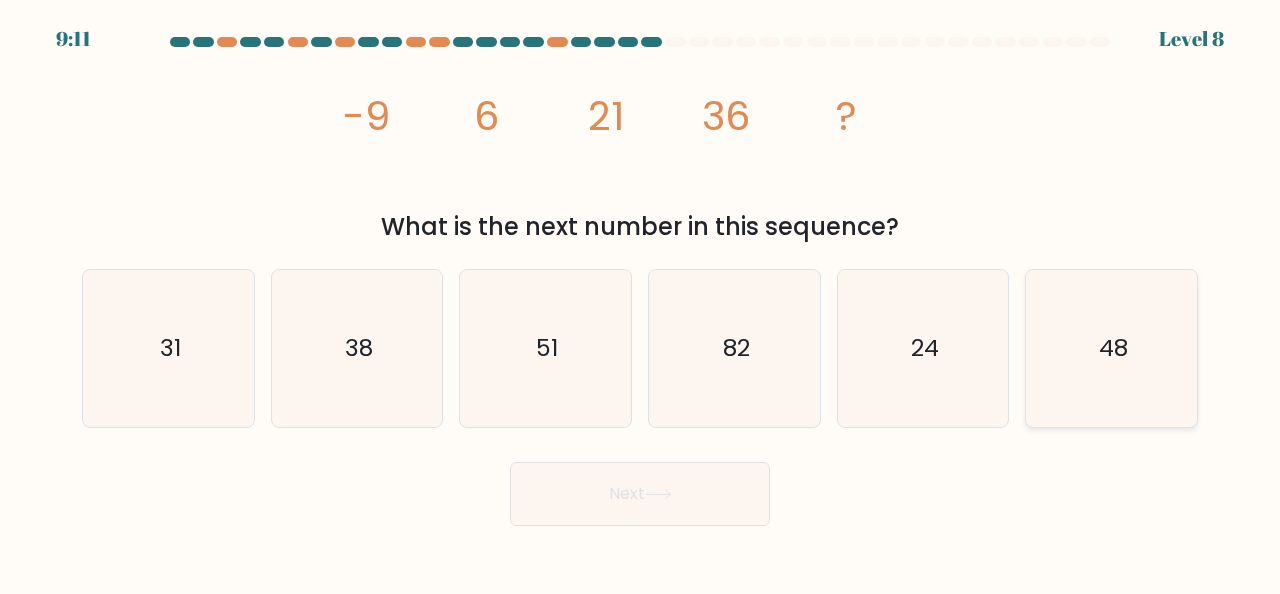 drag, startPoint x: 1083, startPoint y: 368, endPoint x: 772, endPoint y: 553, distance: 361.86462 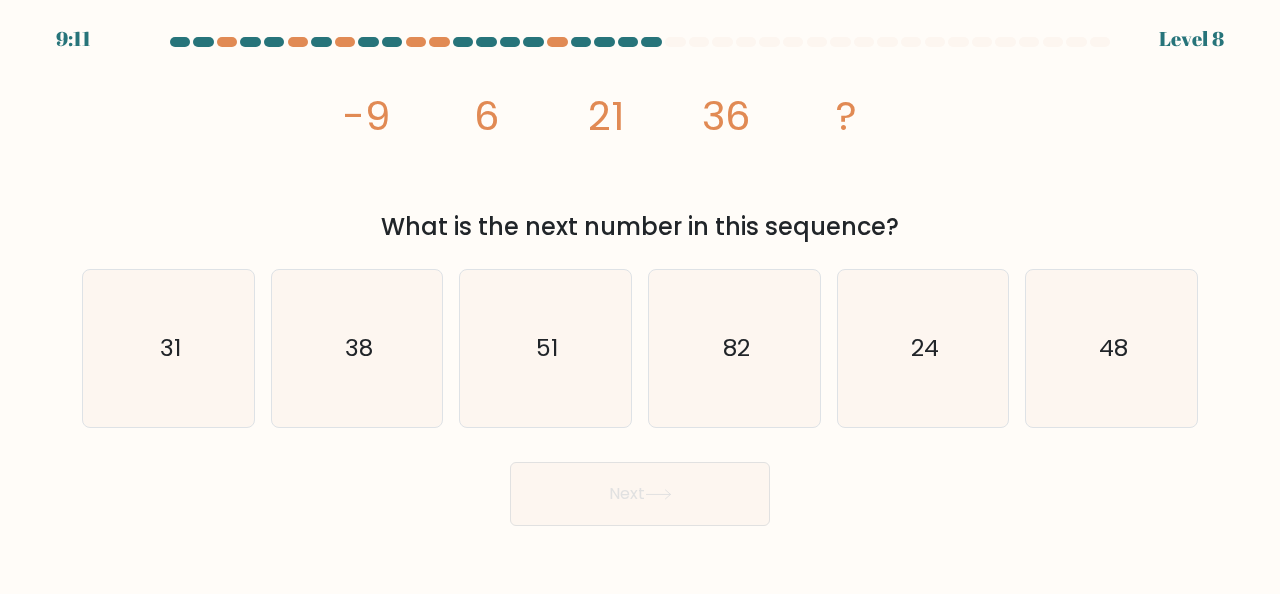 click on "48" 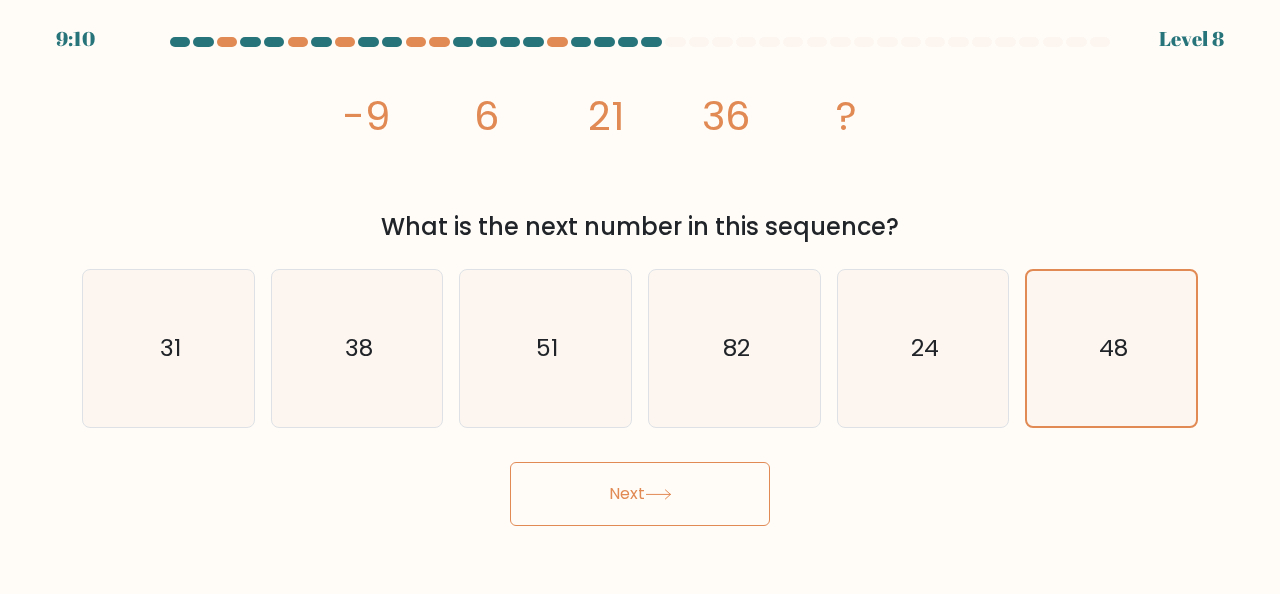 click on "Next" at bounding box center (640, 494) 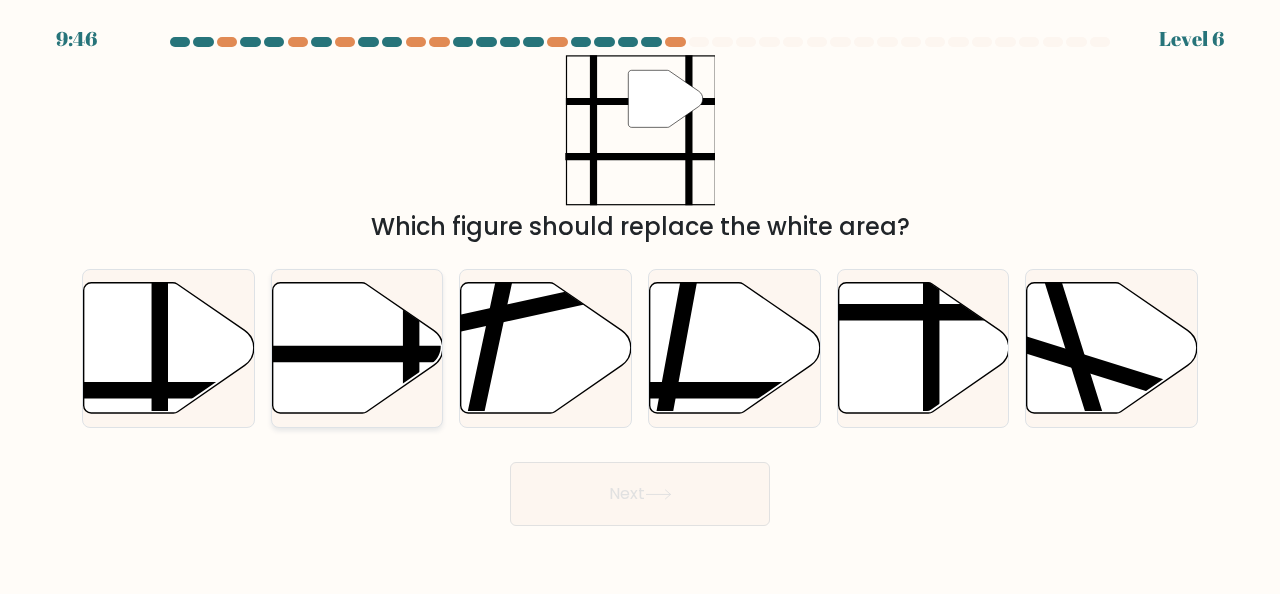 drag, startPoint x: 365, startPoint y: 341, endPoint x: 432, endPoint y: 385, distance: 80.1561 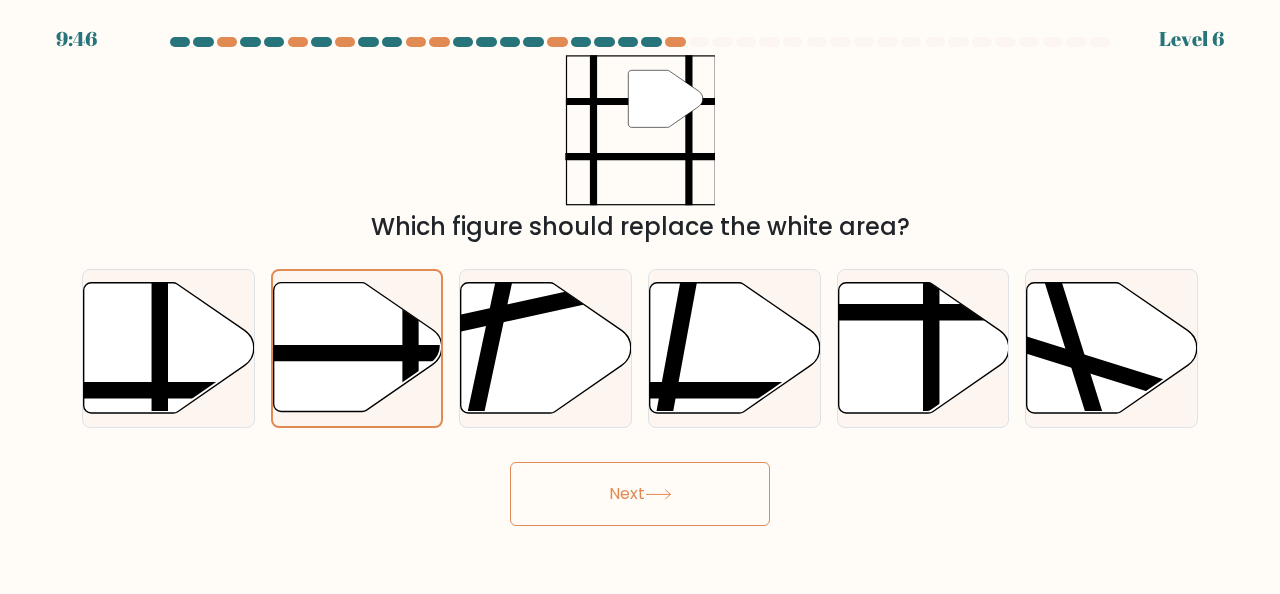 click on "Next" at bounding box center (640, 494) 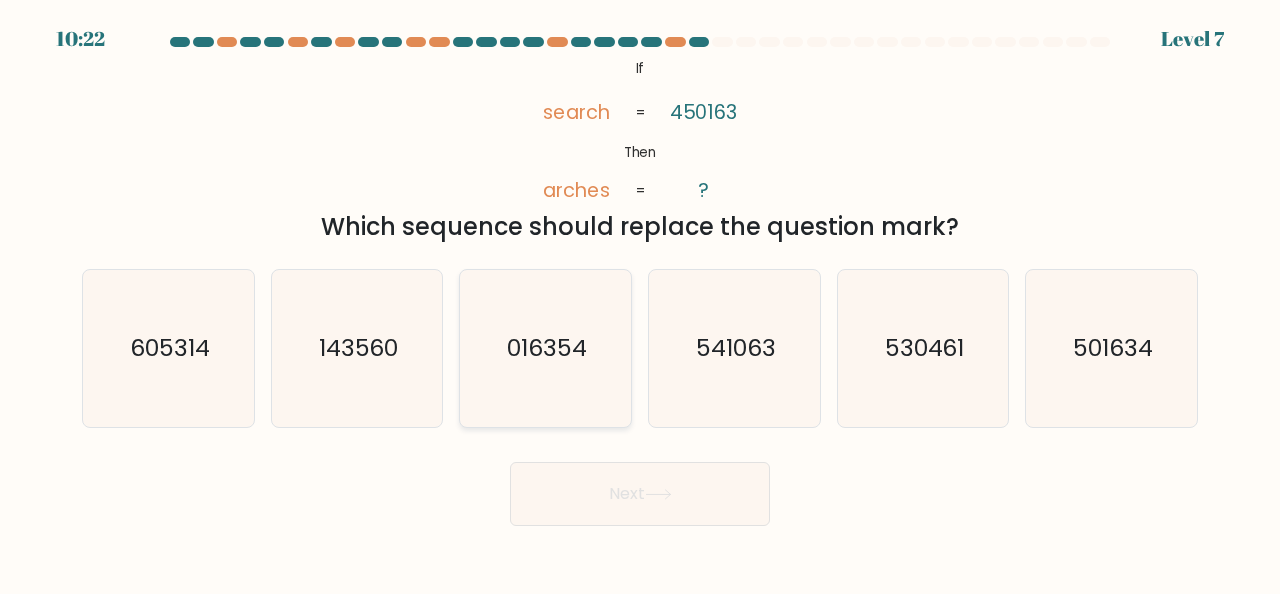 click on "016354" 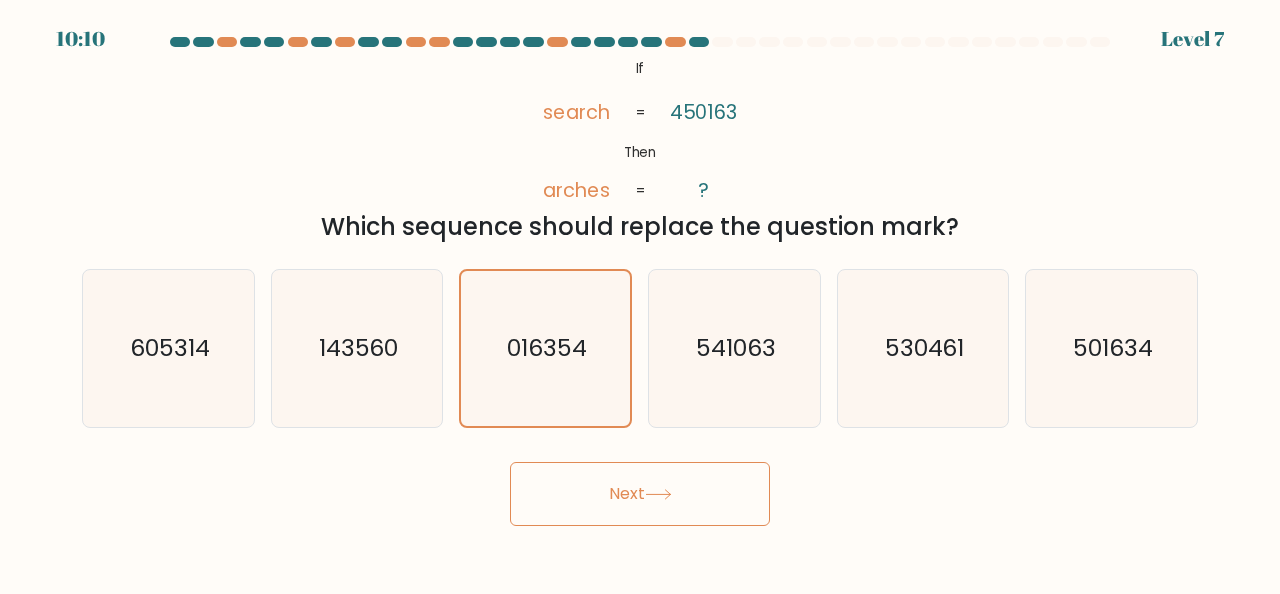 click on "Next" at bounding box center (640, 494) 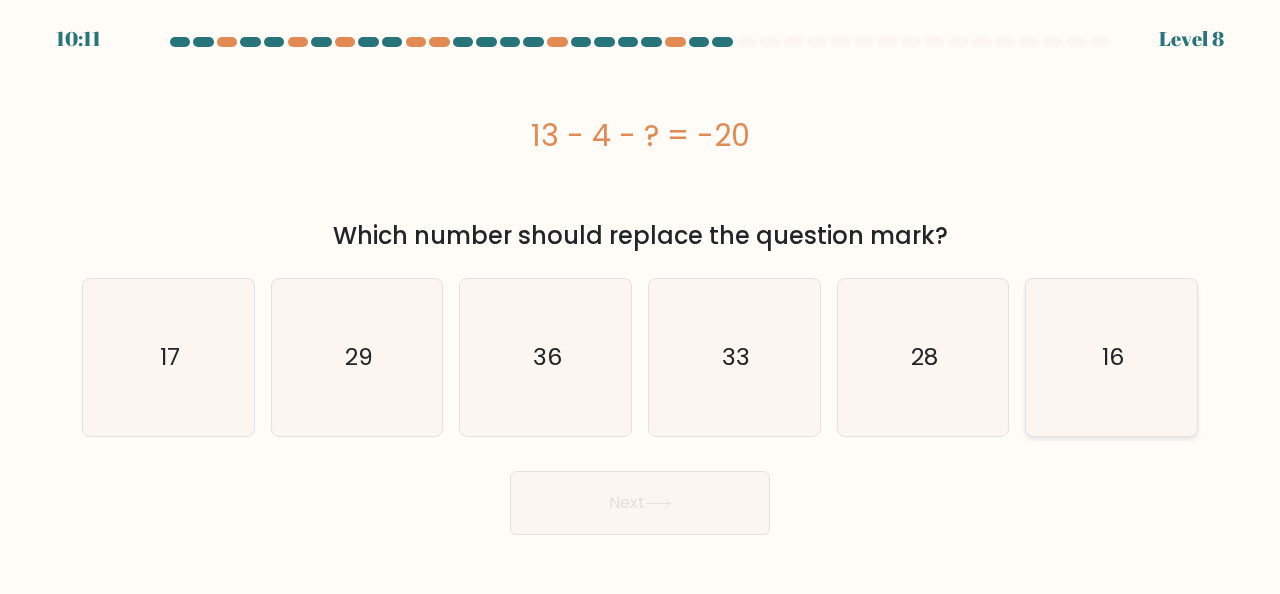 drag, startPoint x: 1132, startPoint y: 377, endPoint x: 1143, endPoint y: 368, distance: 14.21267 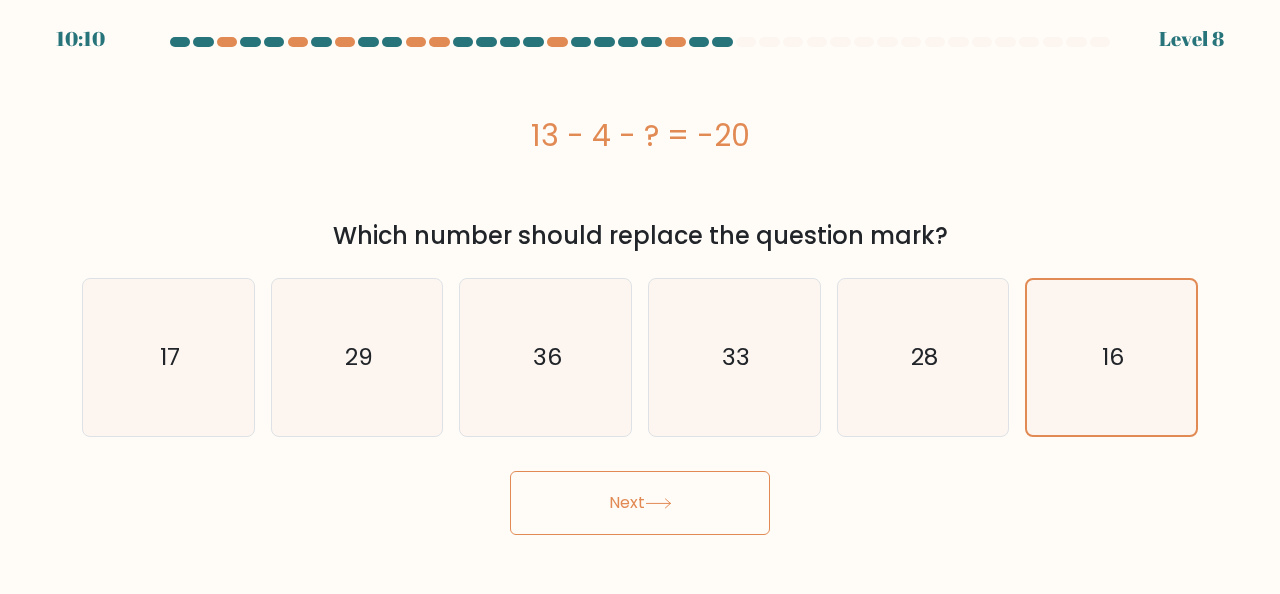 click 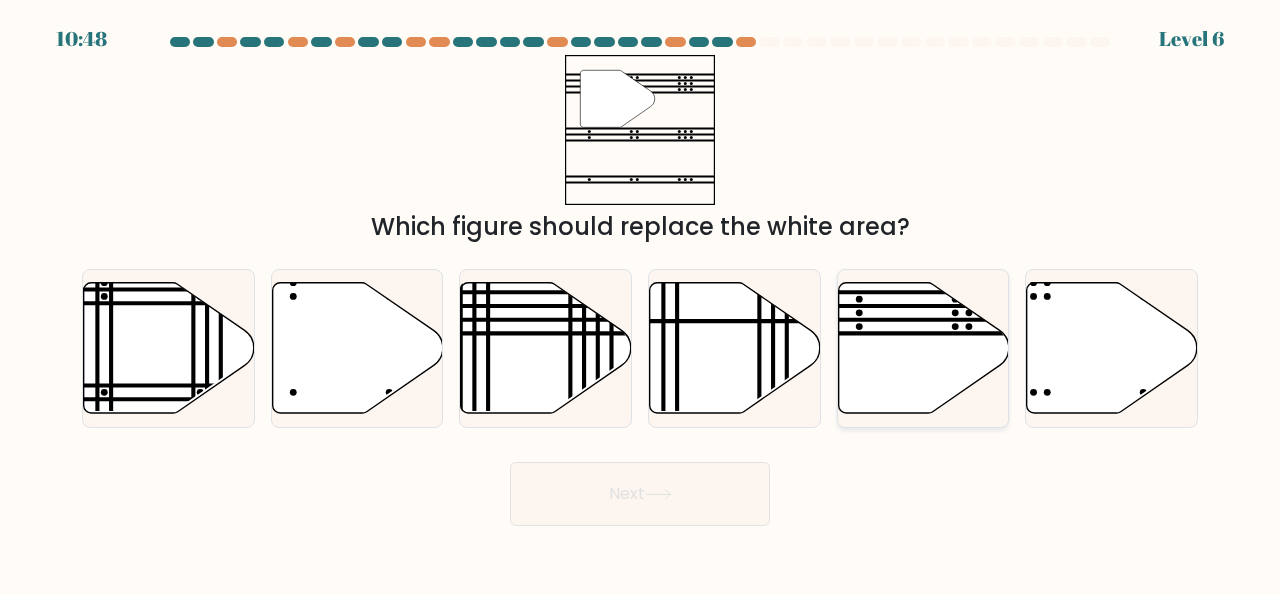 drag, startPoint x: 913, startPoint y: 369, endPoint x: 919, endPoint y: 360, distance: 10.816654 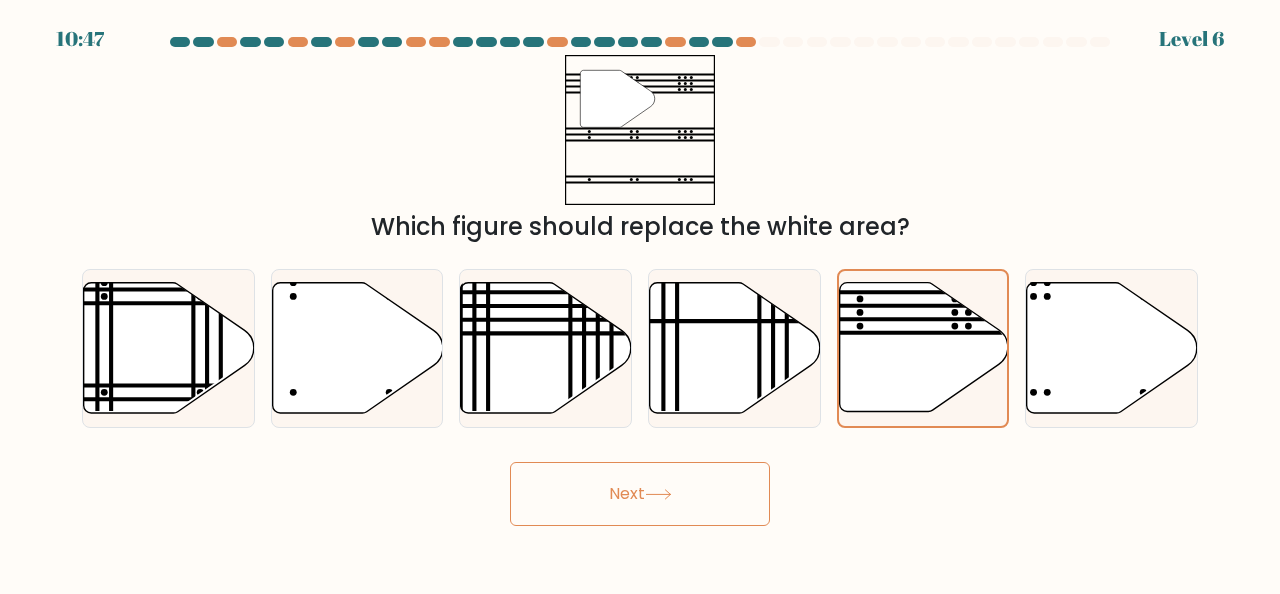 click on "Next" at bounding box center [640, 494] 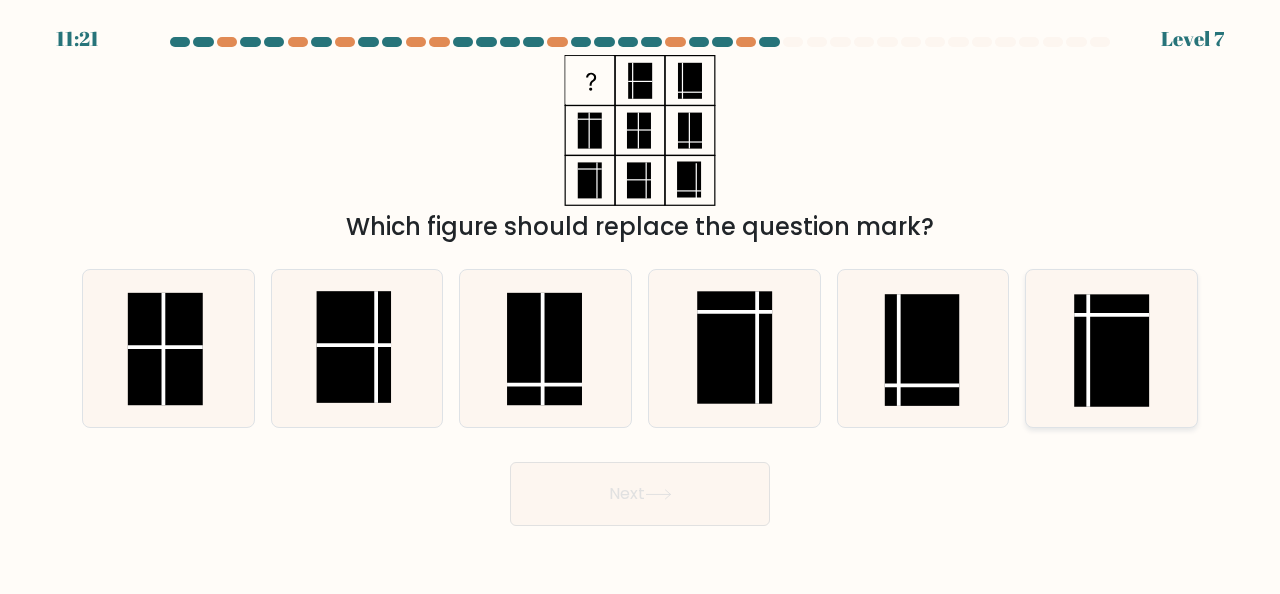 click 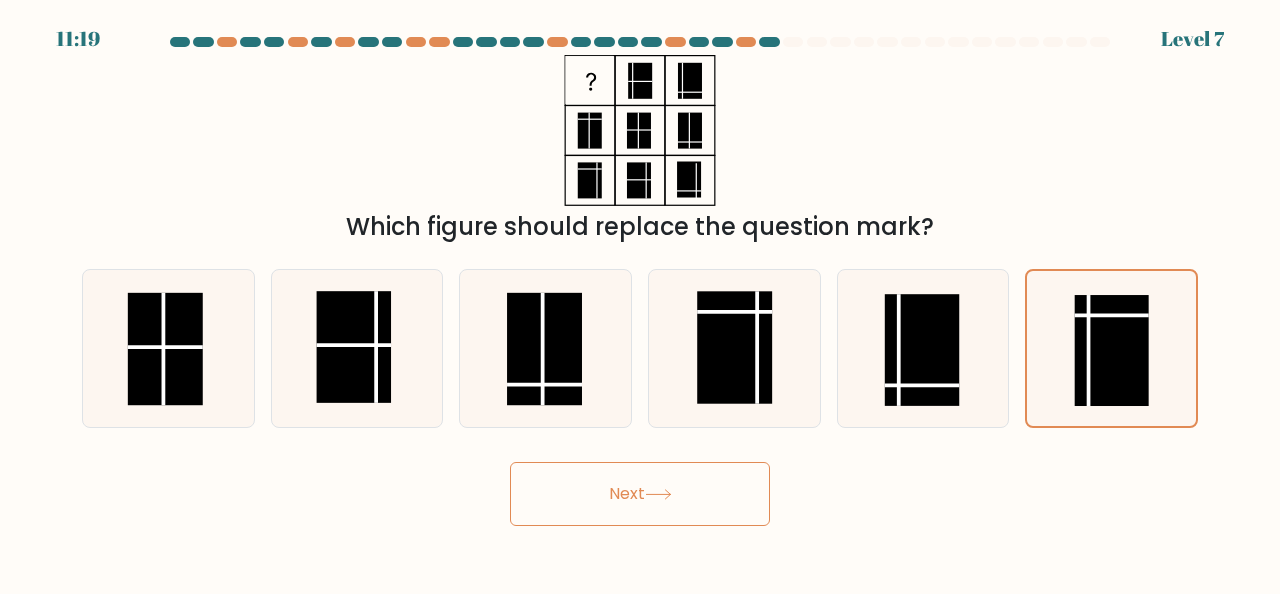 click 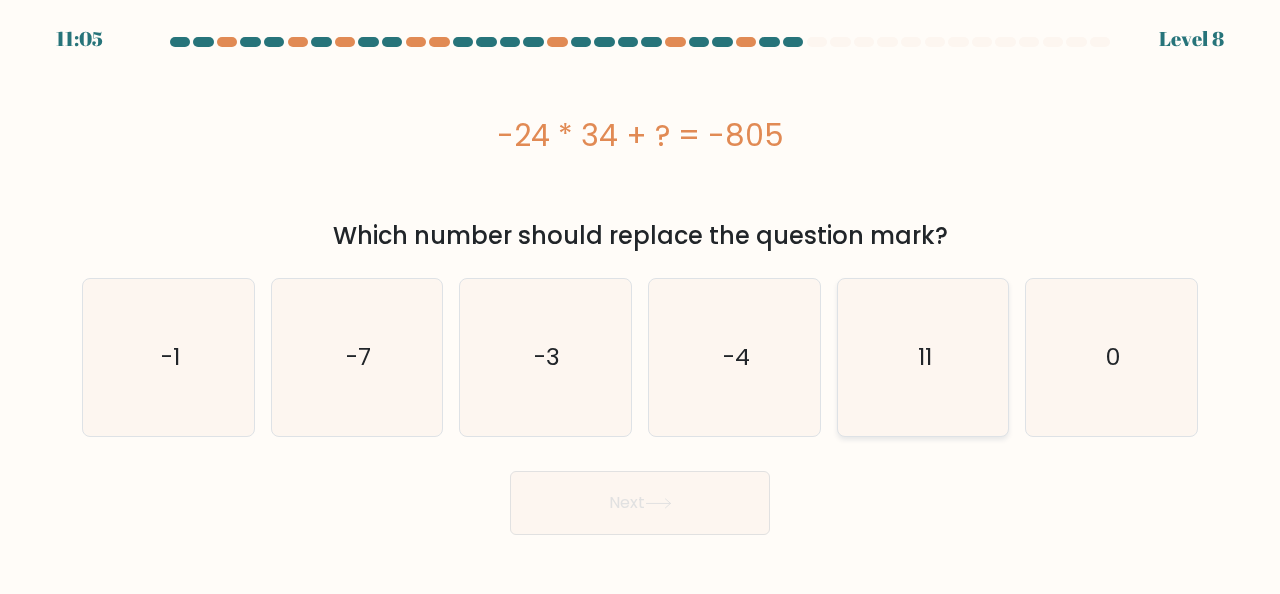click on "11" 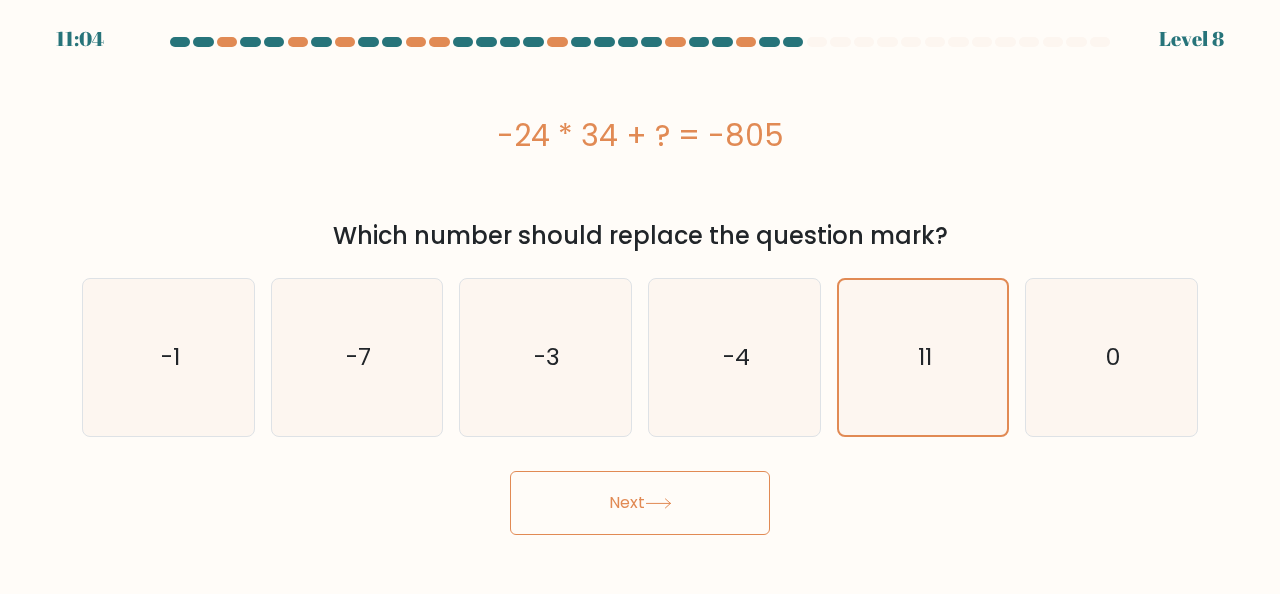 click on "Next" at bounding box center (640, 503) 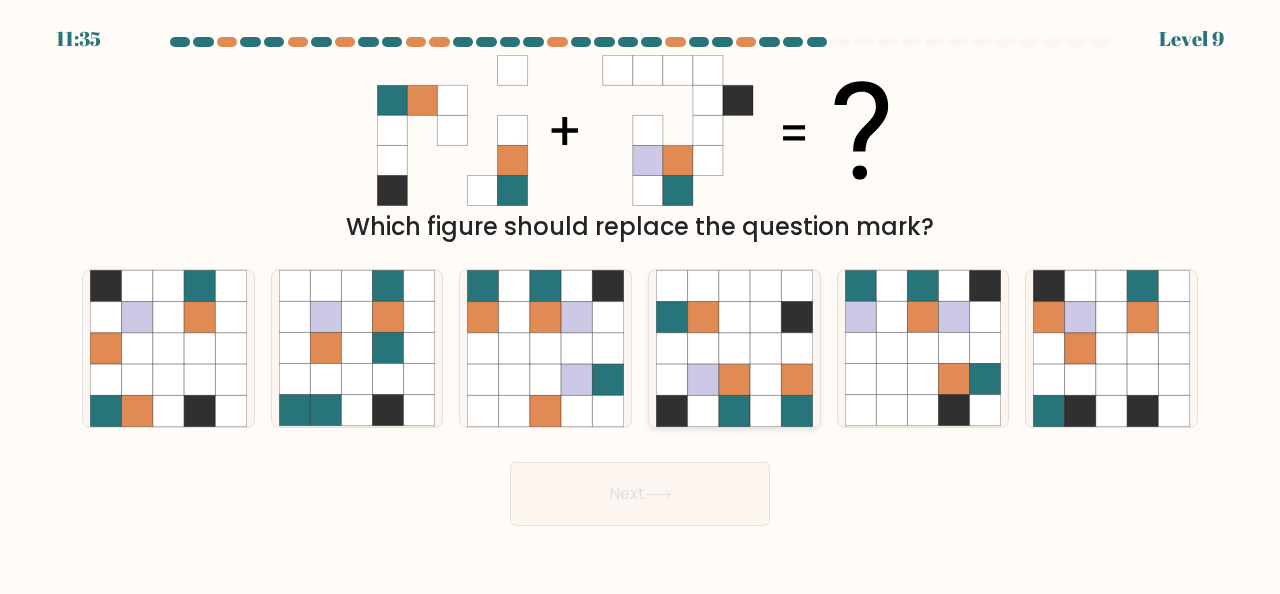 drag, startPoint x: 795, startPoint y: 398, endPoint x: 774, endPoint y: 397, distance: 21.023796 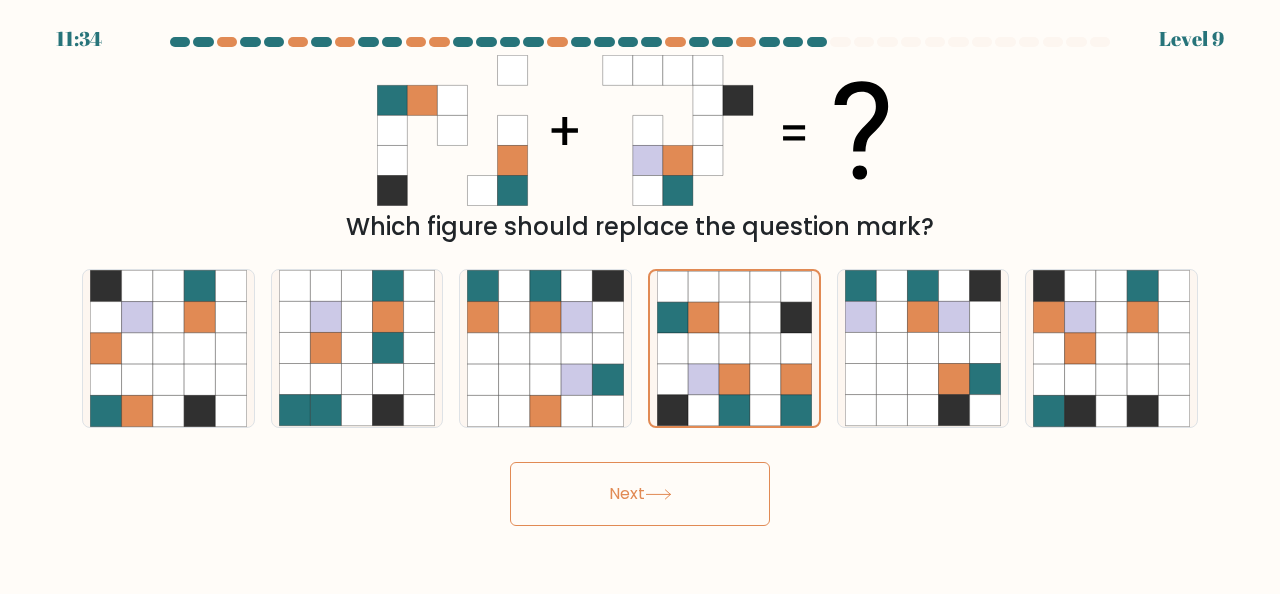click on "Next" at bounding box center (640, 494) 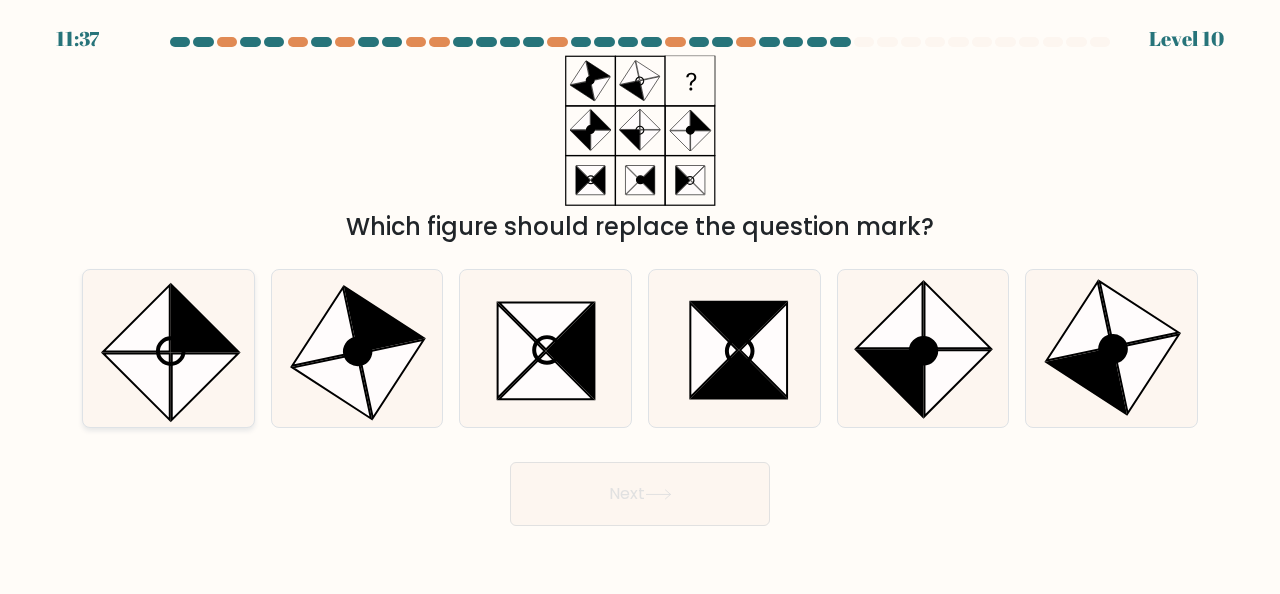 click 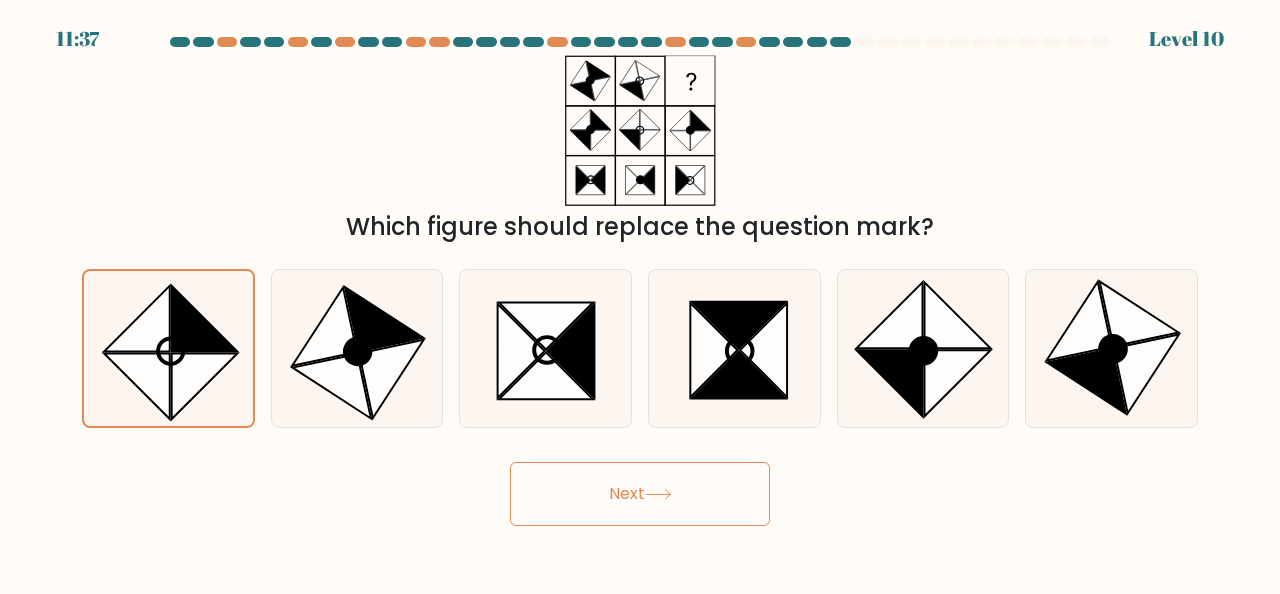 click on "Next" at bounding box center [640, 494] 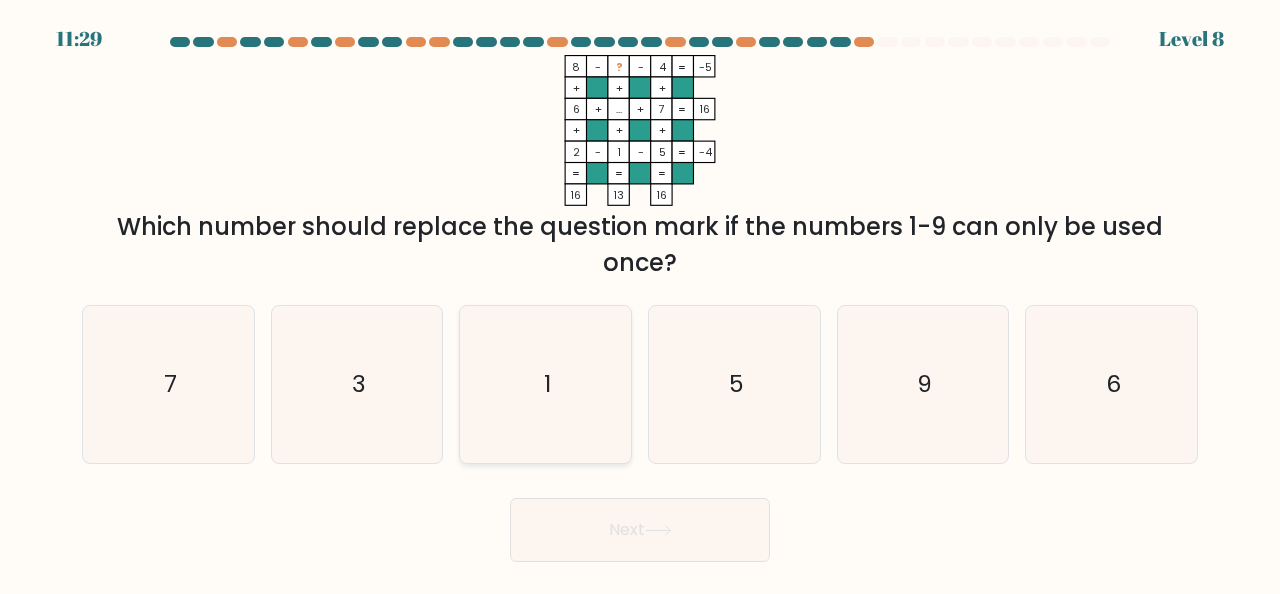 click on "1" 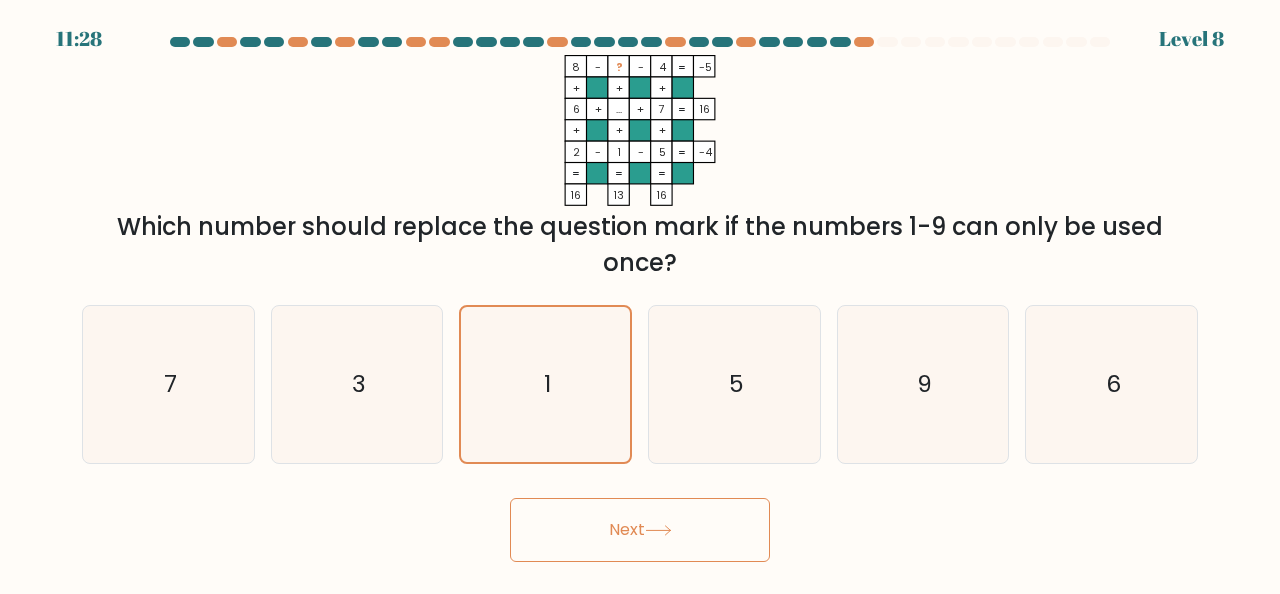 click on "Next" at bounding box center [640, 530] 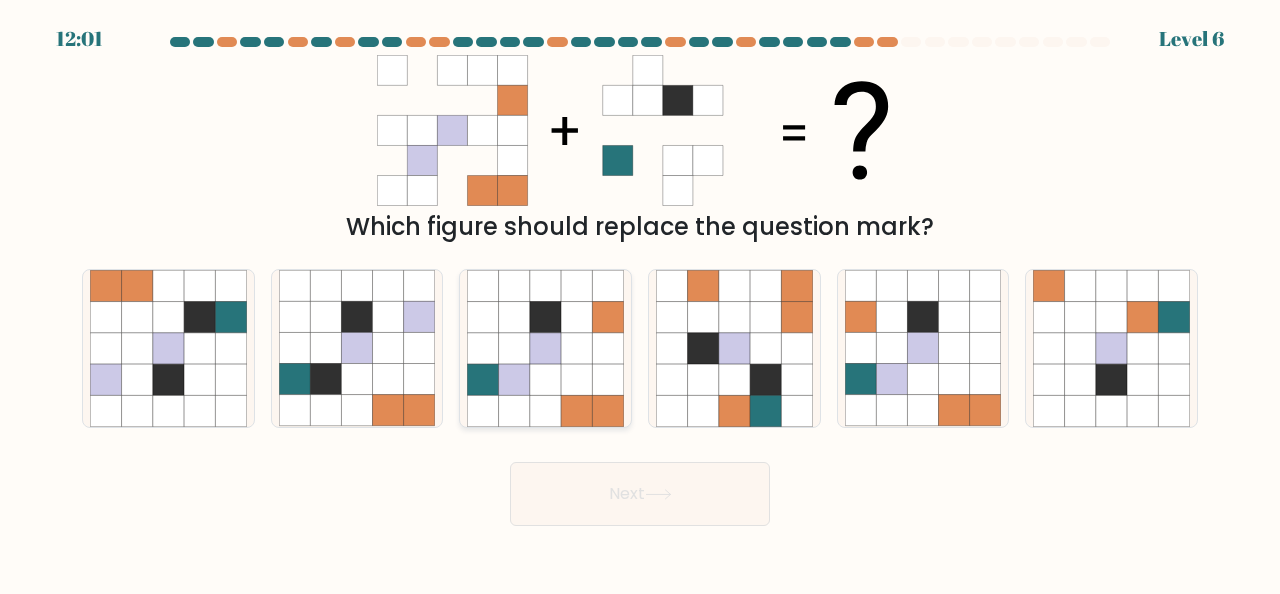 click 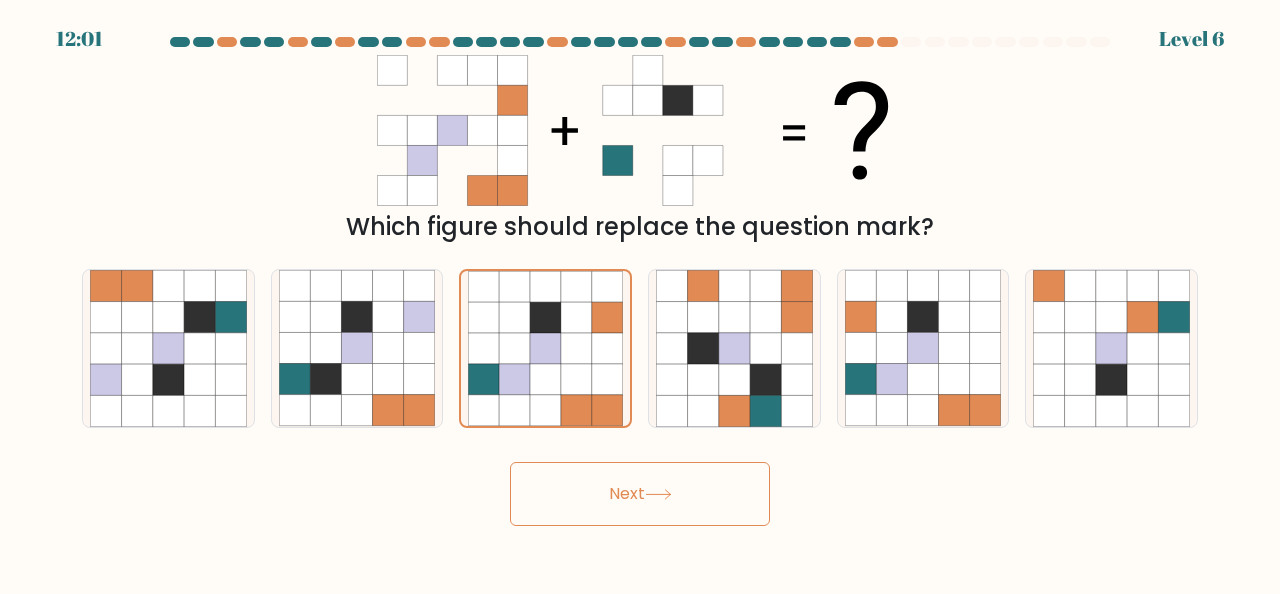 click on "Next" at bounding box center [640, 494] 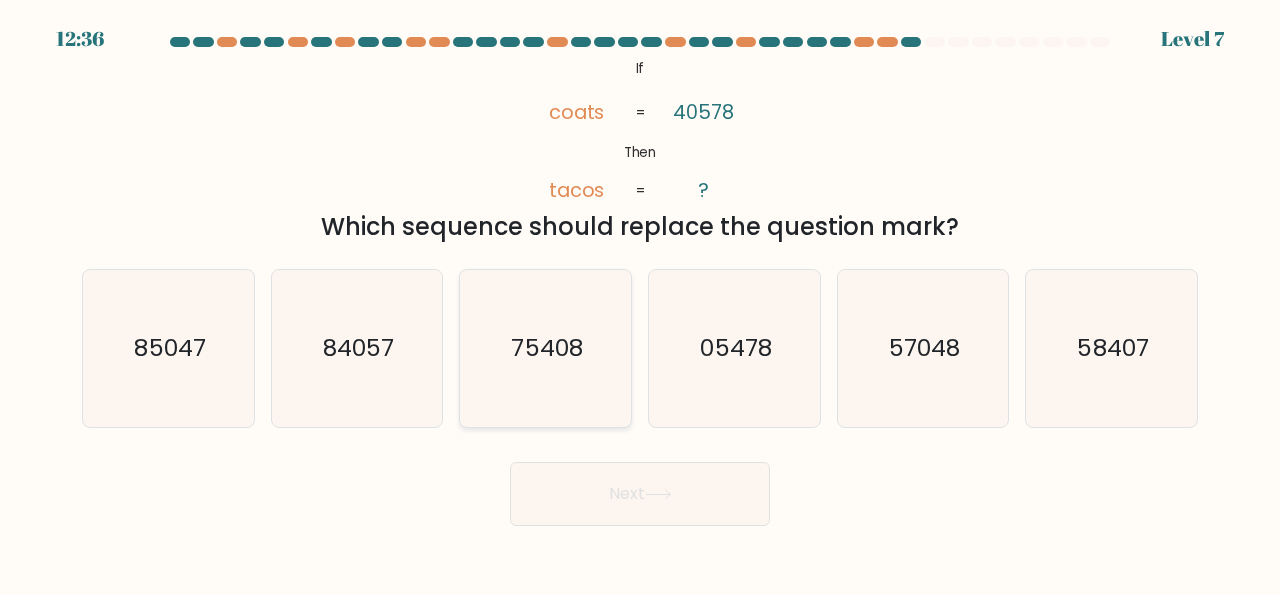 click on "75408" 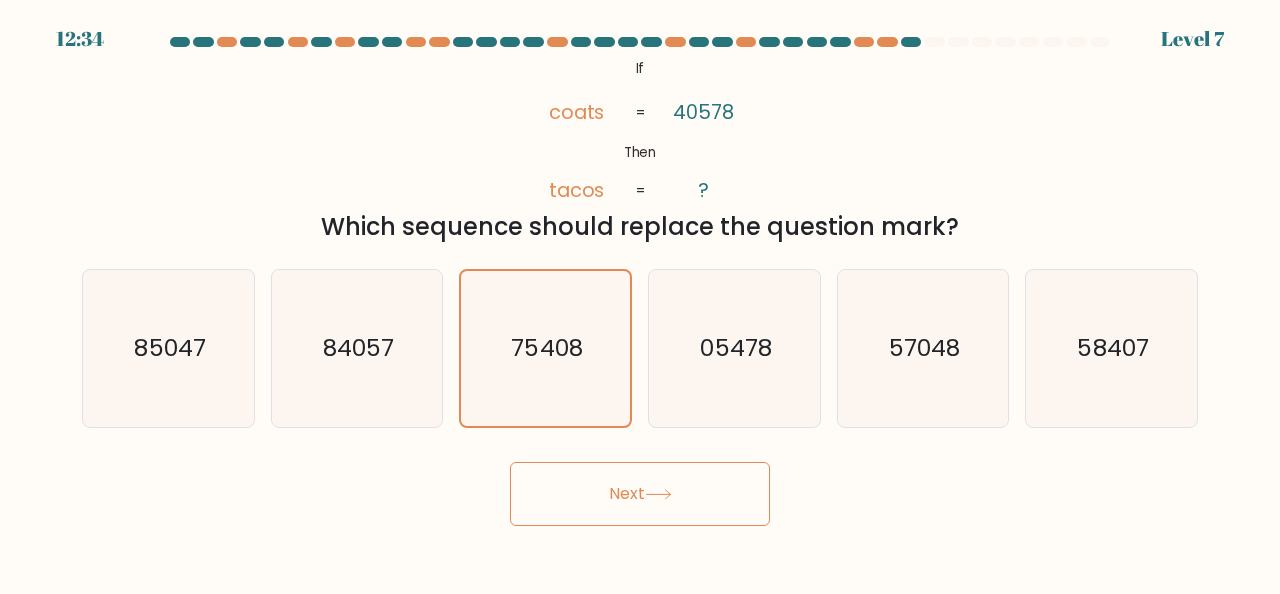 click on "Next" at bounding box center [640, 494] 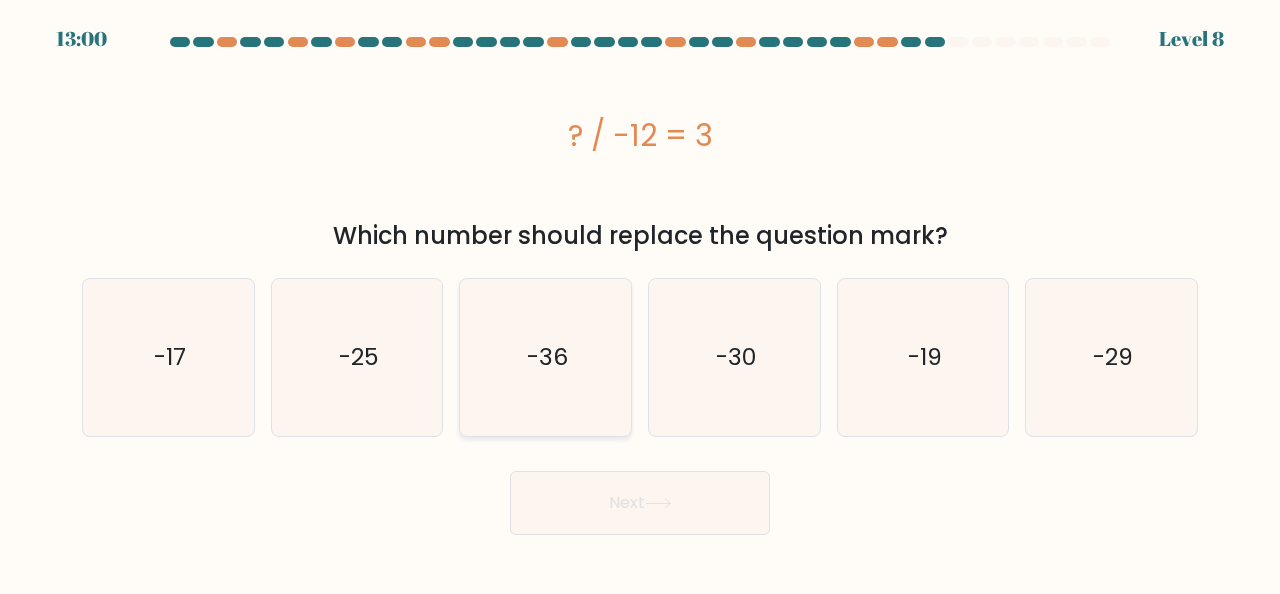 click on "-36" 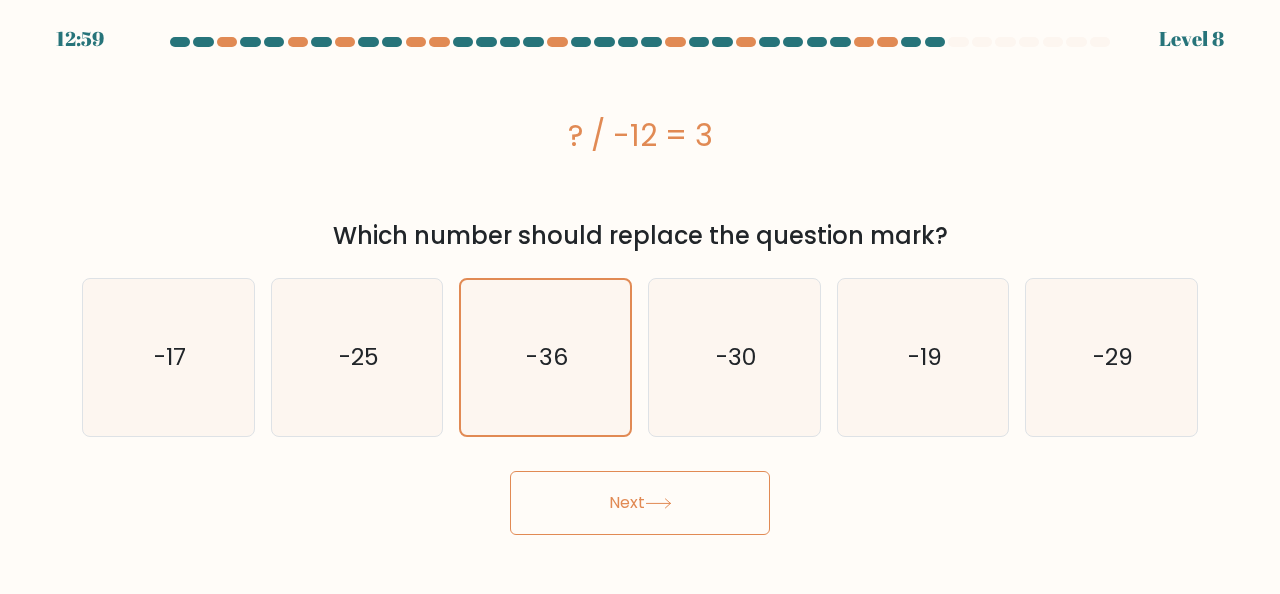 click on "Next" at bounding box center (640, 503) 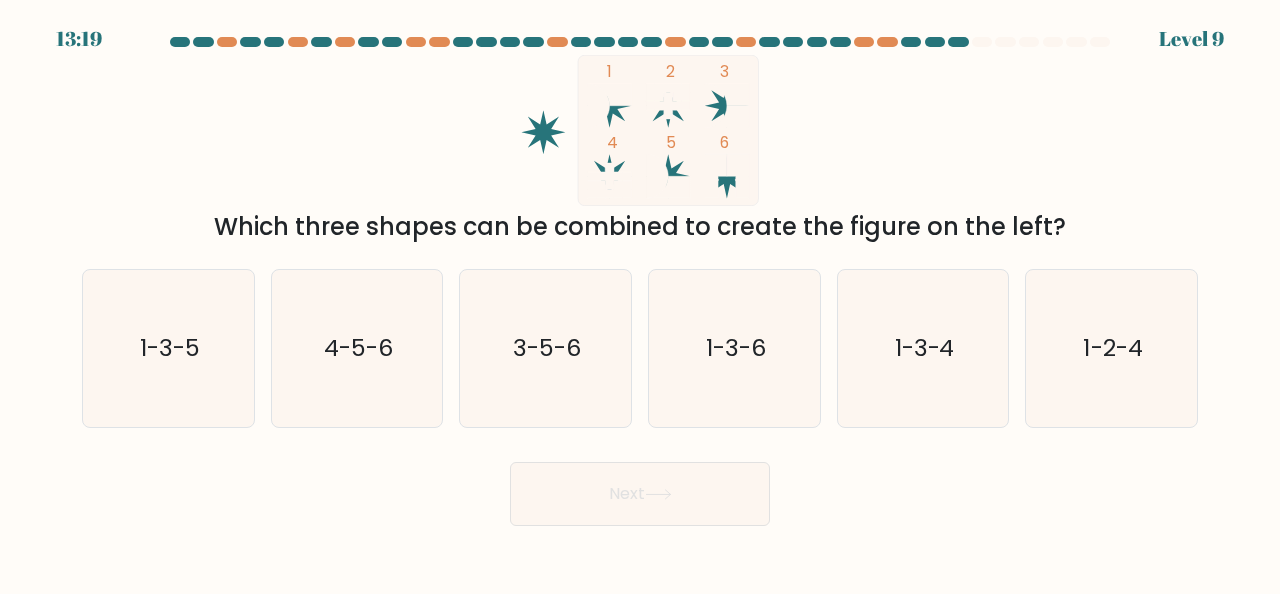 click on "1
2
3
4
5
6
Which three shapes can be combined to create the figure on the left?" at bounding box center [640, 150] 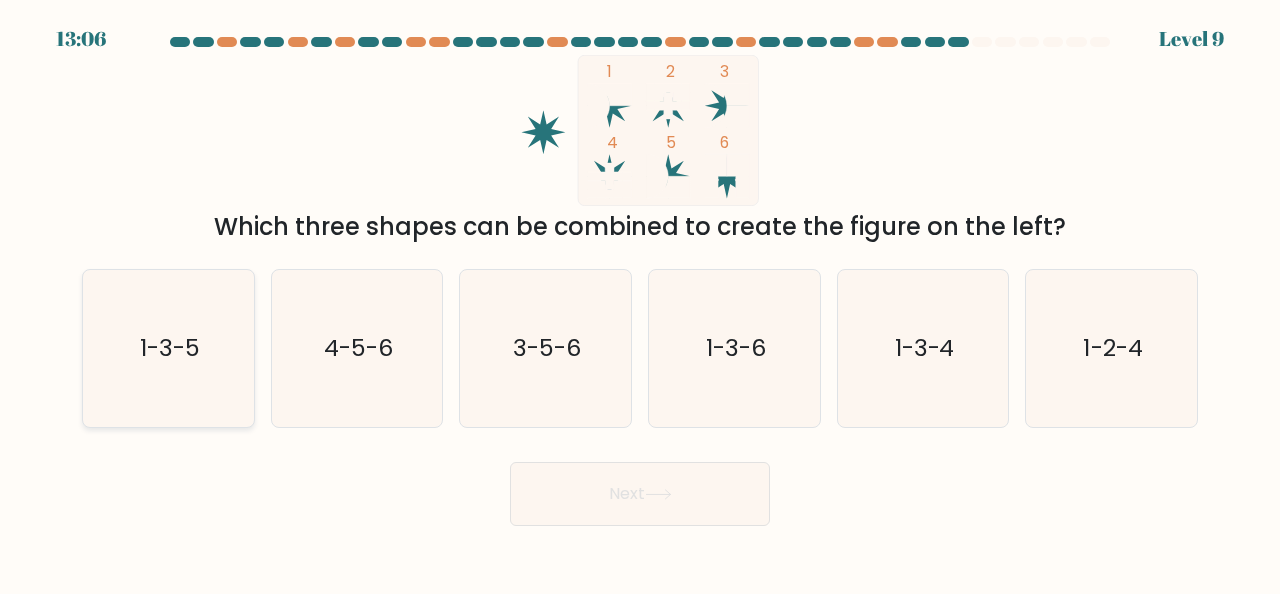click on "1-3-5" 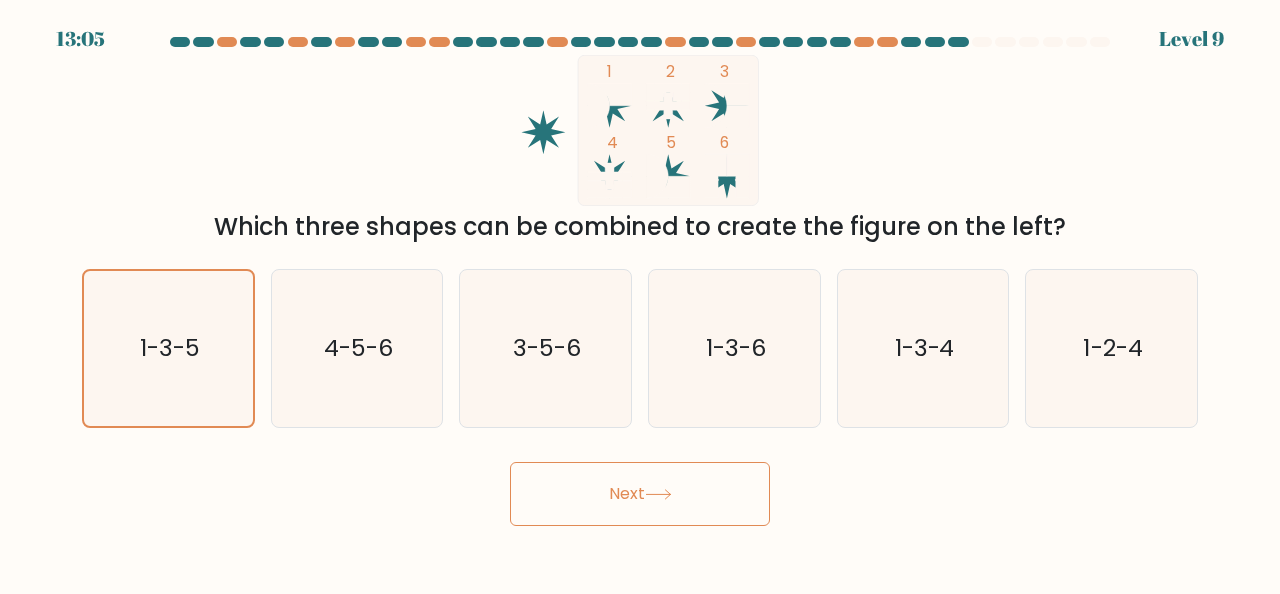 click on "Next" at bounding box center (640, 494) 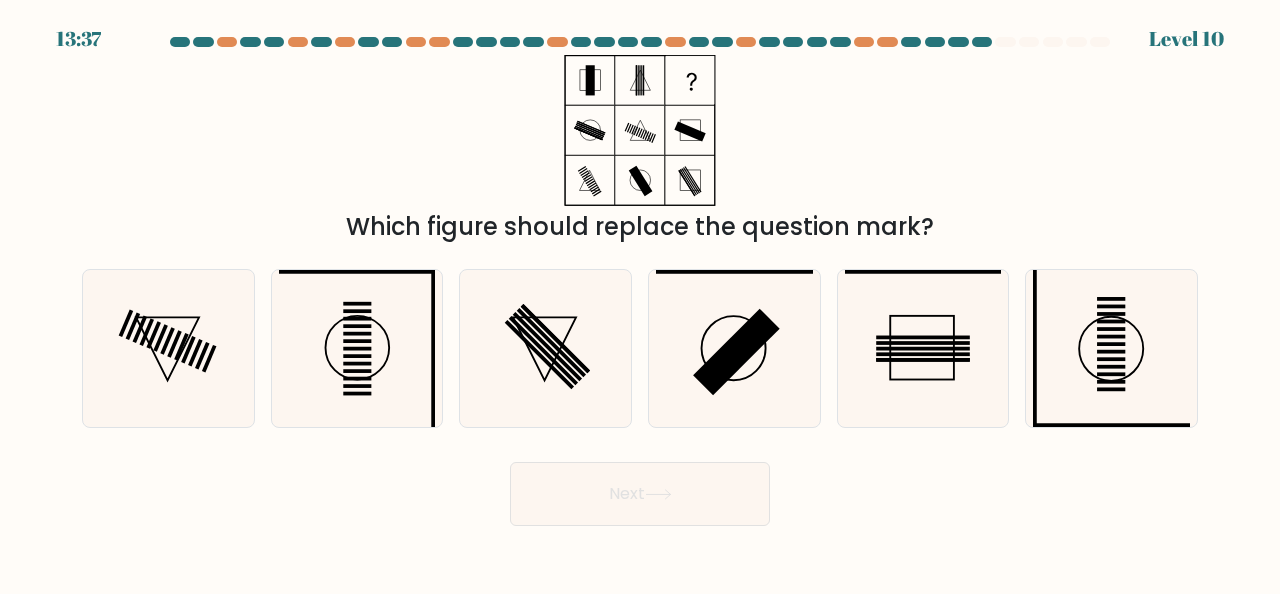 click on "Which figure should replace the question mark?" at bounding box center [640, 150] 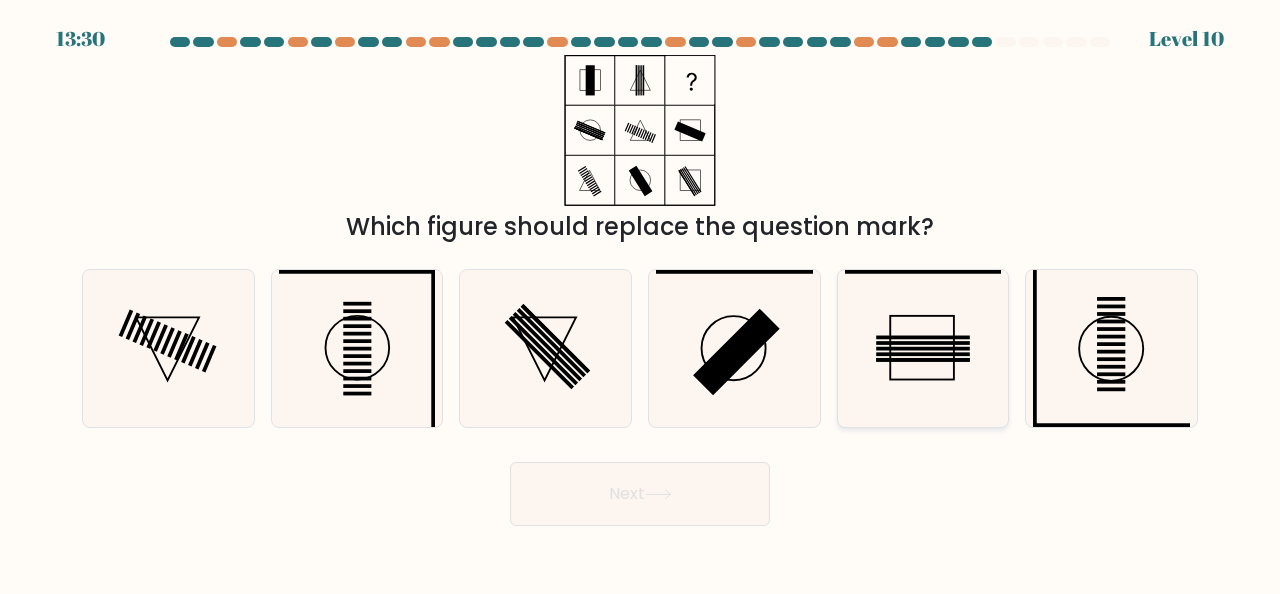 click 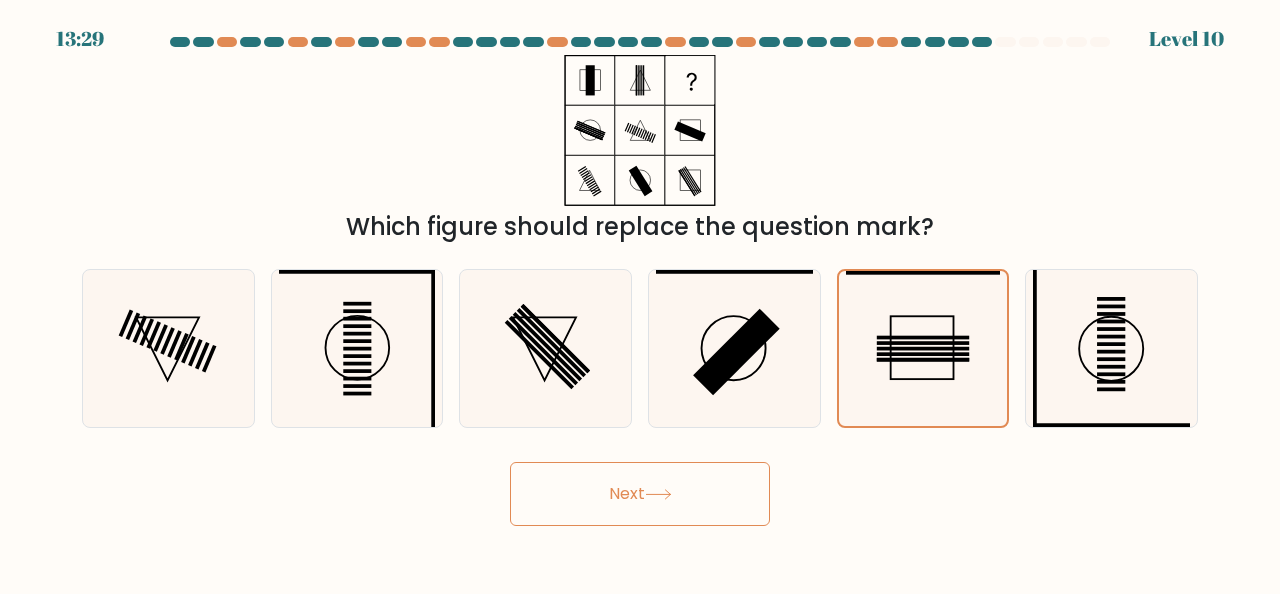 click on "Next" at bounding box center (640, 494) 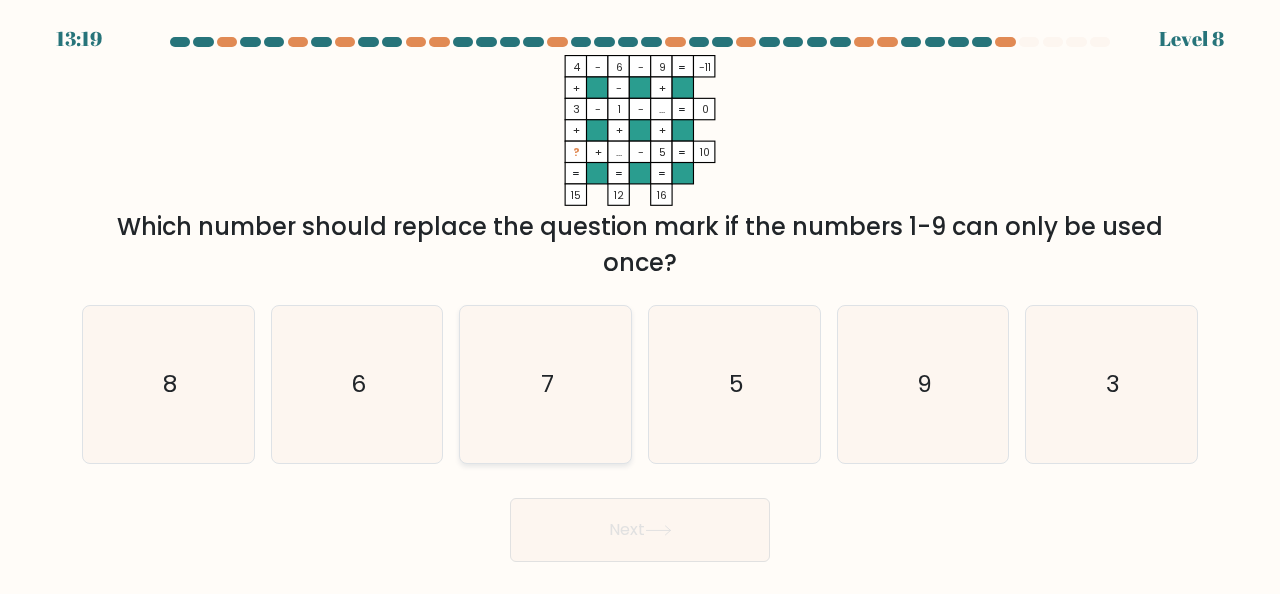 drag, startPoint x: 528, startPoint y: 386, endPoint x: 534, endPoint y: 396, distance: 11.661903 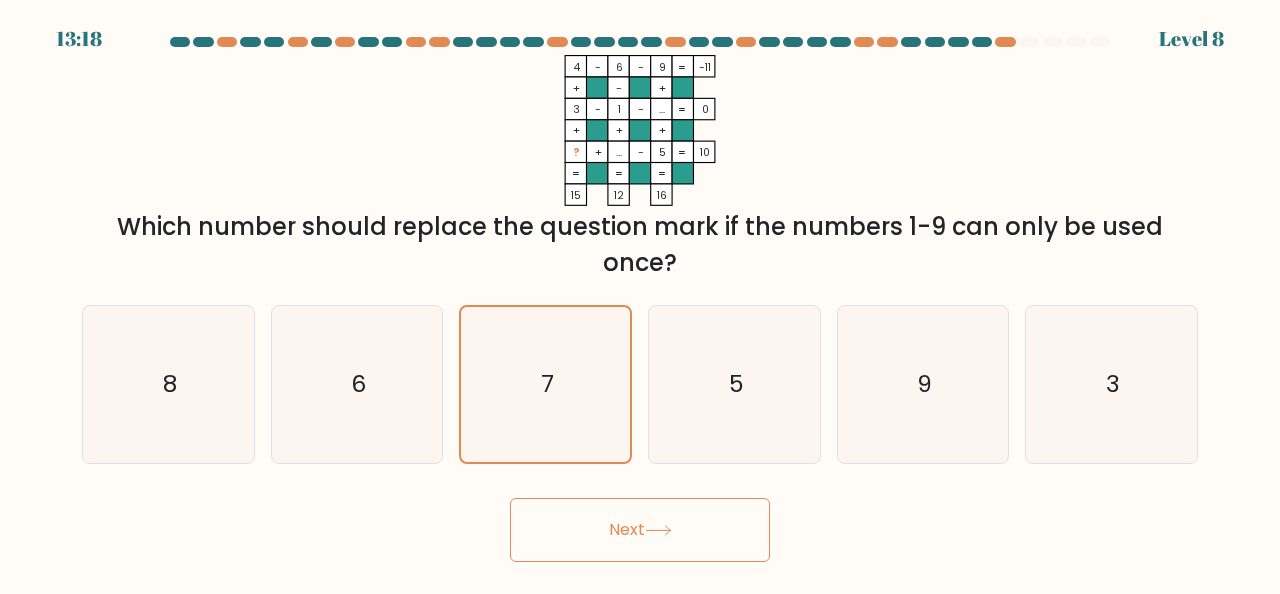 click on "Next" at bounding box center (640, 530) 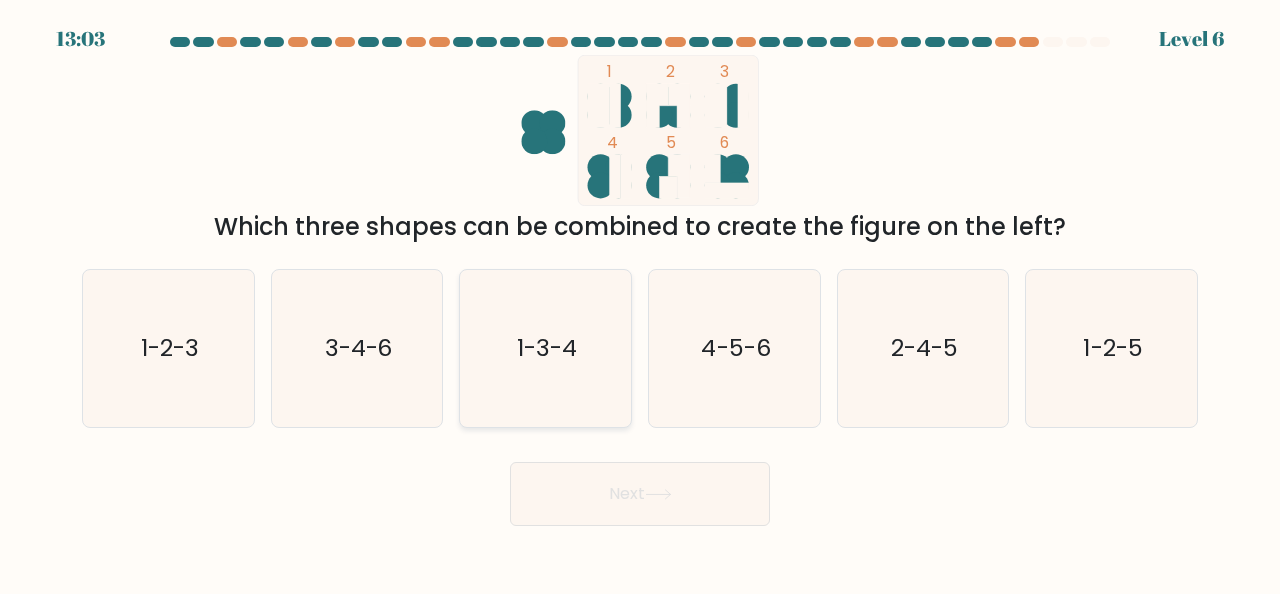 drag, startPoint x: 561, startPoint y: 358, endPoint x: 612, endPoint y: 369, distance: 52.17279 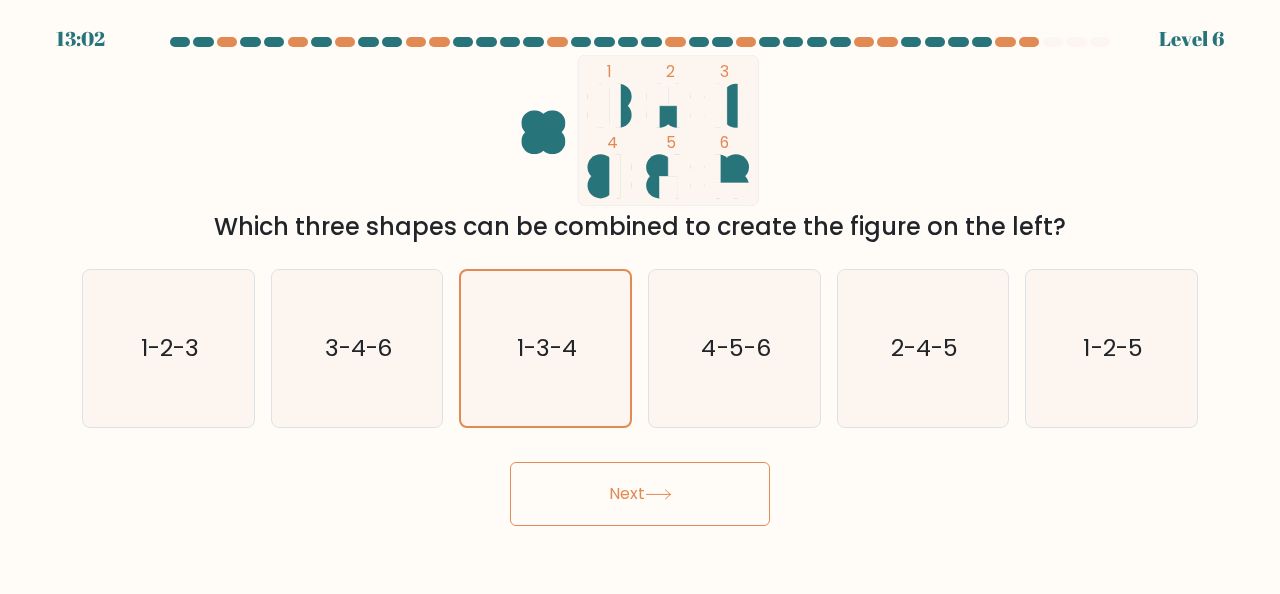 click 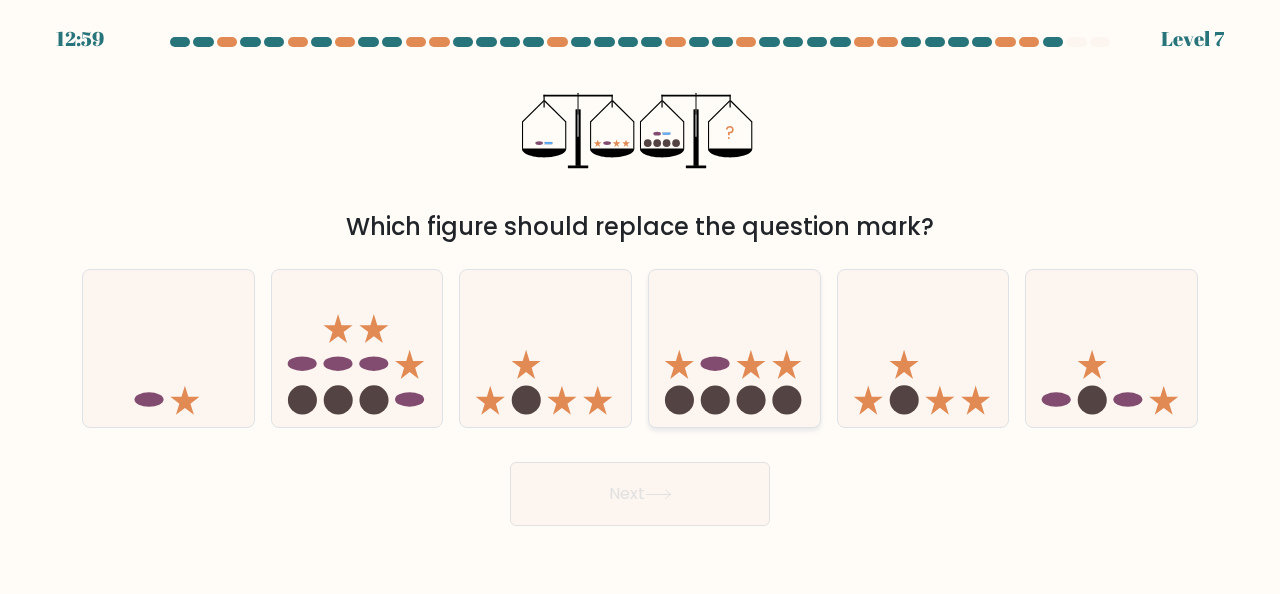 click 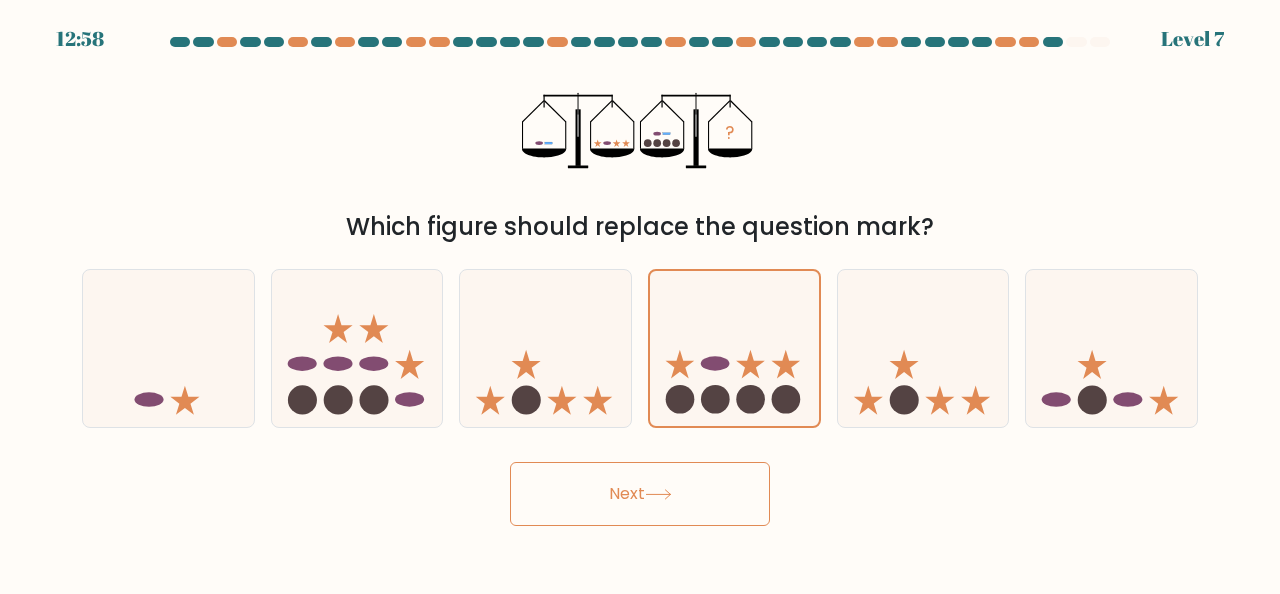 click on "Next" at bounding box center (640, 494) 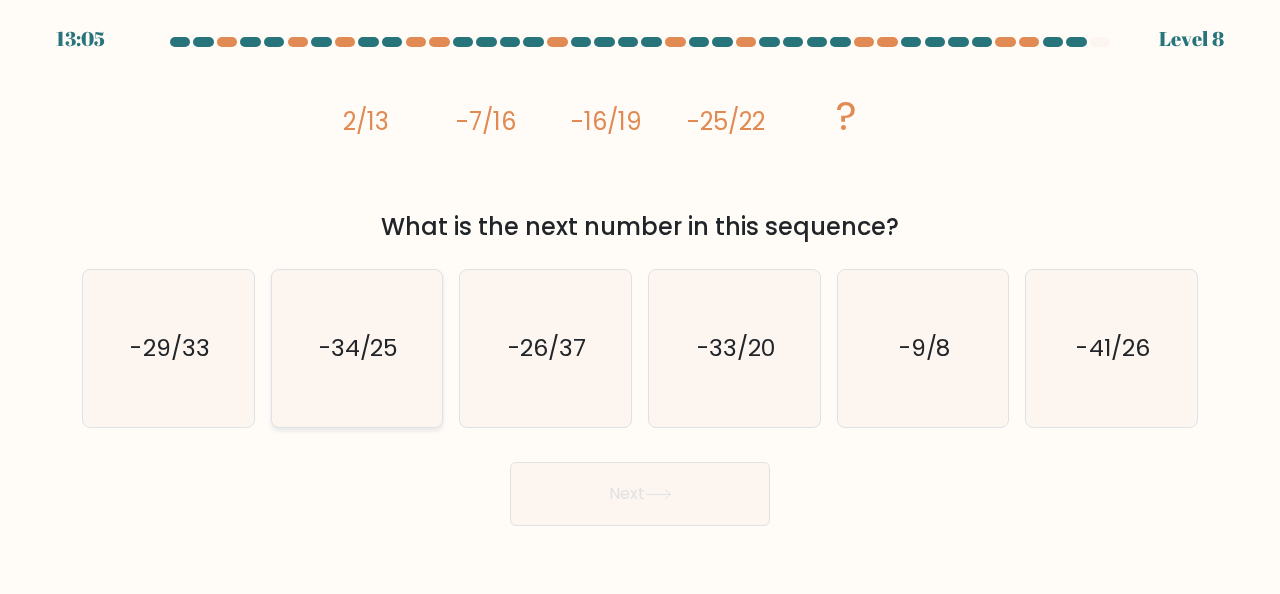 click on "-34/25" 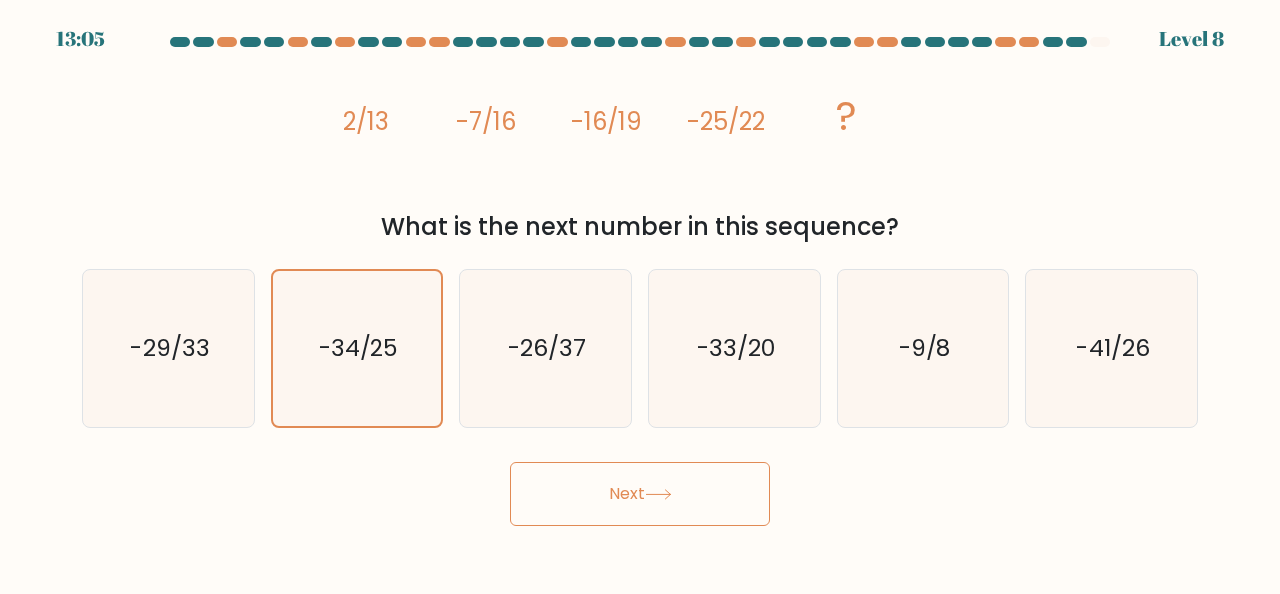 click on "Next" at bounding box center [640, 494] 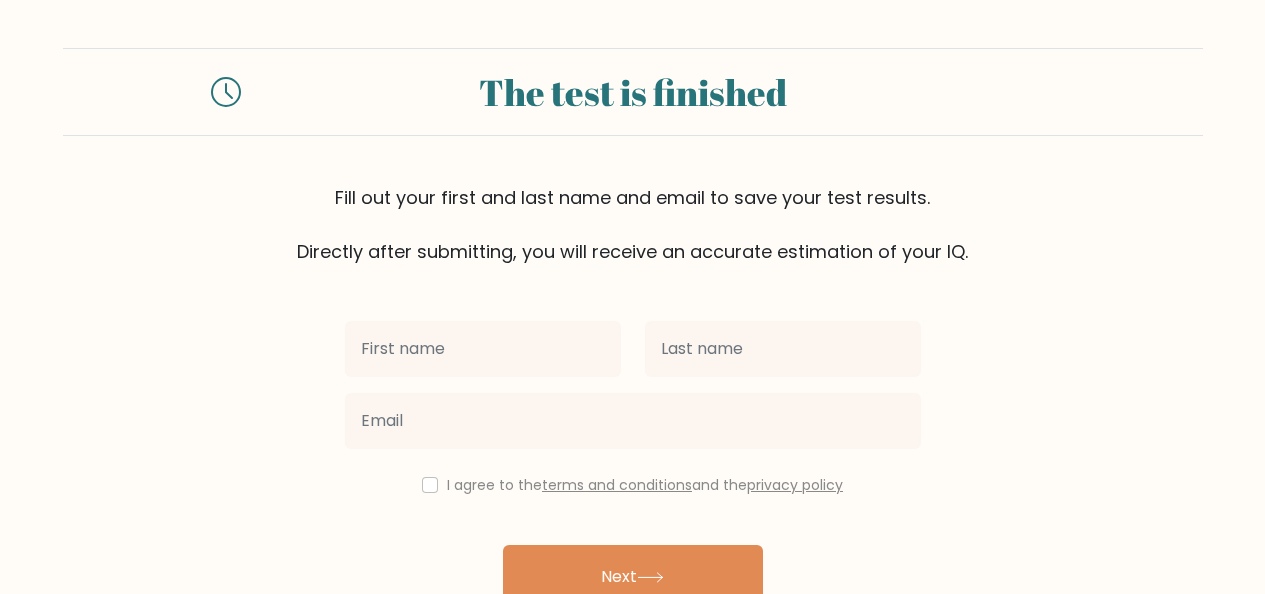 scroll, scrollTop: 0, scrollLeft: 0, axis: both 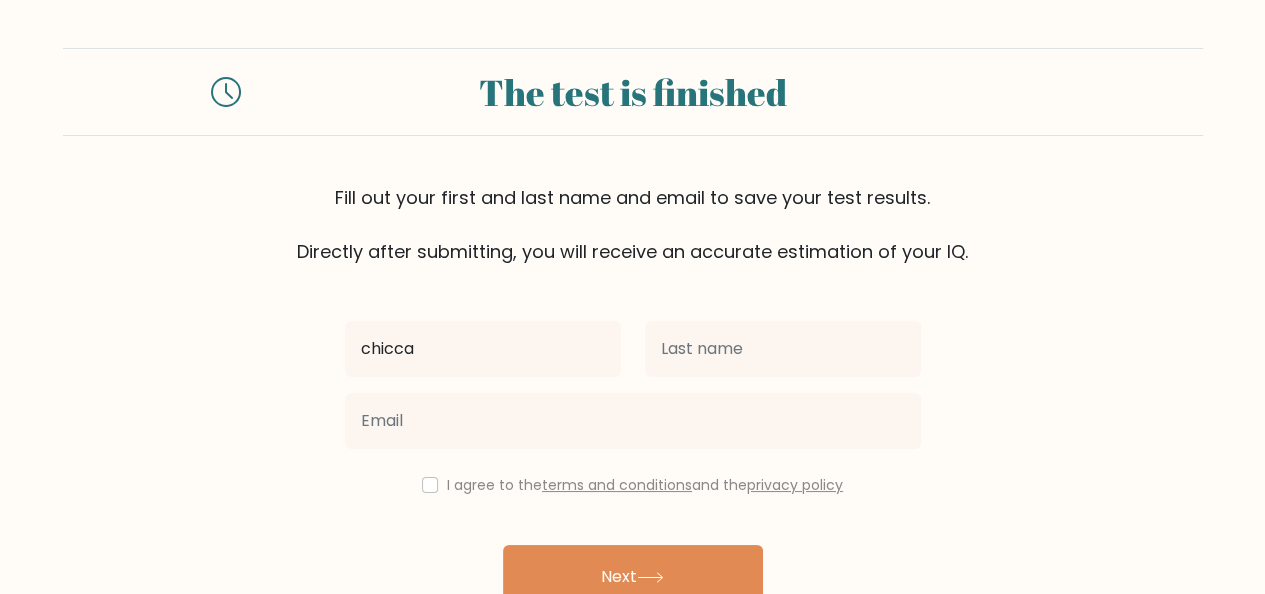 type on "chicca" 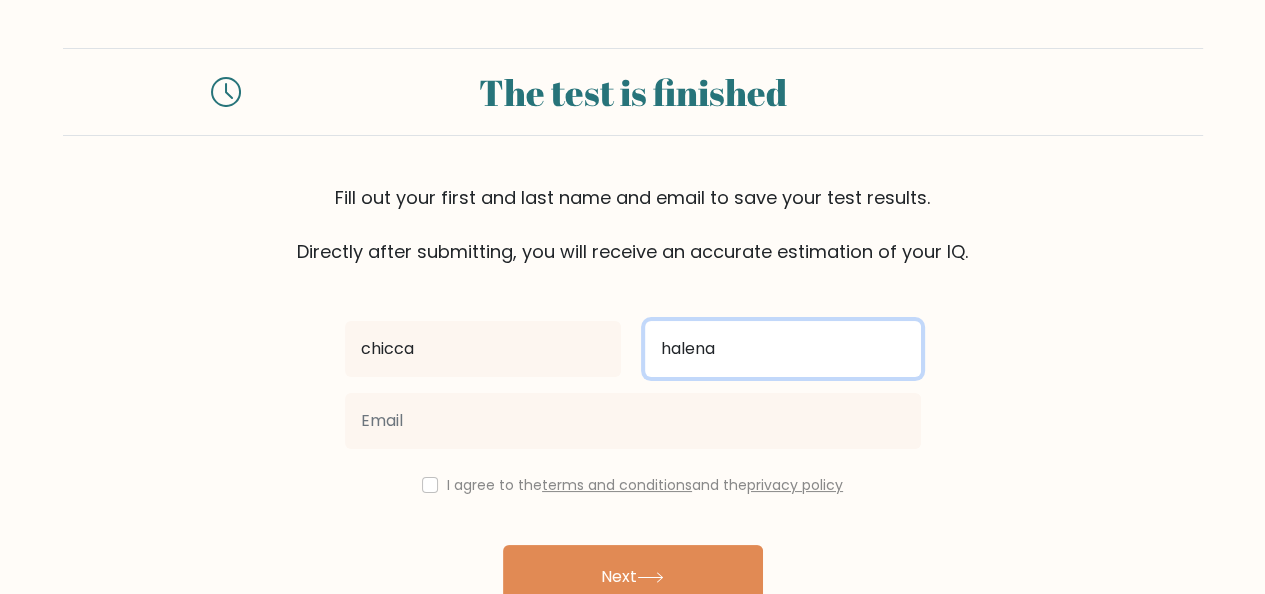 type on "halena" 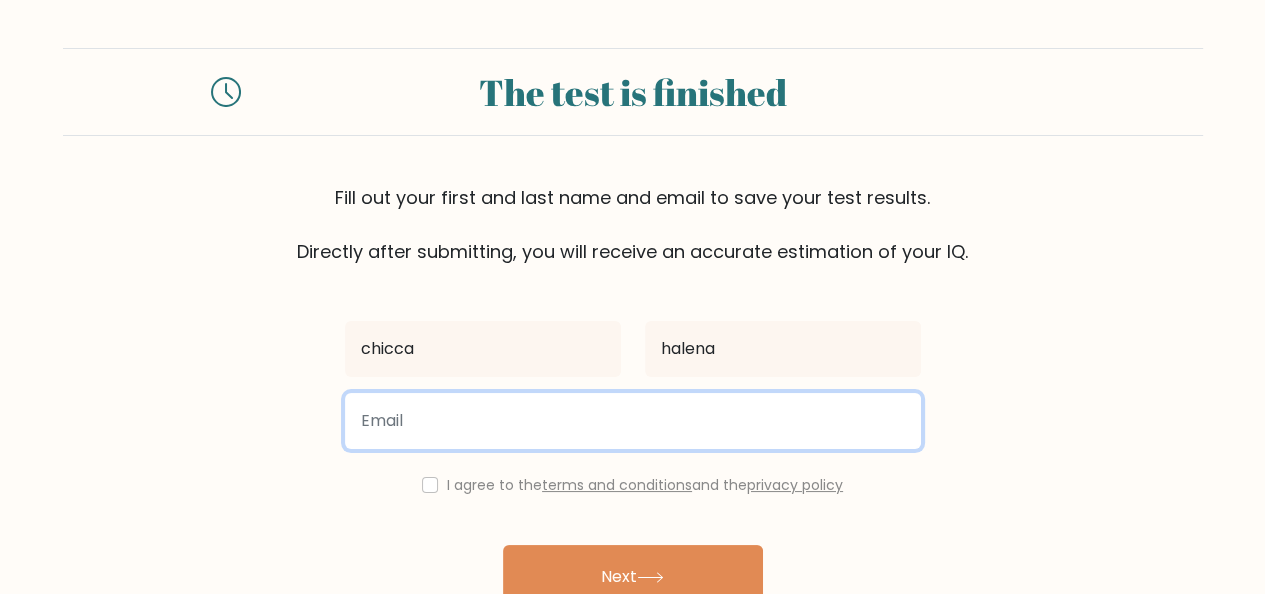 click at bounding box center (633, 421) 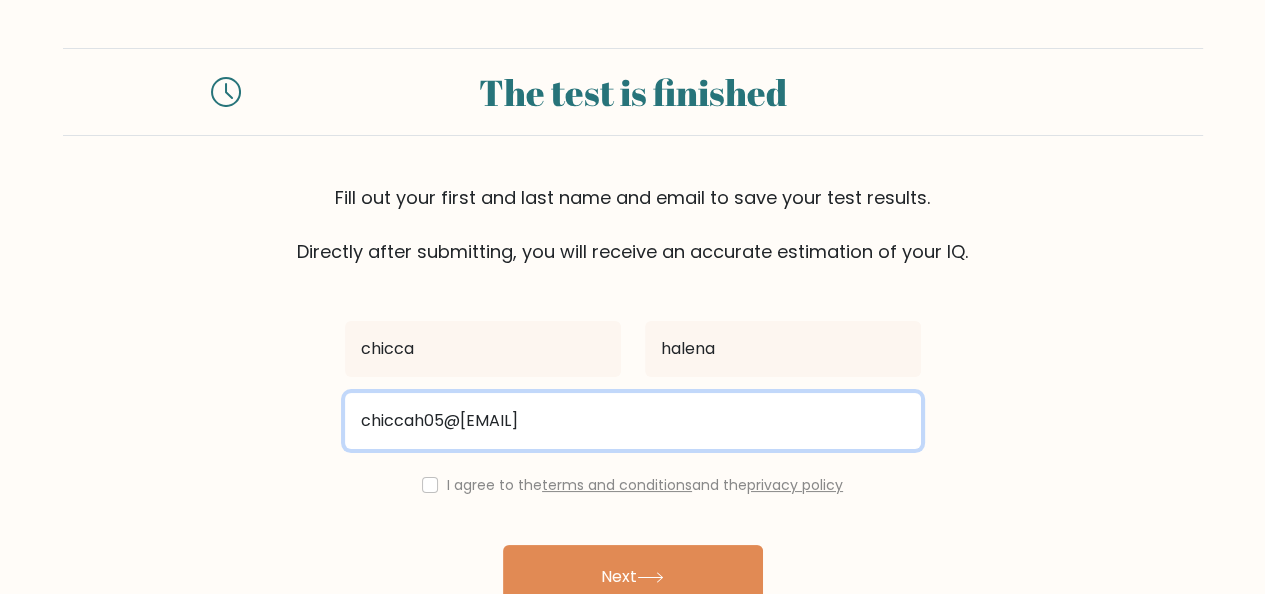 type on "chiccah05@[EMAIL]" 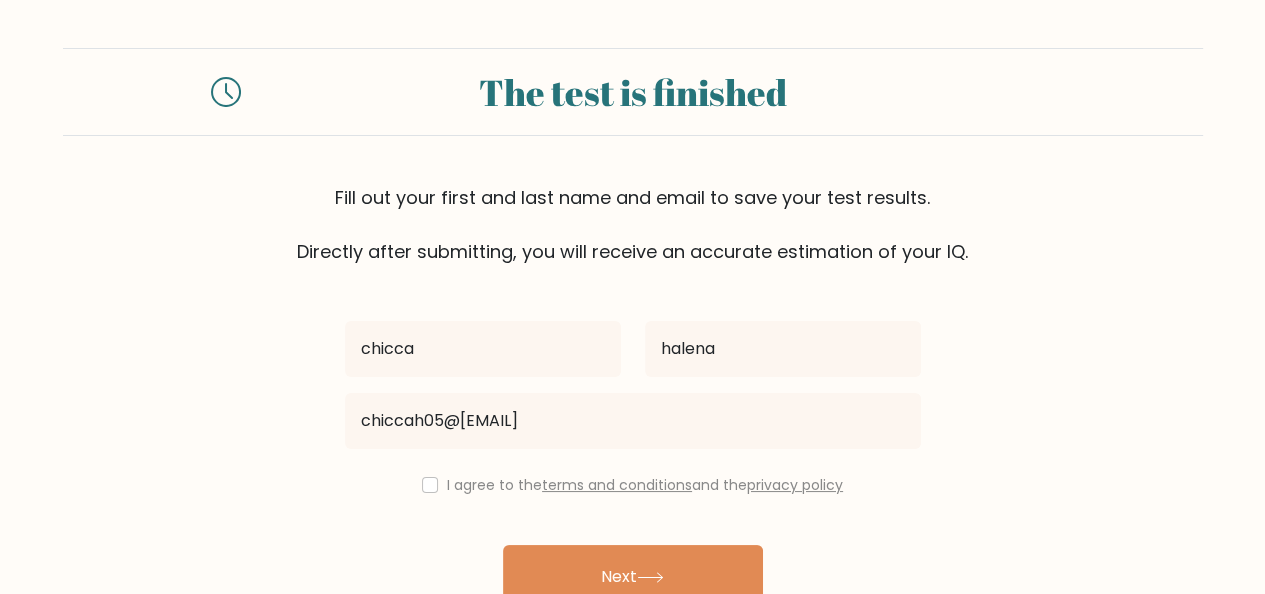 click on "I agree to the  terms and conditions  and the  privacy policy" at bounding box center (633, 485) 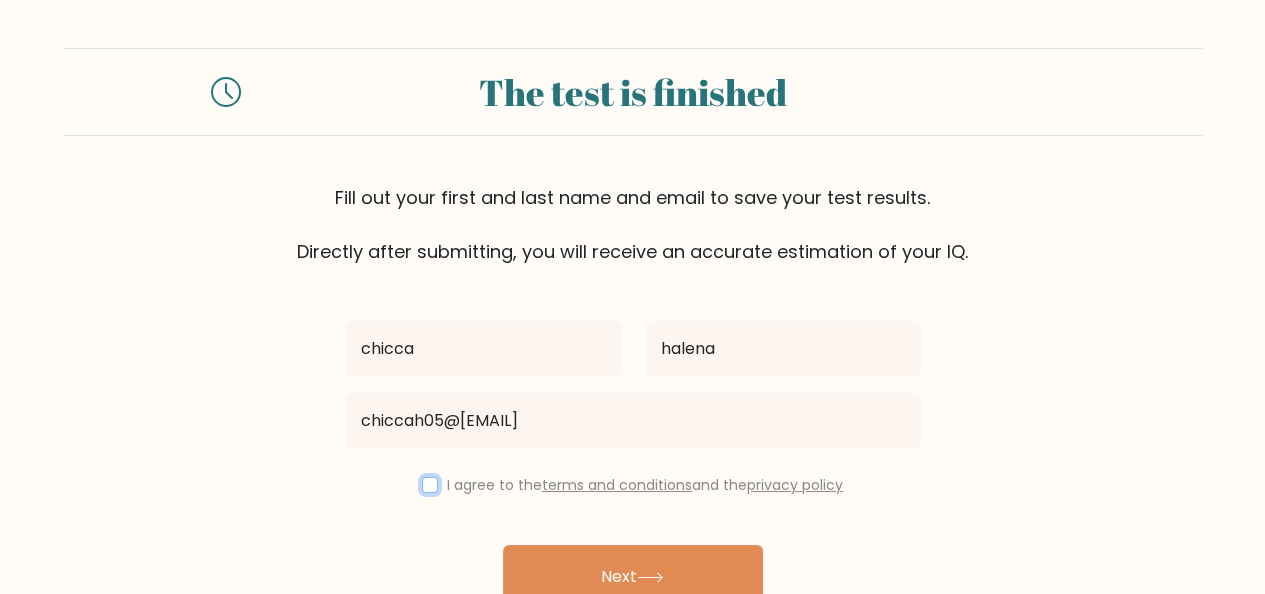 click at bounding box center [430, 485] 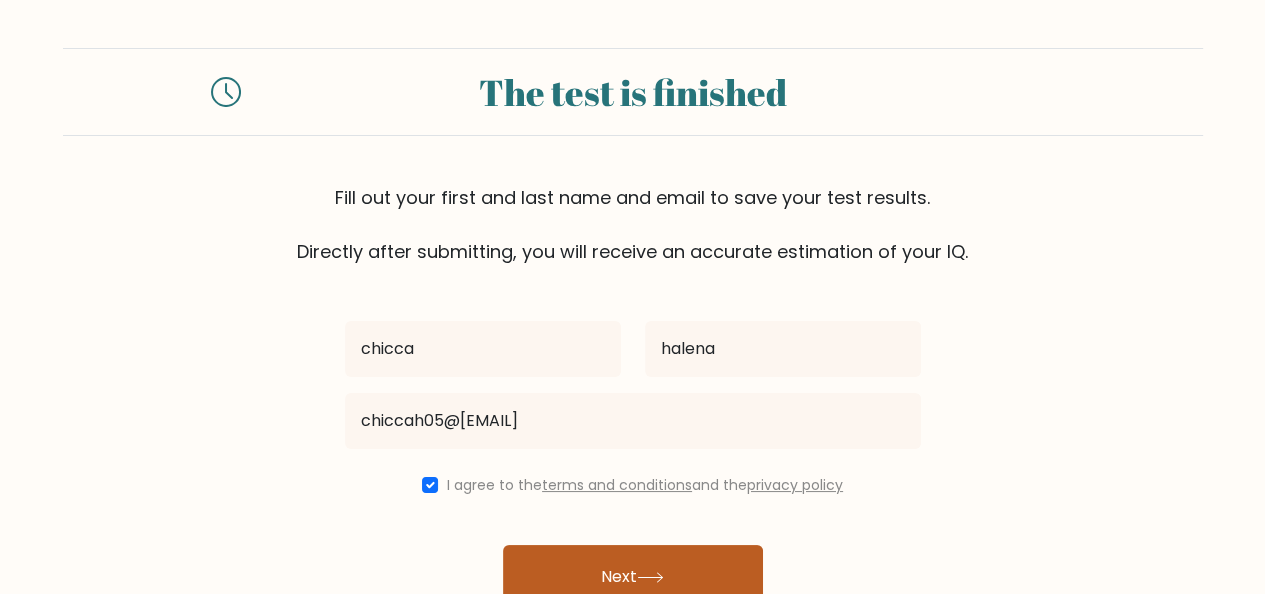 click on "Next" at bounding box center (633, 577) 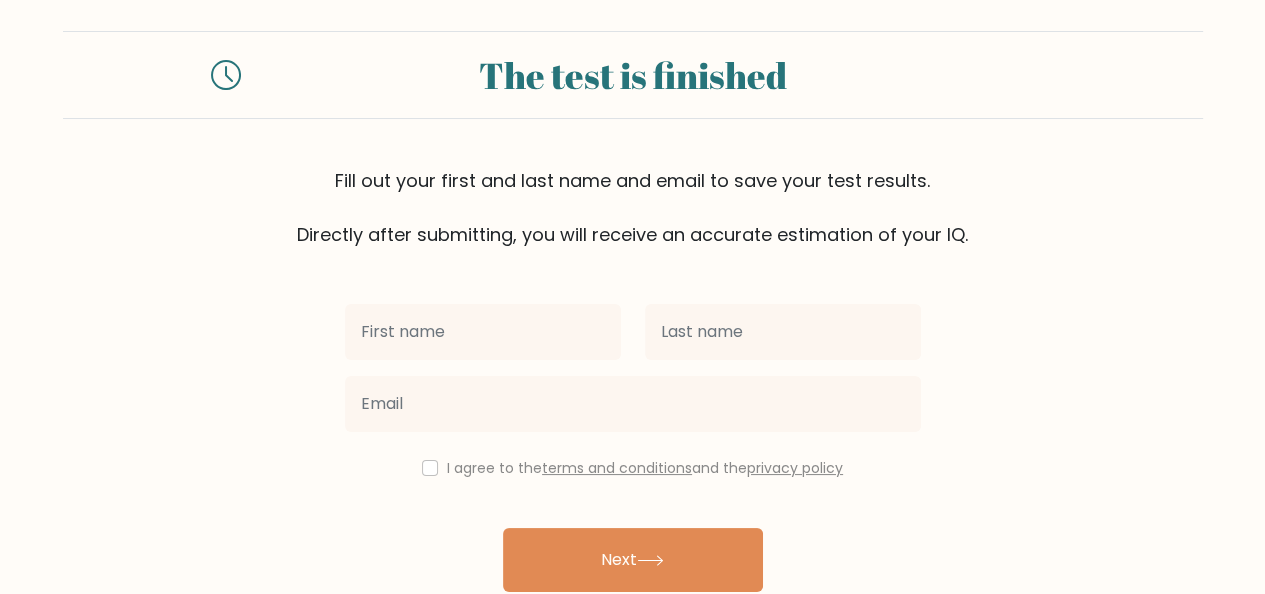 scroll, scrollTop: 133, scrollLeft: 0, axis: vertical 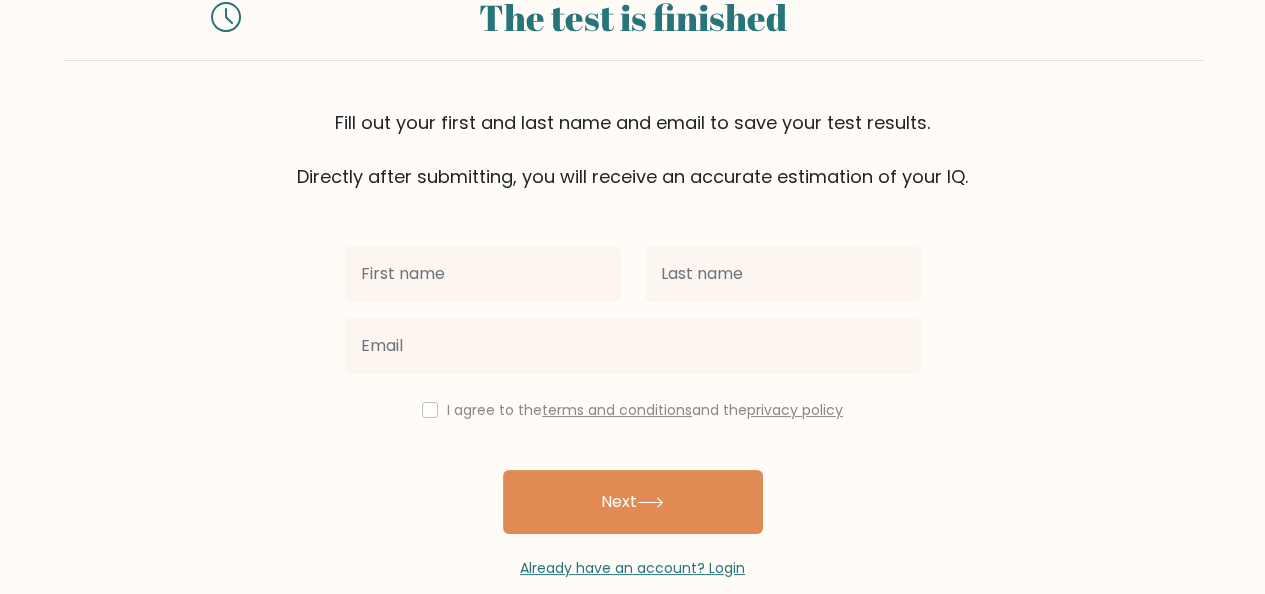 click at bounding box center [483, 274] 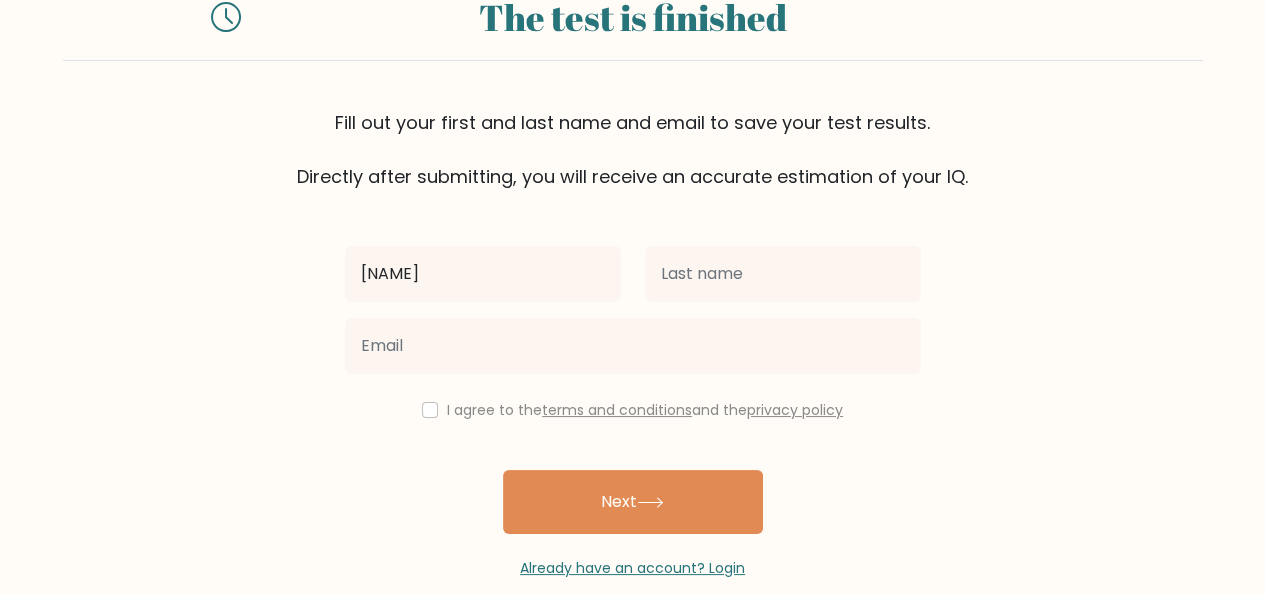 type on "chicca" 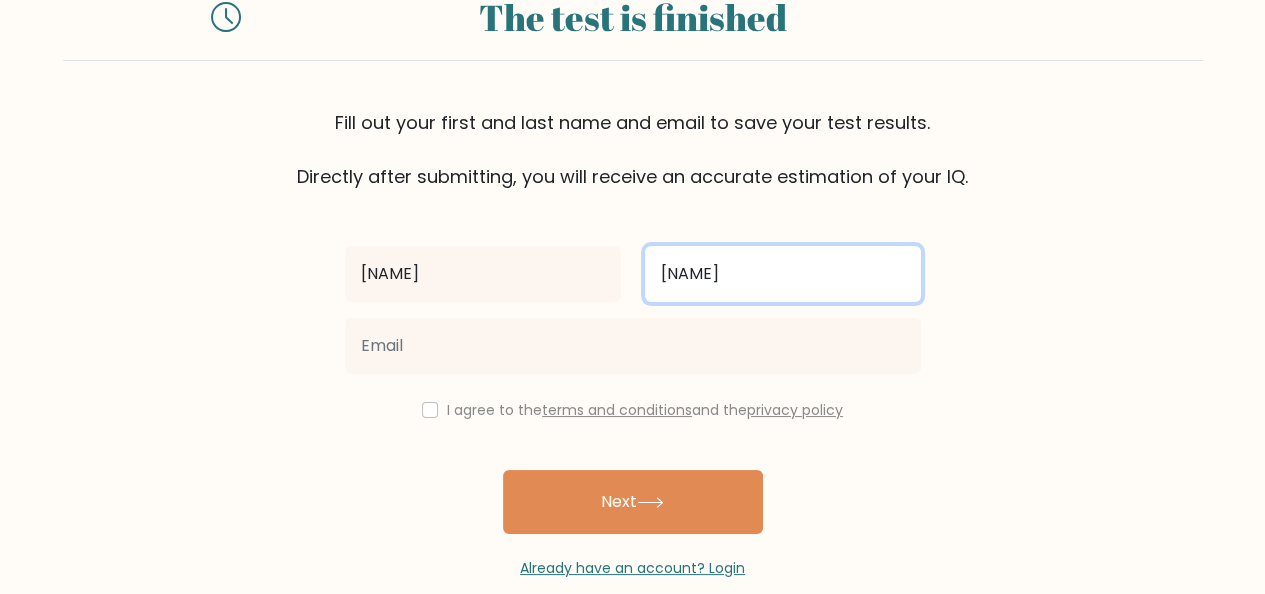 type on "halena" 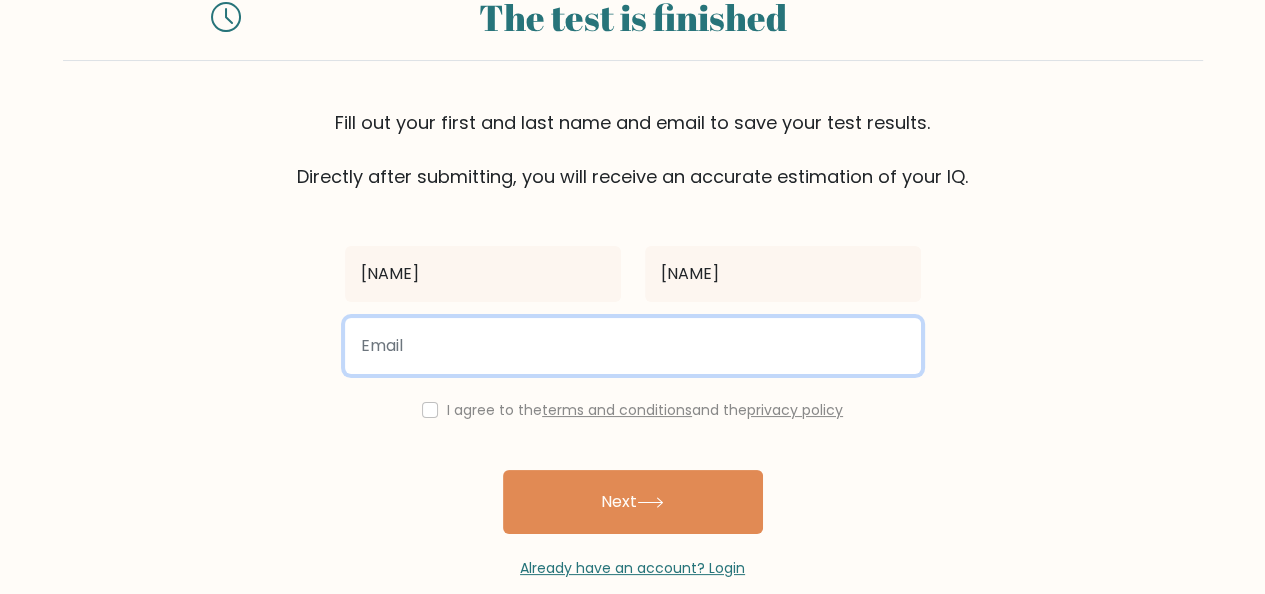 click at bounding box center [633, 346] 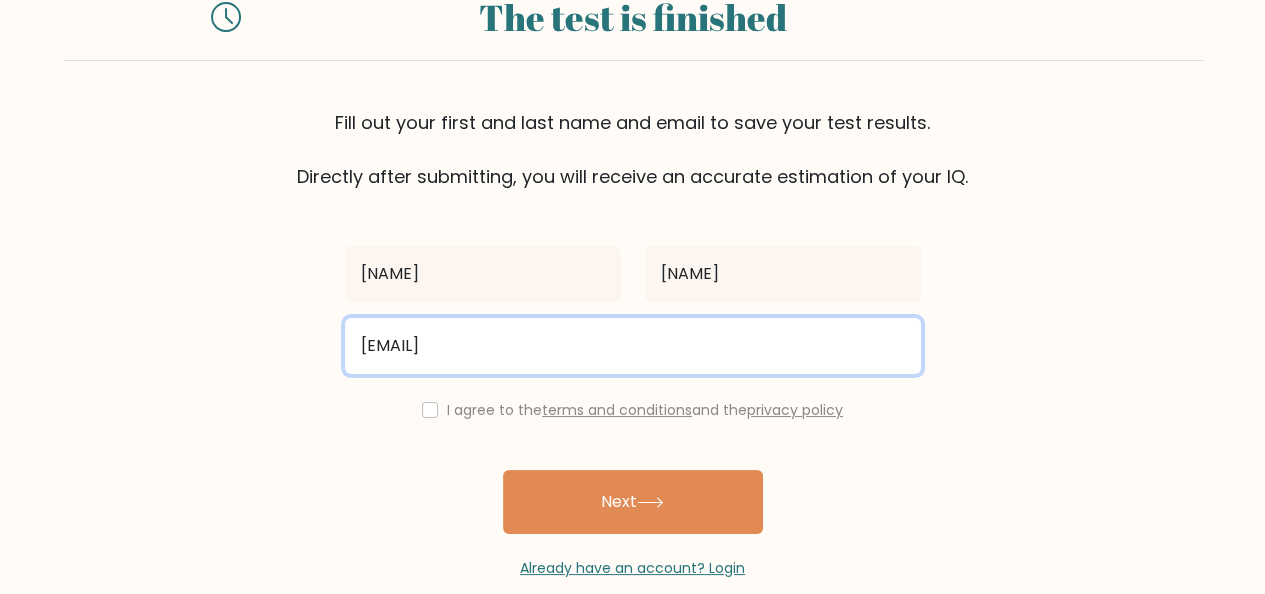 type on "xaiiiiiii24@gmail.com" 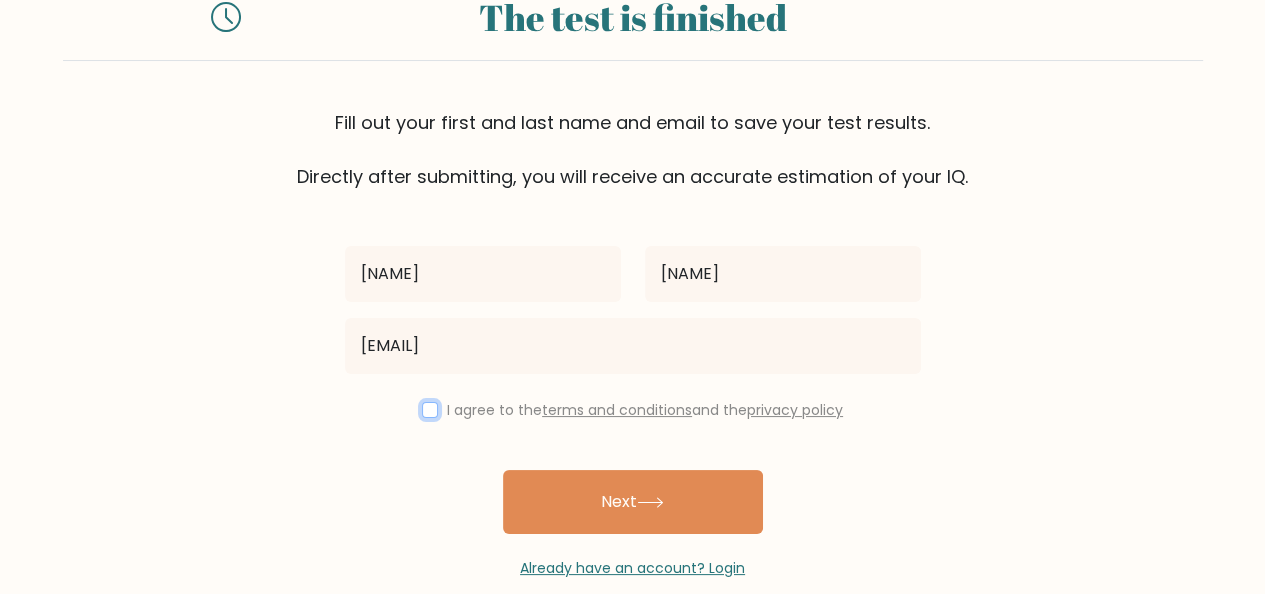 click at bounding box center (430, 410) 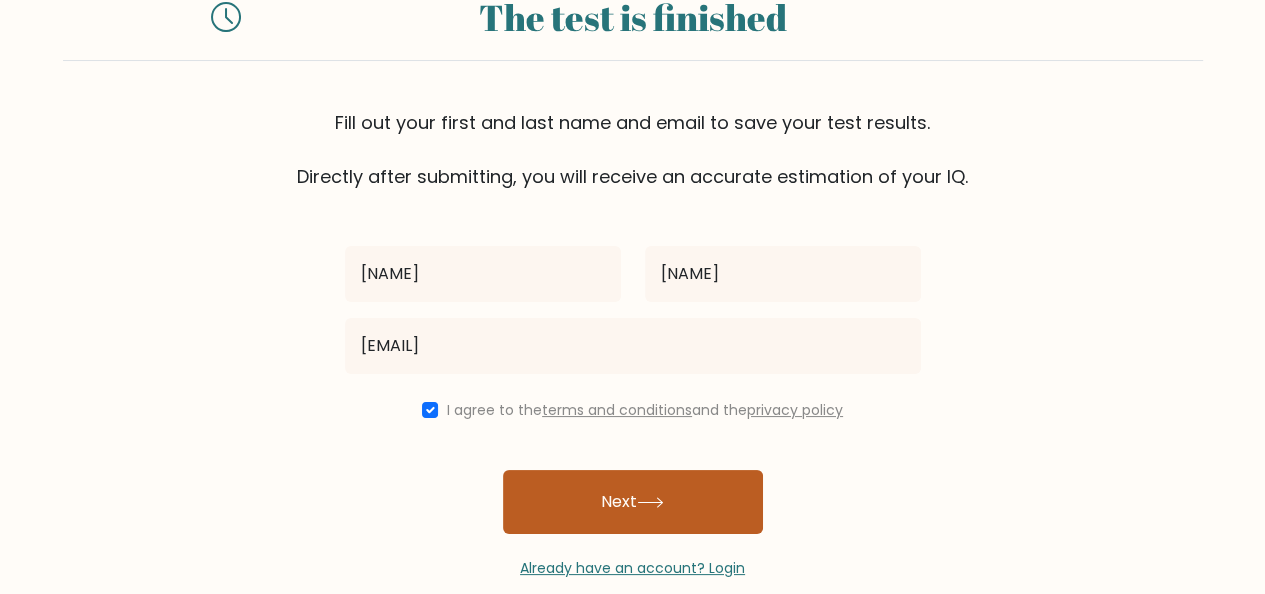 click on "Next" at bounding box center (633, 502) 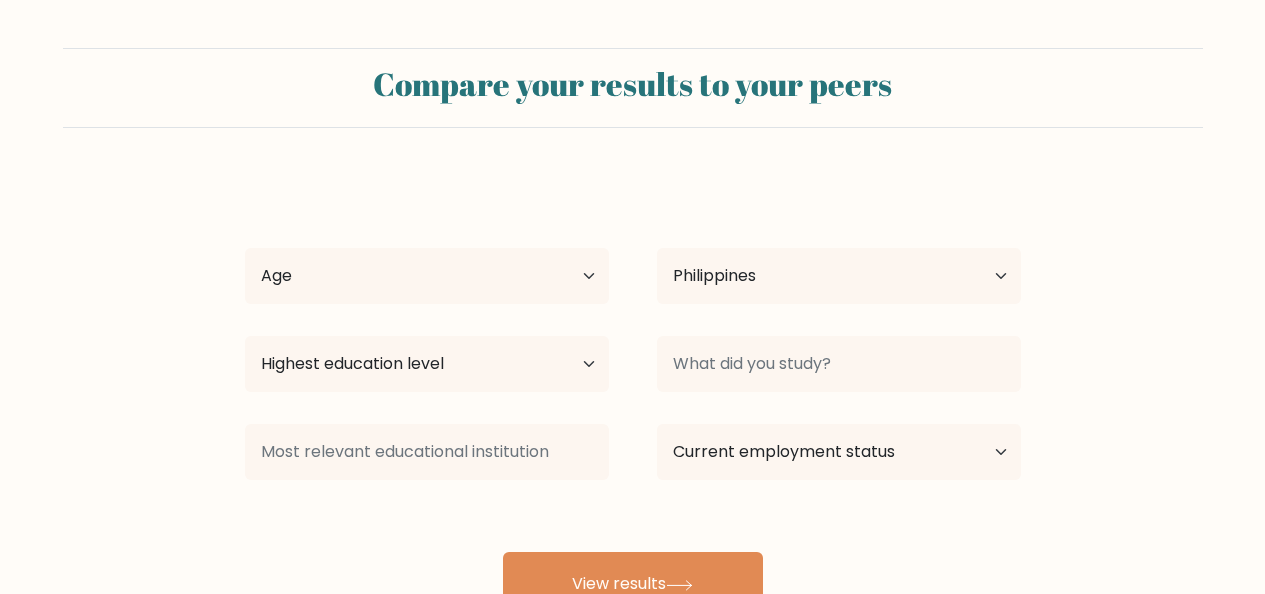 select on "PH" 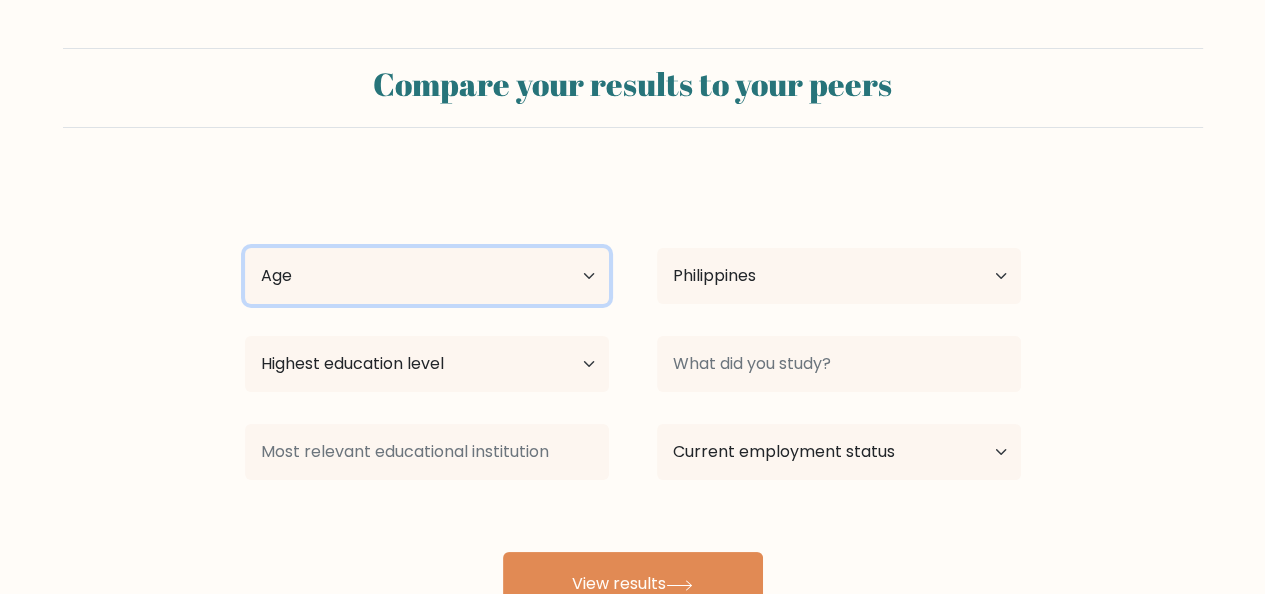 click on "Age
Under 18 years old
18-24 years old
25-34 years old
35-44 years old
45-54 years old
55-64 years old
65 years old and above" at bounding box center [427, 276] 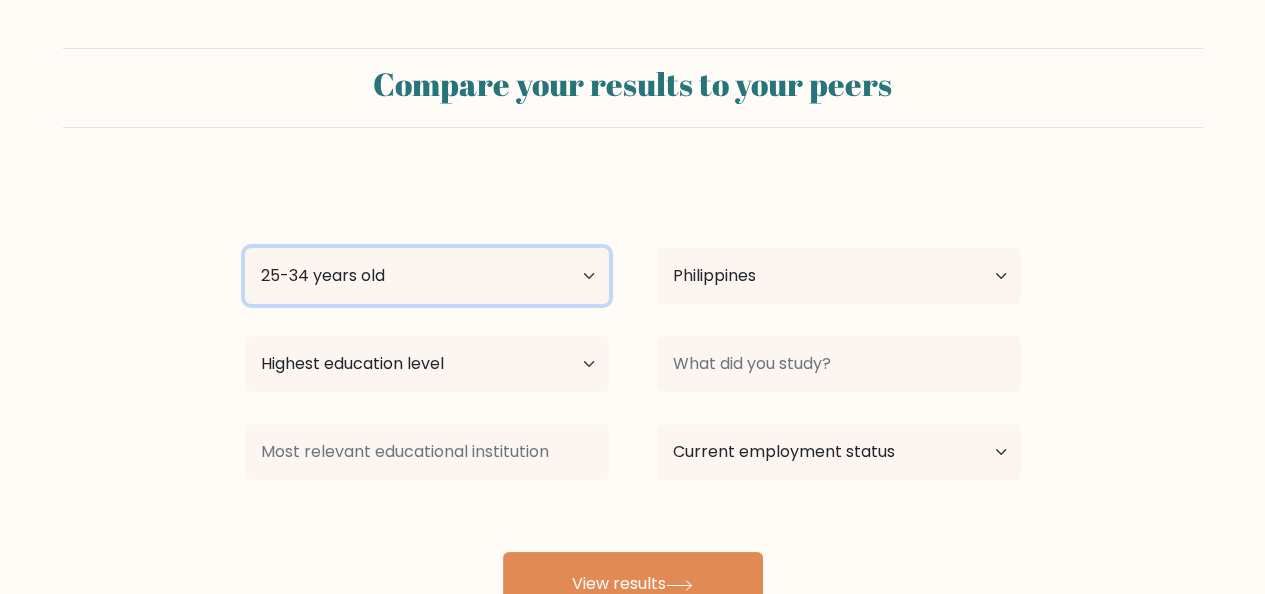 click on "Age
Under 18 years old
18-24 years old
25-34 years old
35-44 years old
45-54 years old
55-64 years old
65 years old and above" at bounding box center [427, 276] 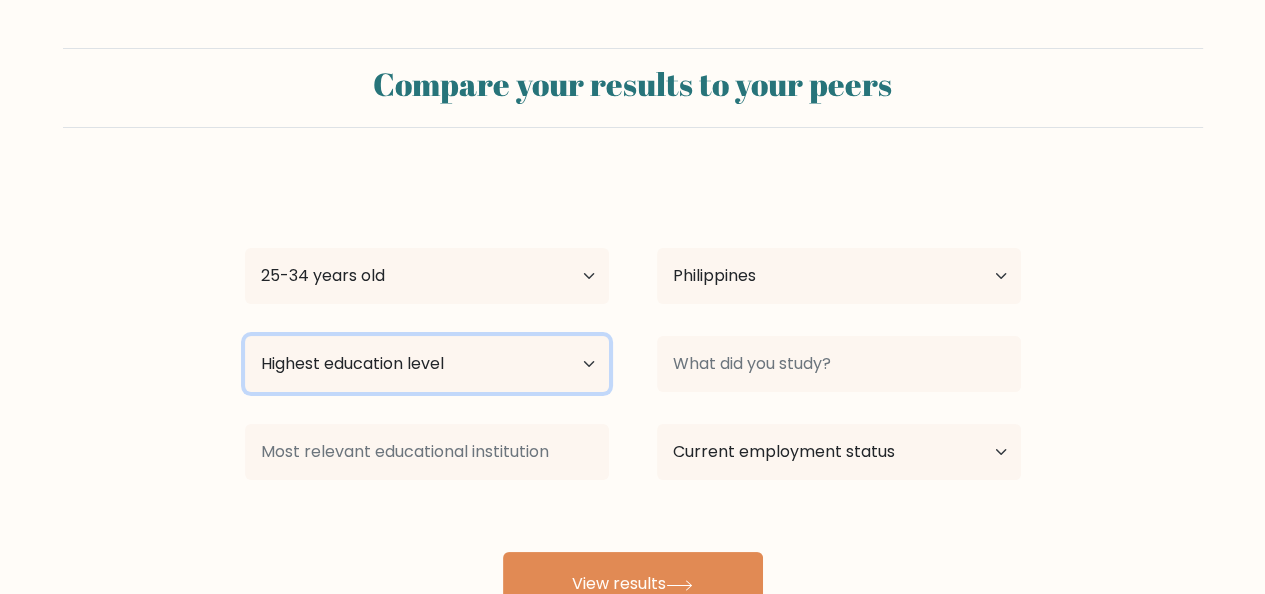click on "Highest education level
No schooling
Primary
Lower Secondary
Upper Secondary
Occupation Specific
Bachelor's degree
Master's degree
Doctoral degree" at bounding box center [427, 364] 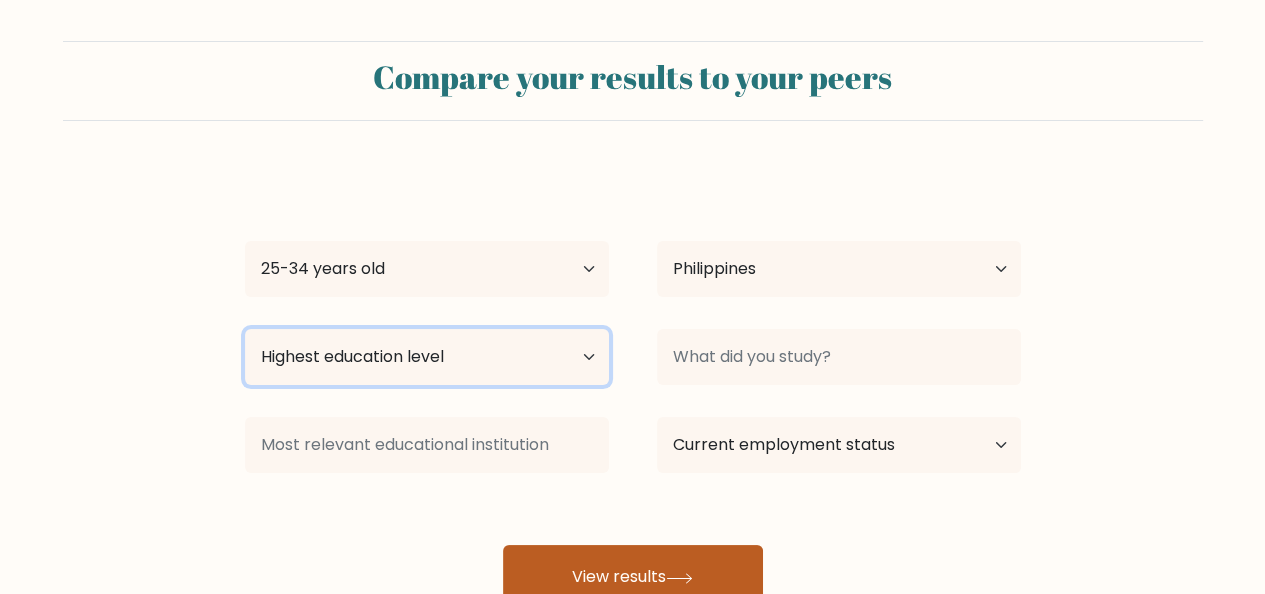 scroll, scrollTop: 0, scrollLeft: 0, axis: both 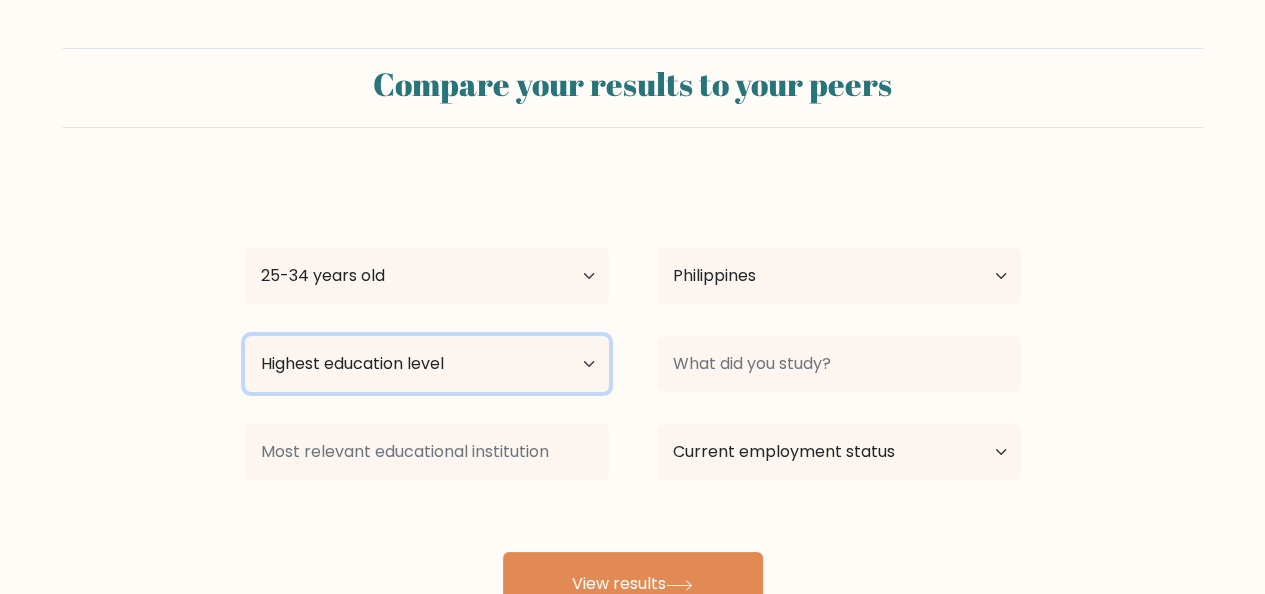 click on "Highest education level
No schooling
Primary
Lower Secondary
Upper Secondary
Occupation Specific
Bachelor's degree
Master's degree
Doctoral degree" at bounding box center (427, 364) 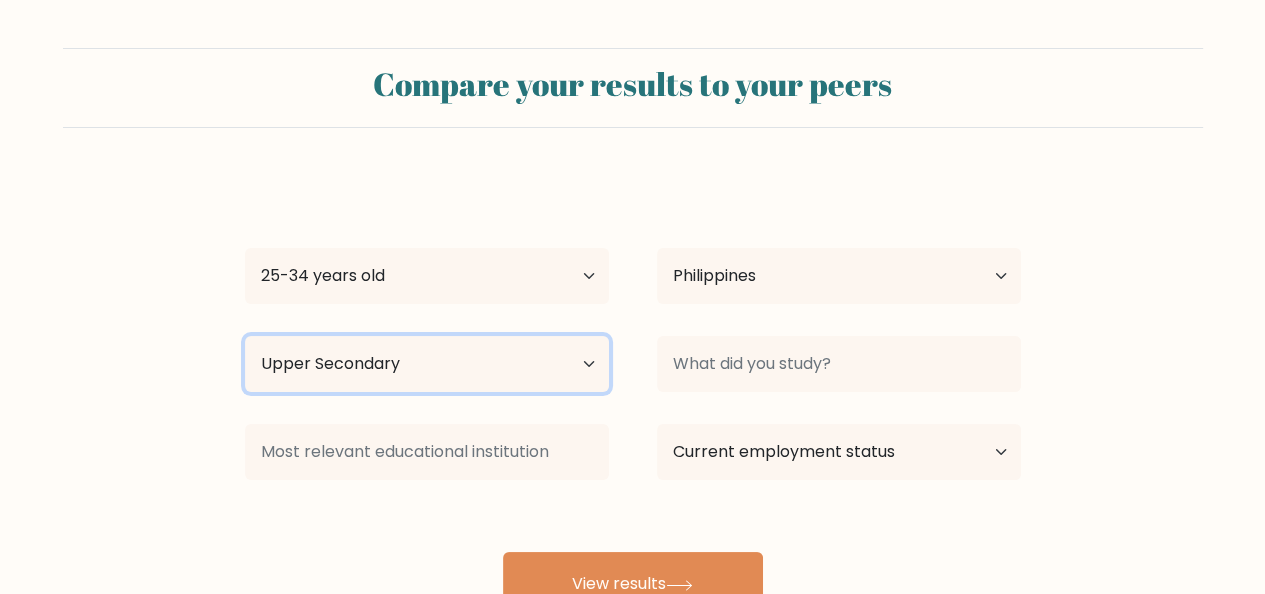 click on "Highest education level
No schooling
Primary
Lower Secondary
Upper Secondary
Occupation Specific
Bachelor's degree
Master's degree
Doctoral degree" at bounding box center [427, 364] 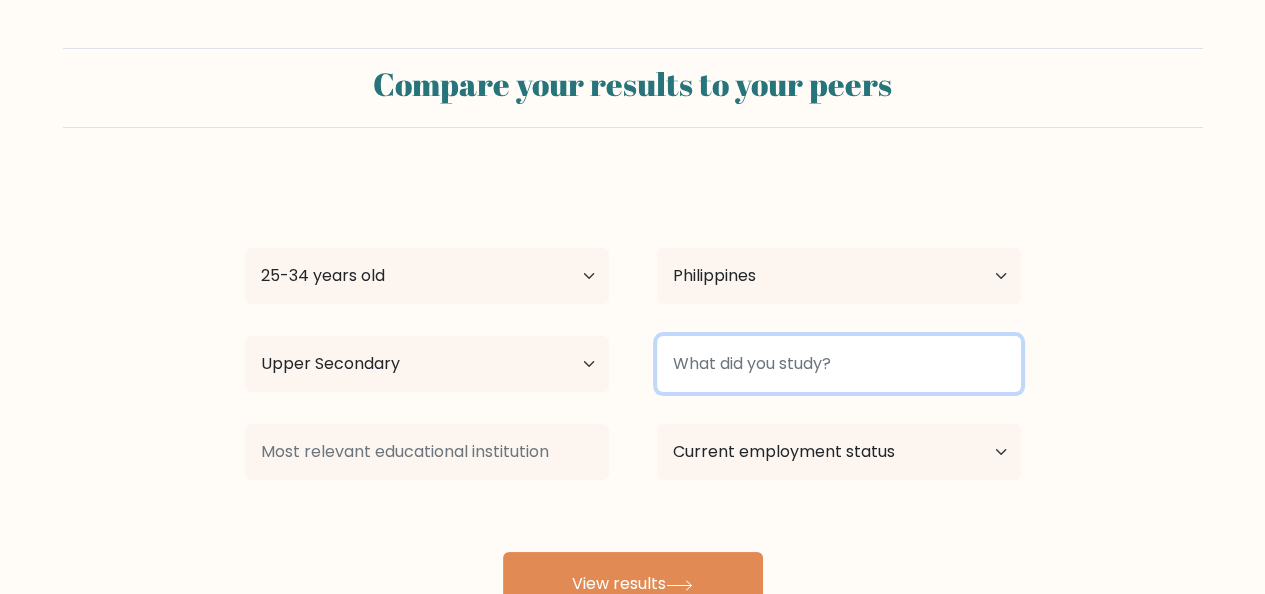 click at bounding box center (839, 364) 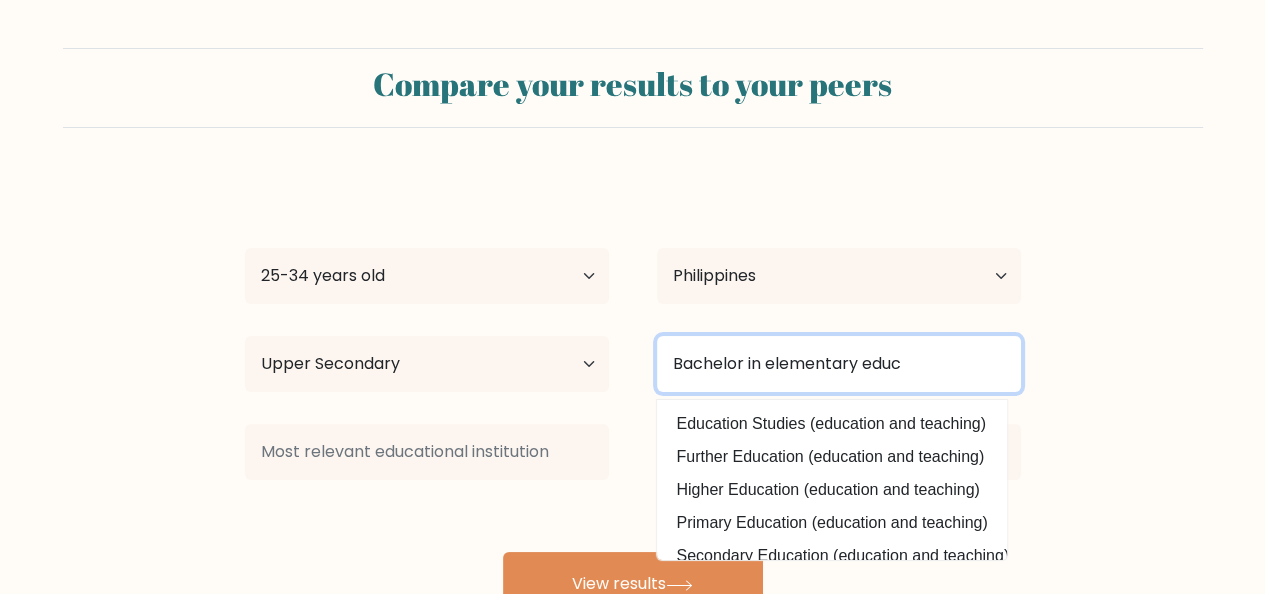 scroll, scrollTop: 133, scrollLeft: 0, axis: vertical 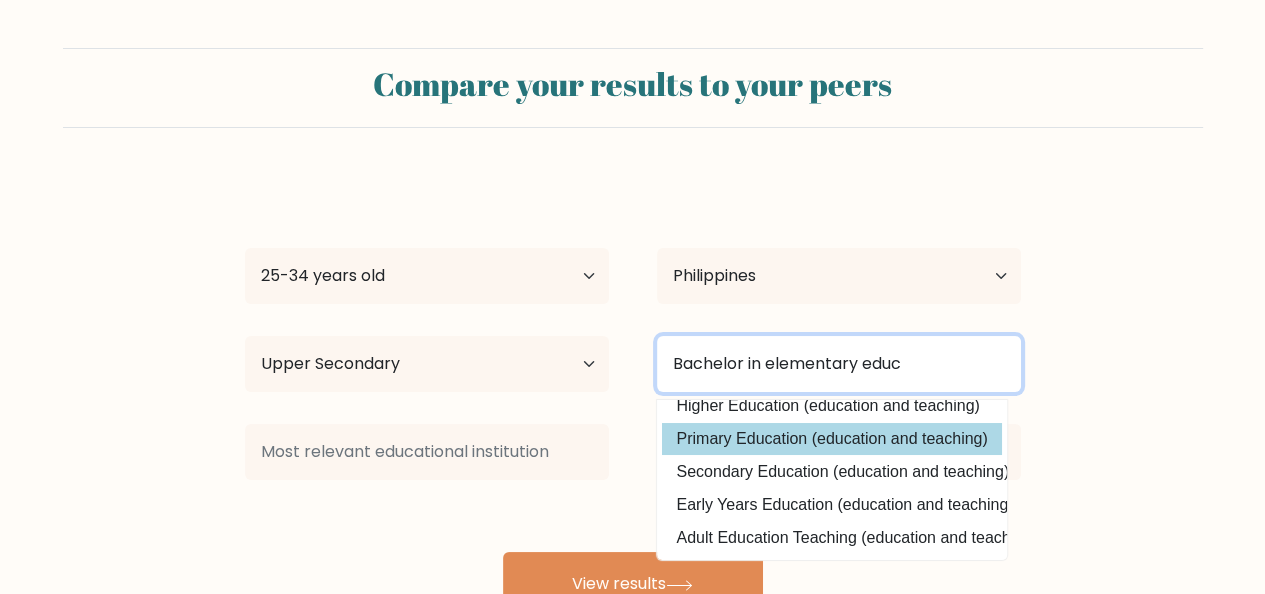 type on "Bachelor in elementary educ" 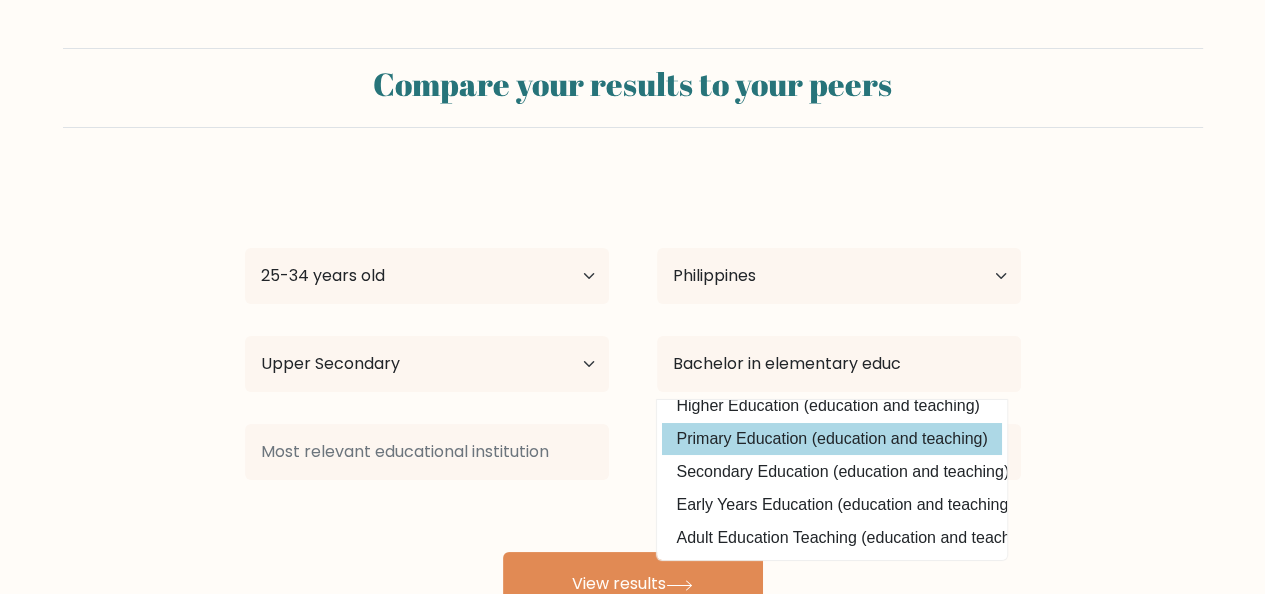 click on "chicca
halena
Age
Under 18 years old
18-24 years old
25-34 years old
35-44 years old
45-54 years old
55-64 years old
65 years old and above
Country
Afghanistan
Albania
Algeria
American Samoa
Andorra
Angola
Anguilla
Antarctica
Antigua and Barbuda
Argentina
Armenia
Aruba
Australia
Austria
Azerbaijan
Bahamas
Bahrain
Bangladesh
Barbados
Belarus
Belgium
Belize
Benin
Bermuda
Bhutan
Bolivia
Bonaire, Sint Eustatius and Saba
Bosnia and Herzegovina
Botswana
Bouvet Island
Brazil
Brunei" at bounding box center [633, 396] 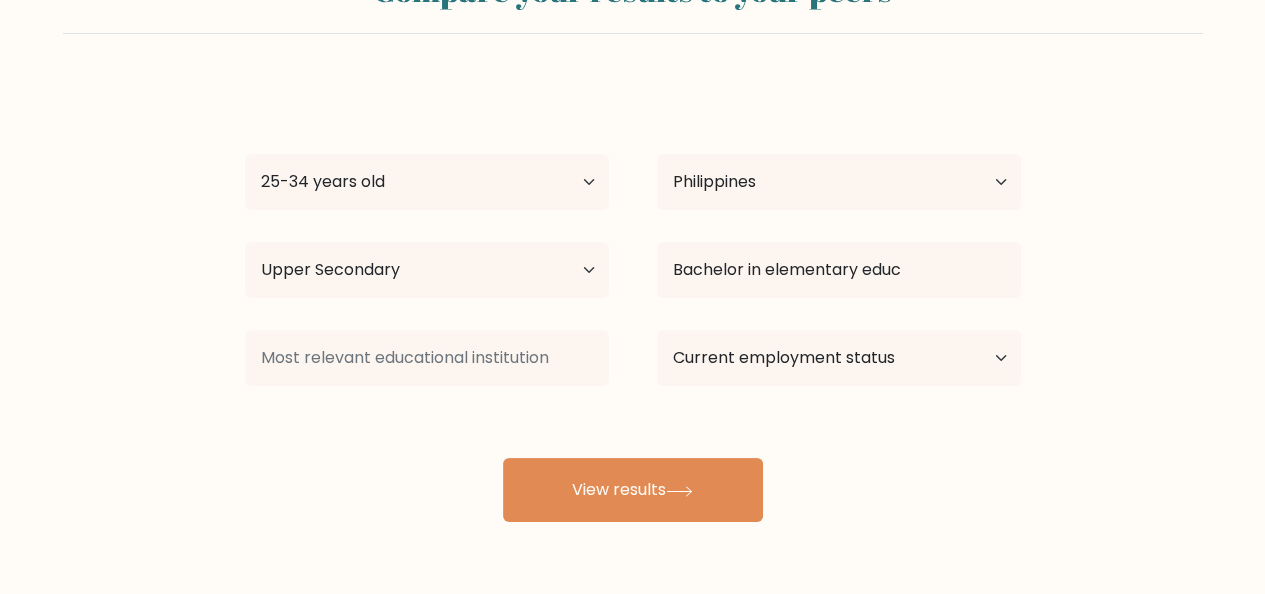 scroll, scrollTop: 133, scrollLeft: 0, axis: vertical 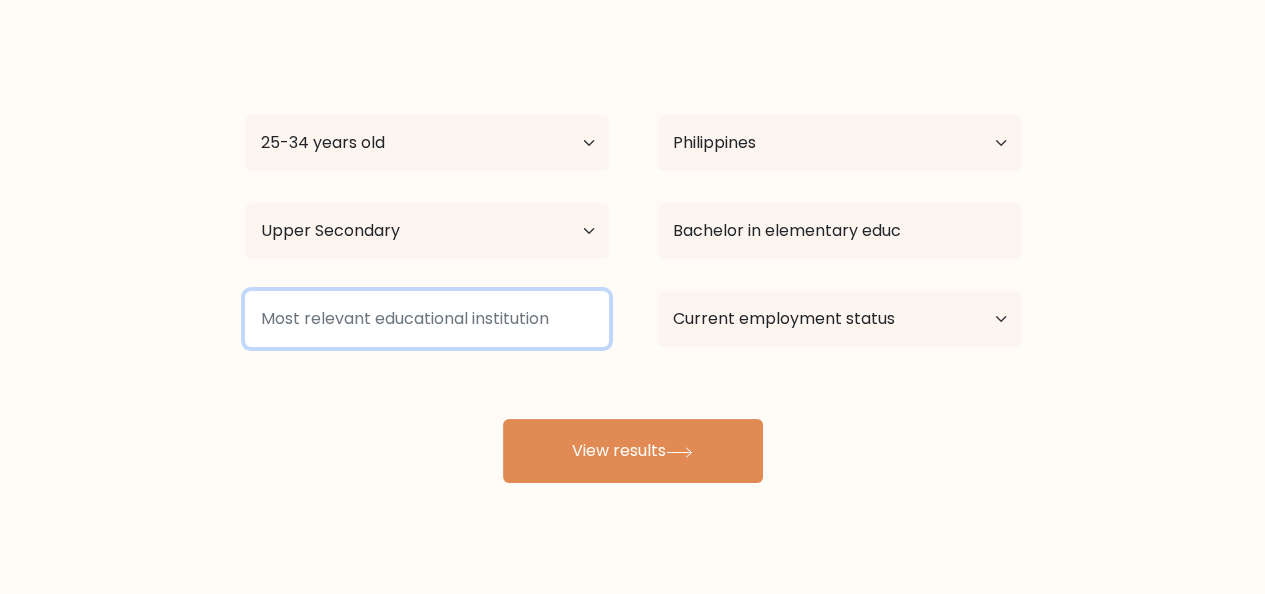 click at bounding box center (427, 319) 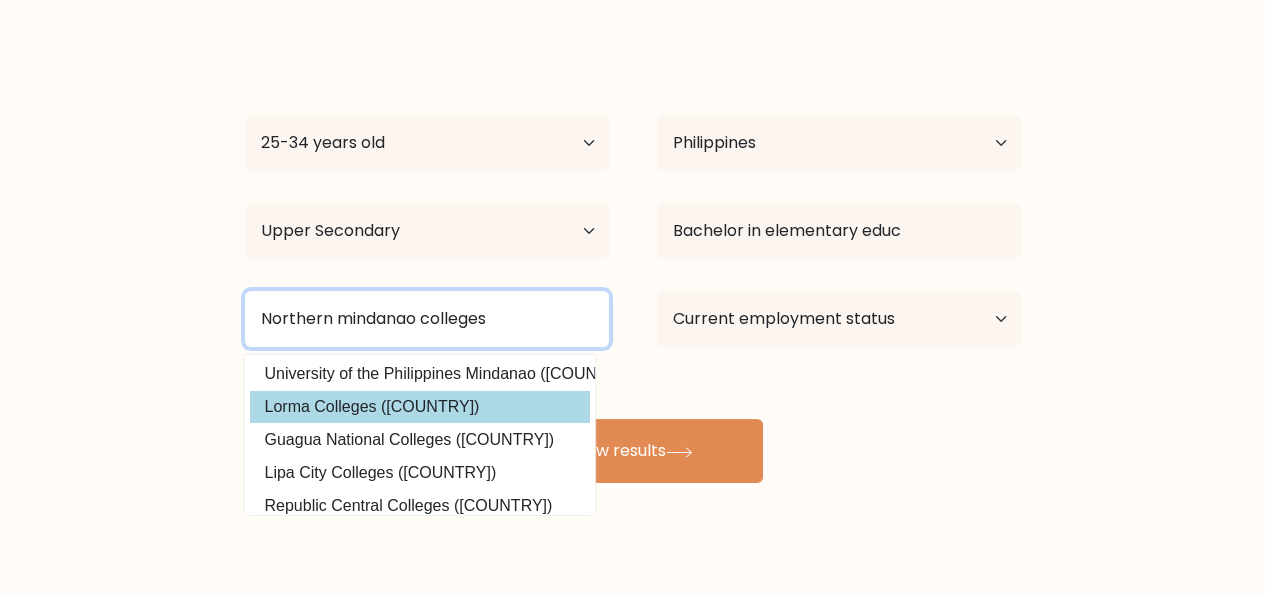 scroll, scrollTop: 195, scrollLeft: 0, axis: vertical 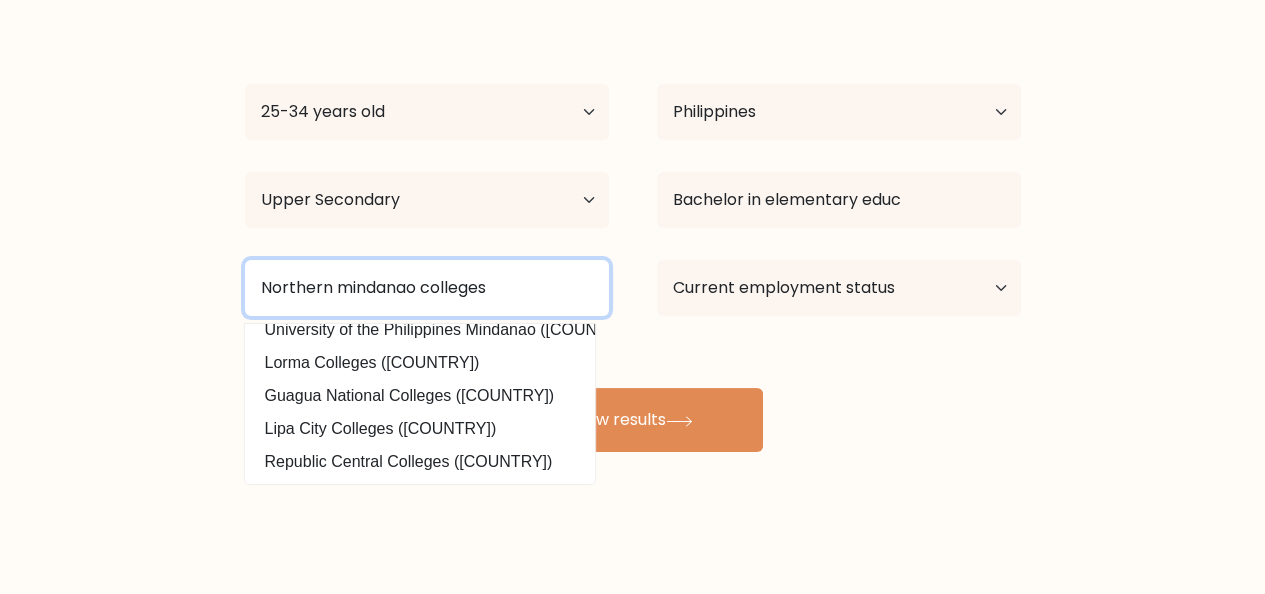 drag, startPoint x: 512, startPoint y: 285, endPoint x: 95, endPoint y: 285, distance: 417 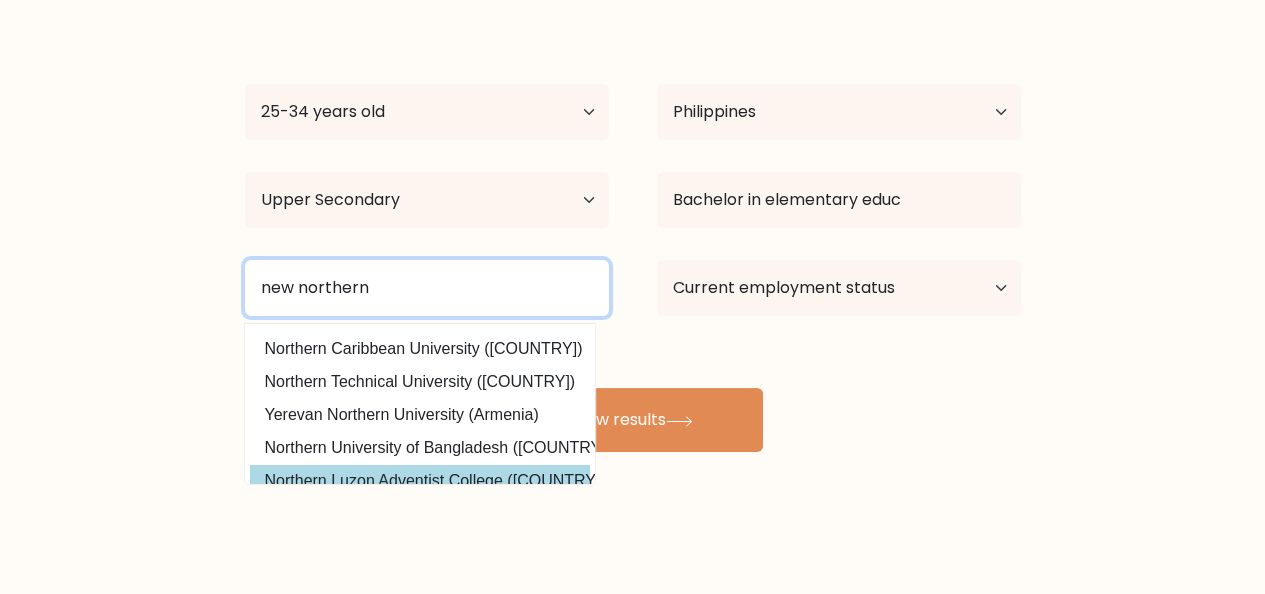 scroll, scrollTop: 133, scrollLeft: 0, axis: vertical 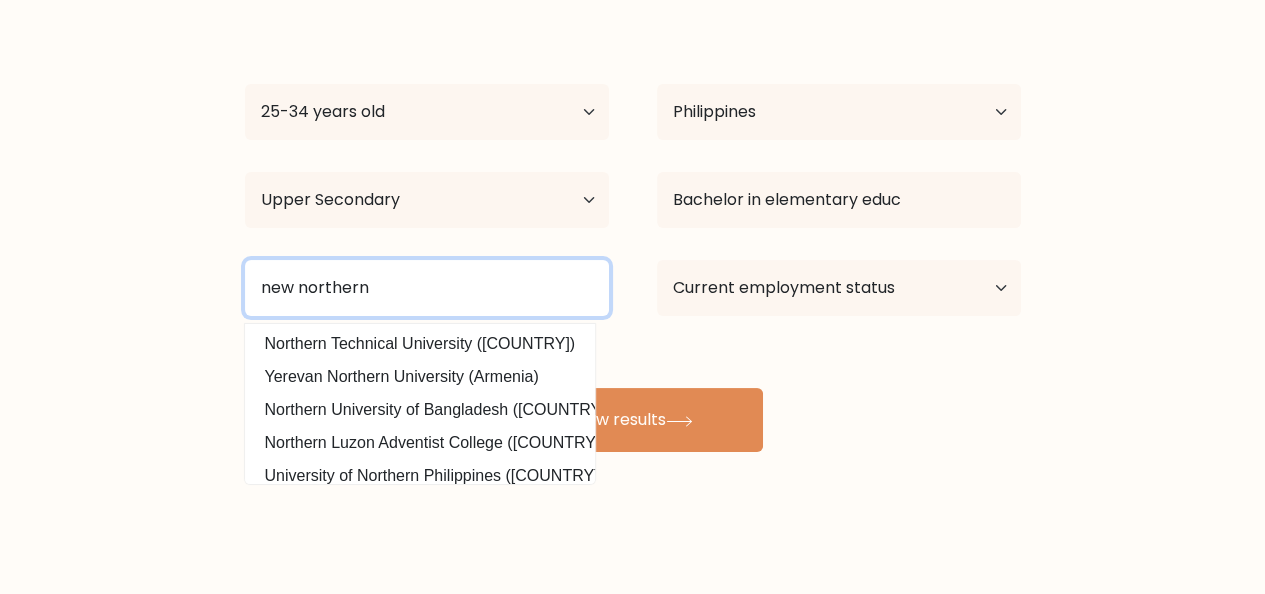 drag, startPoint x: 404, startPoint y: 289, endPoint x: 202, endPoint y: 297, distance: 202.15836 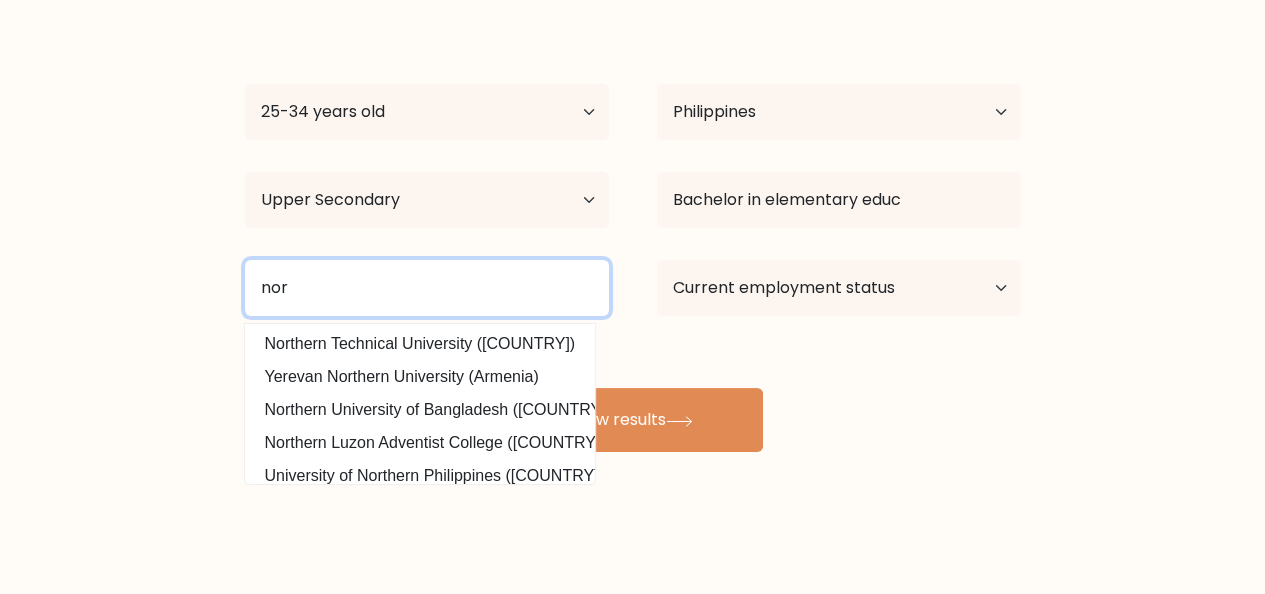 scroll, scrollTop: 0, scrollLeft: 0, axis: both 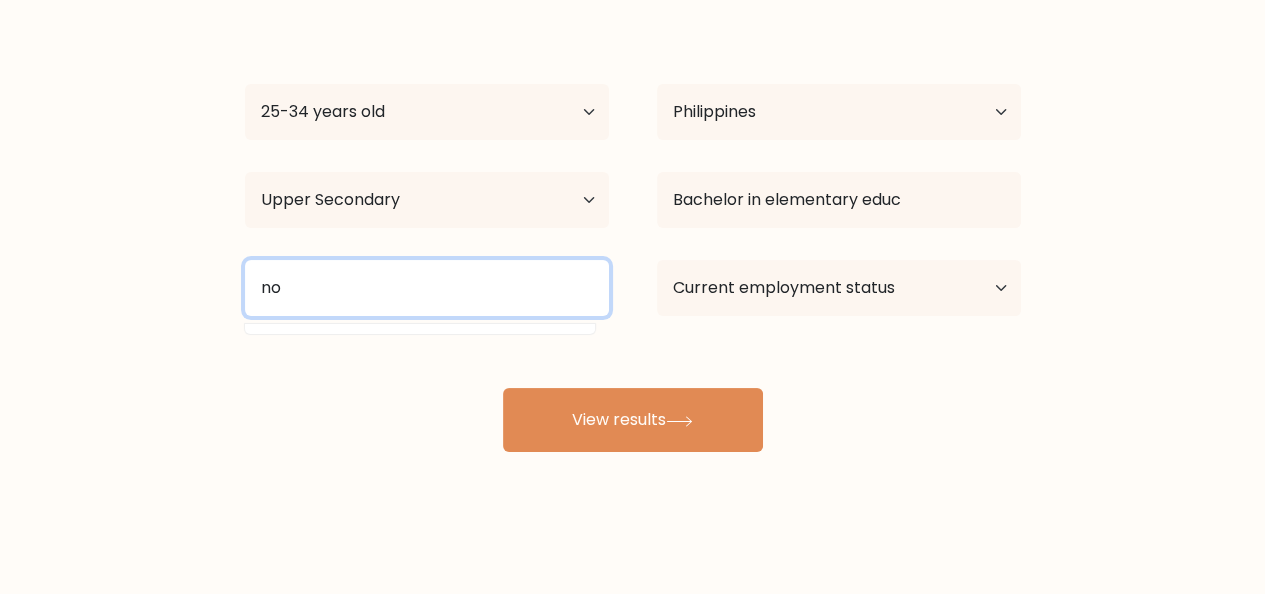 type on "n" 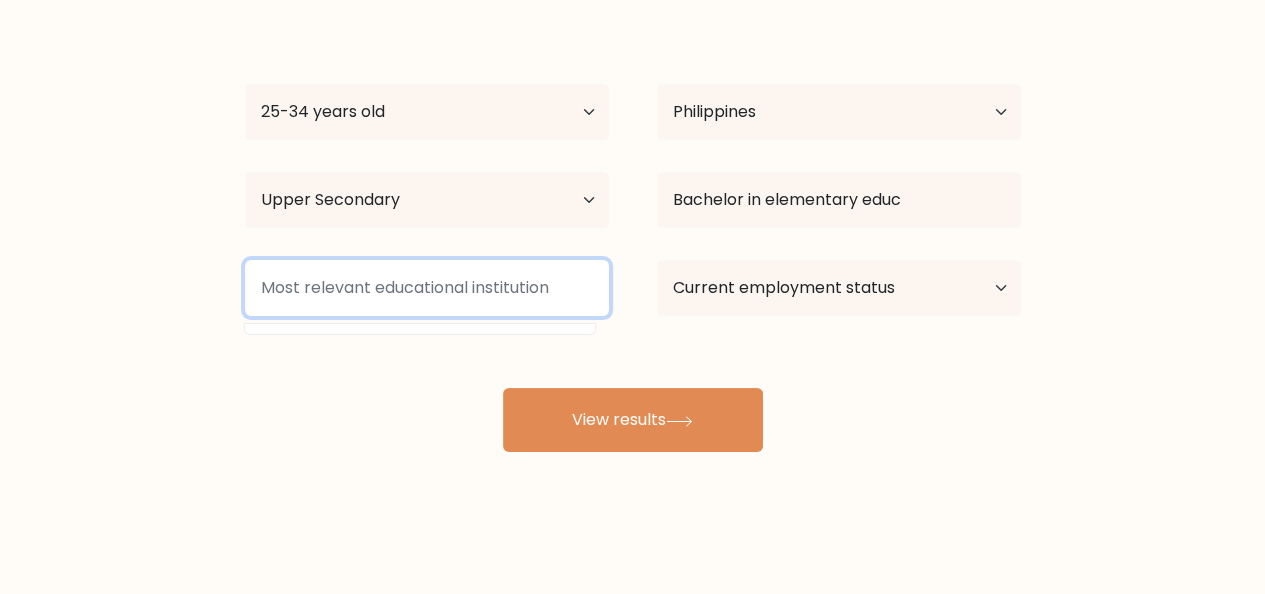 click at bounding box center [427, 288] 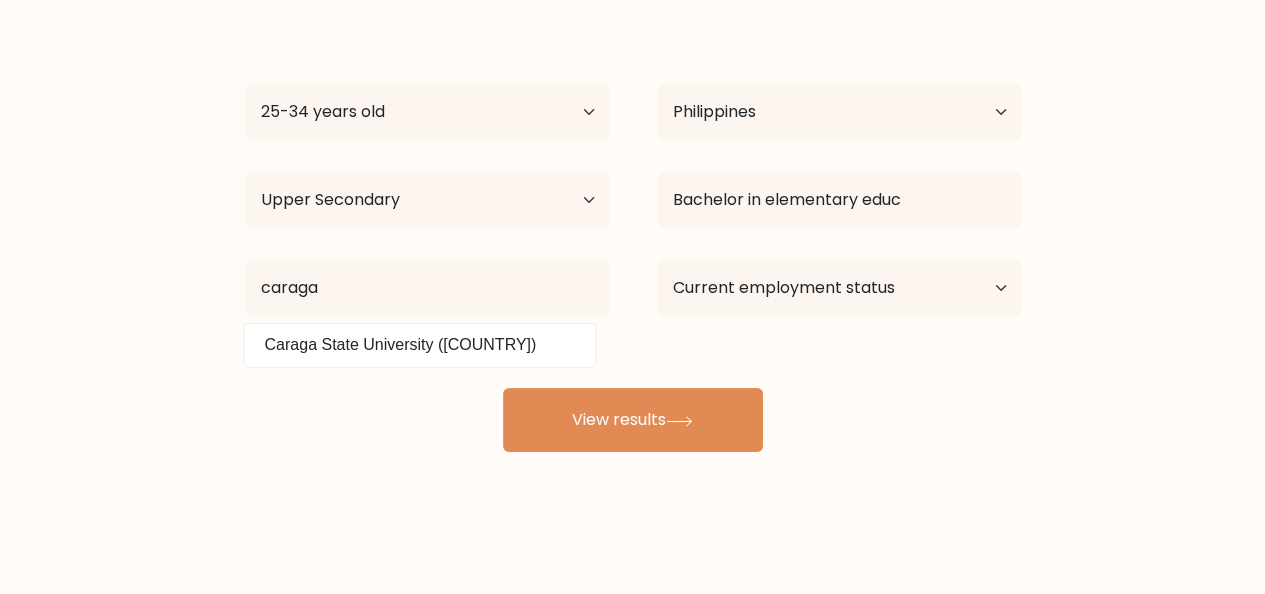 click on "Caraga State University (Philippines)" at bounding box center (420, 345) 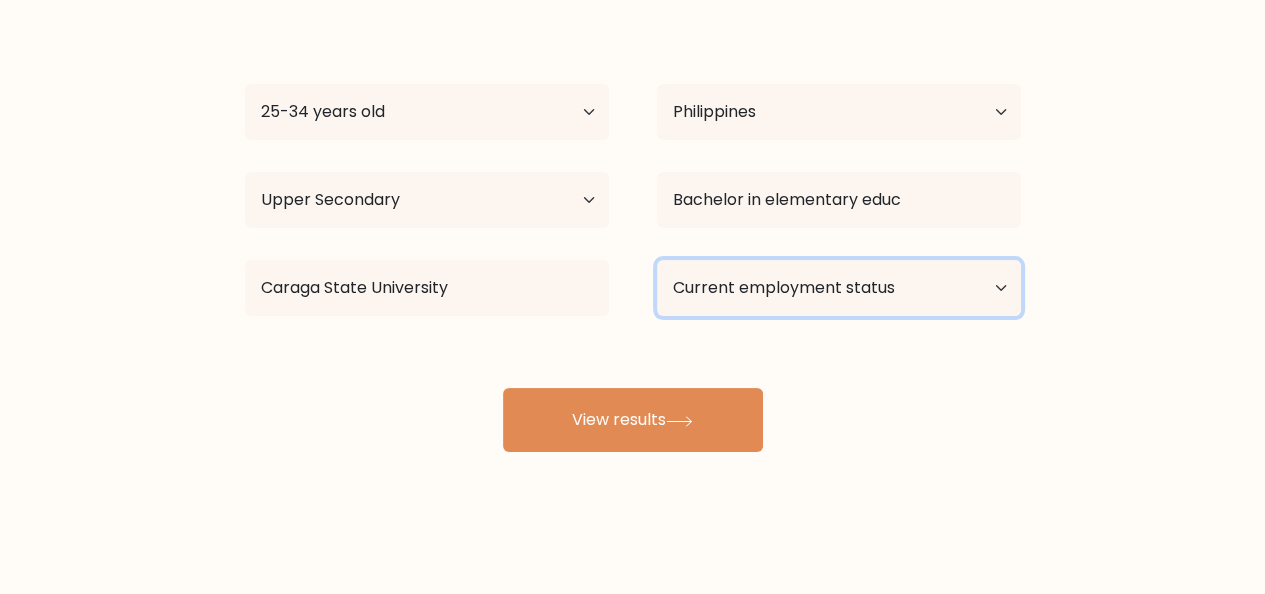 click on "Current employment status
Employed
Student
Retired
Other / prefer not to answer" at bounding box center [839, 288] 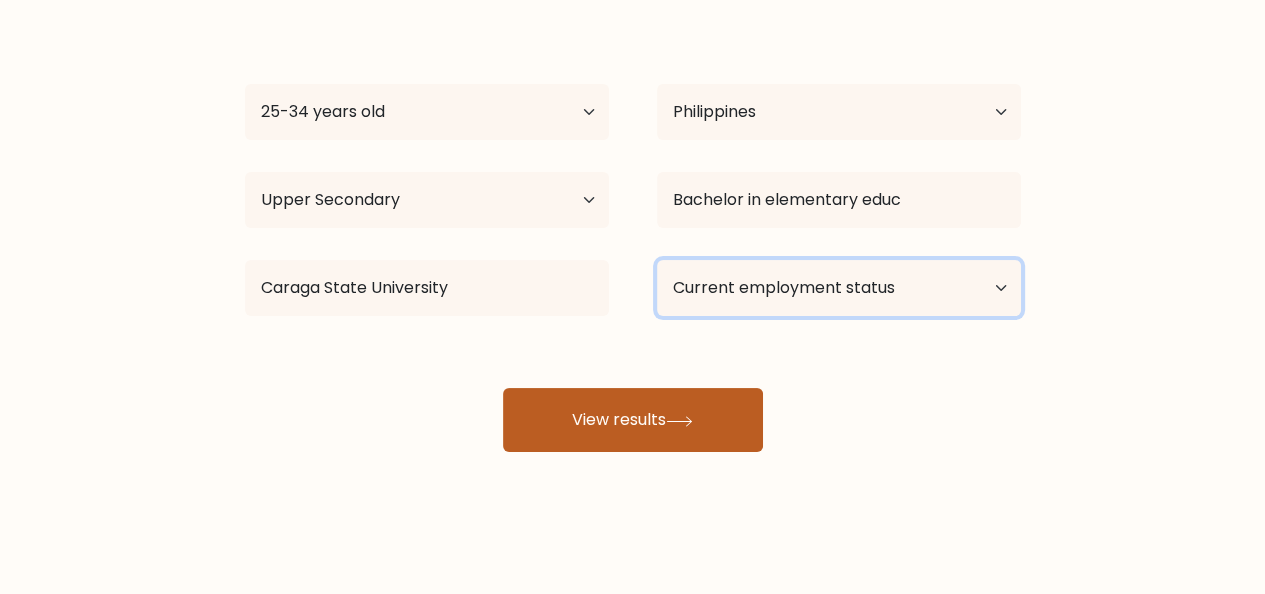 select on "other" 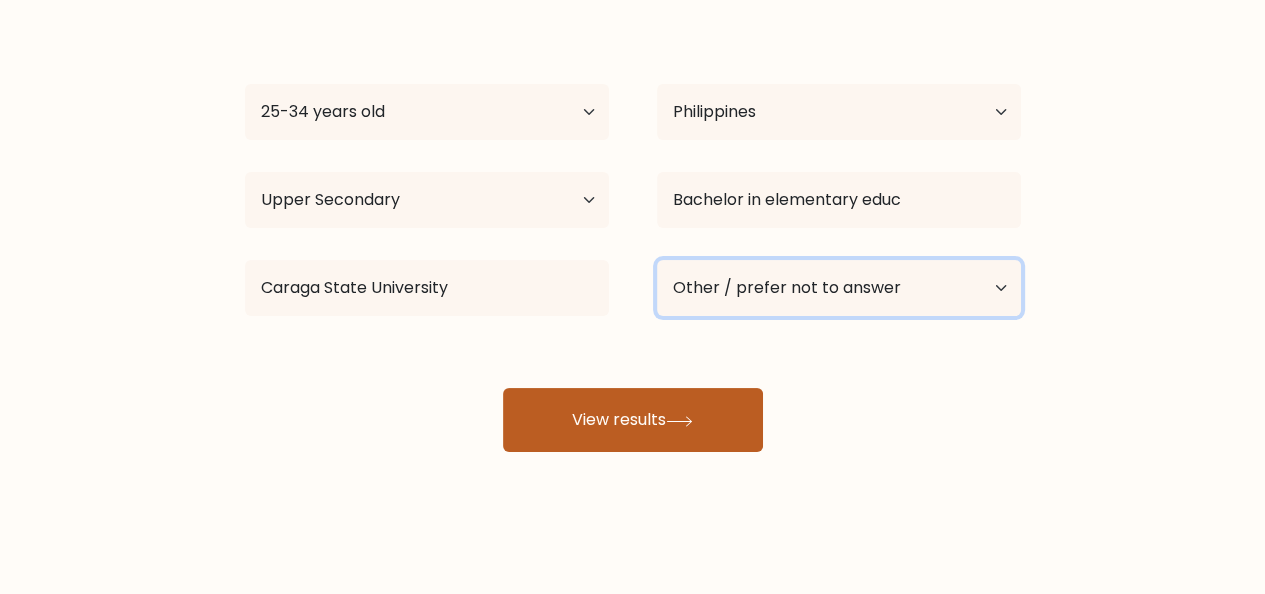 click on "Current employment status
Employed
Student
Retired
Other / prefer not to answer" at bounding box center (839, 288) 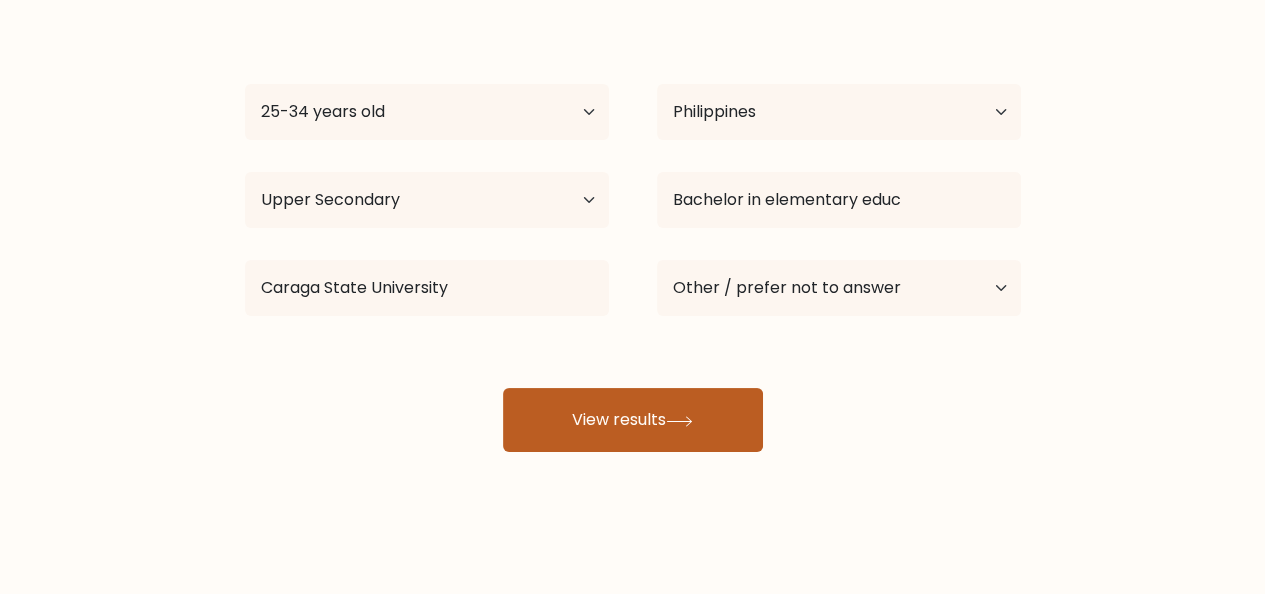 click on "View results" at bounding box center [633, 420] 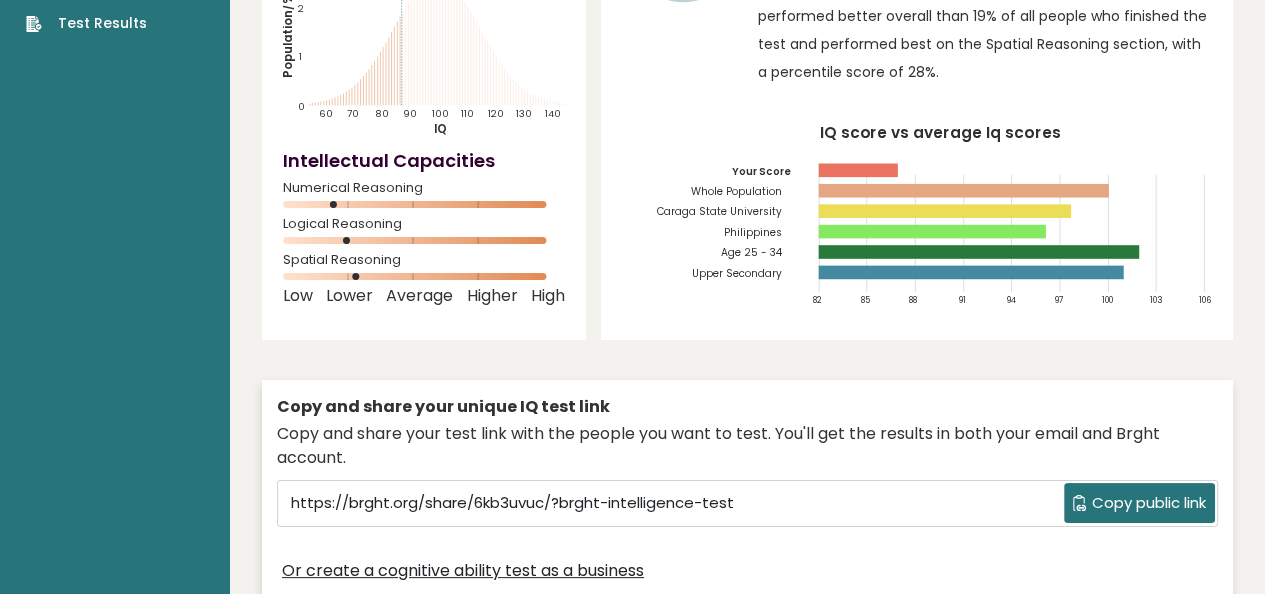 scroll, scrollTop: 0, scrollLeft: 0, axis: both 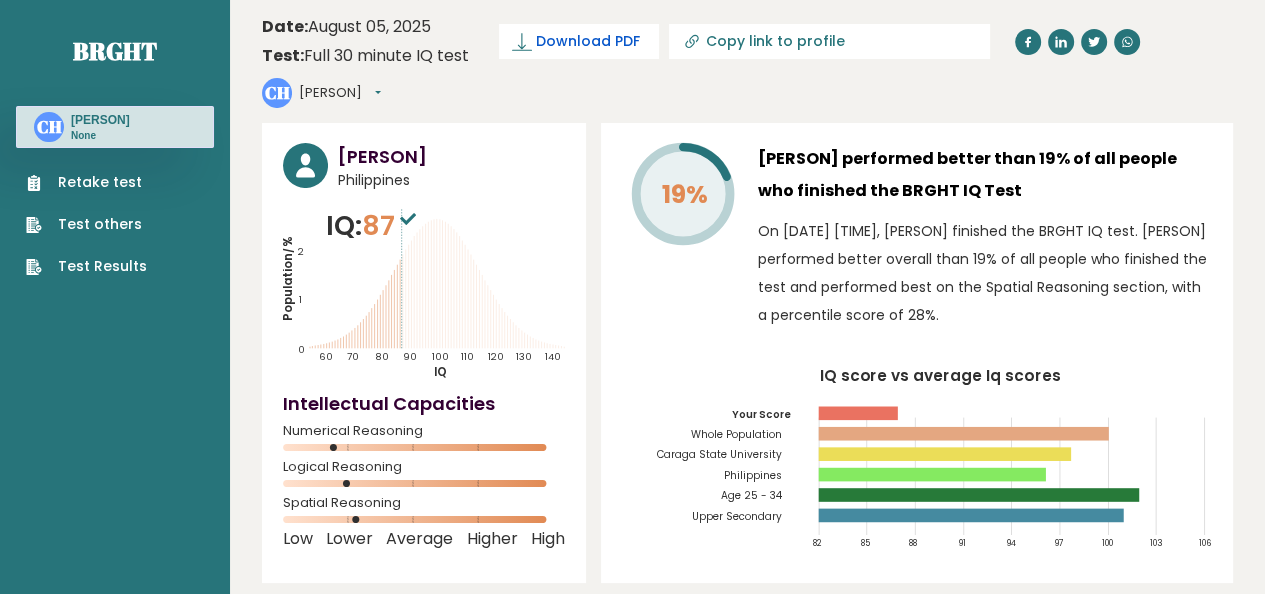 click on "Download PDF" at bounding box center (588, 41) 